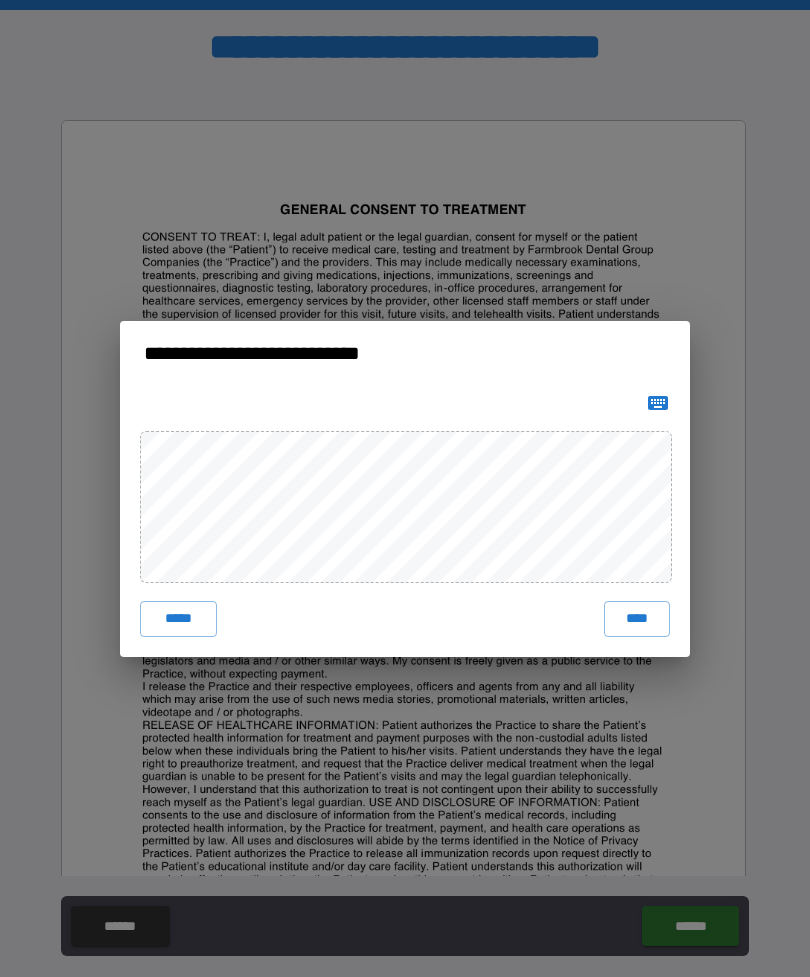 scroll, scrollTop: 0, scrollLeft: 0, axis: both 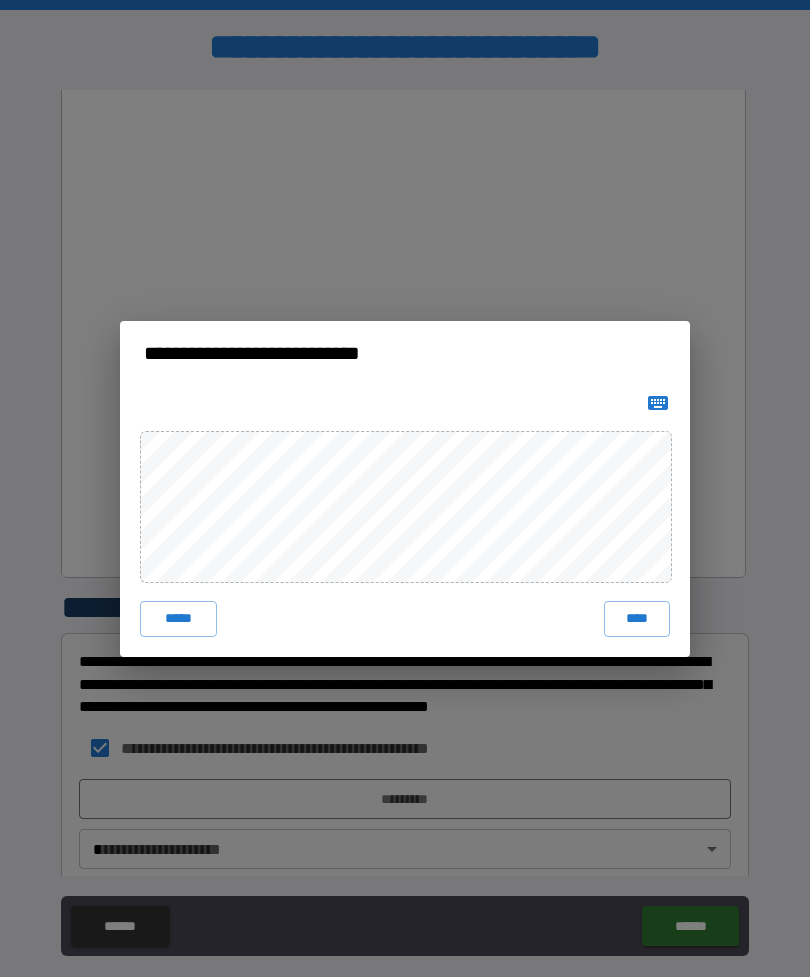 click on "****" at bounding box center [637, 619] 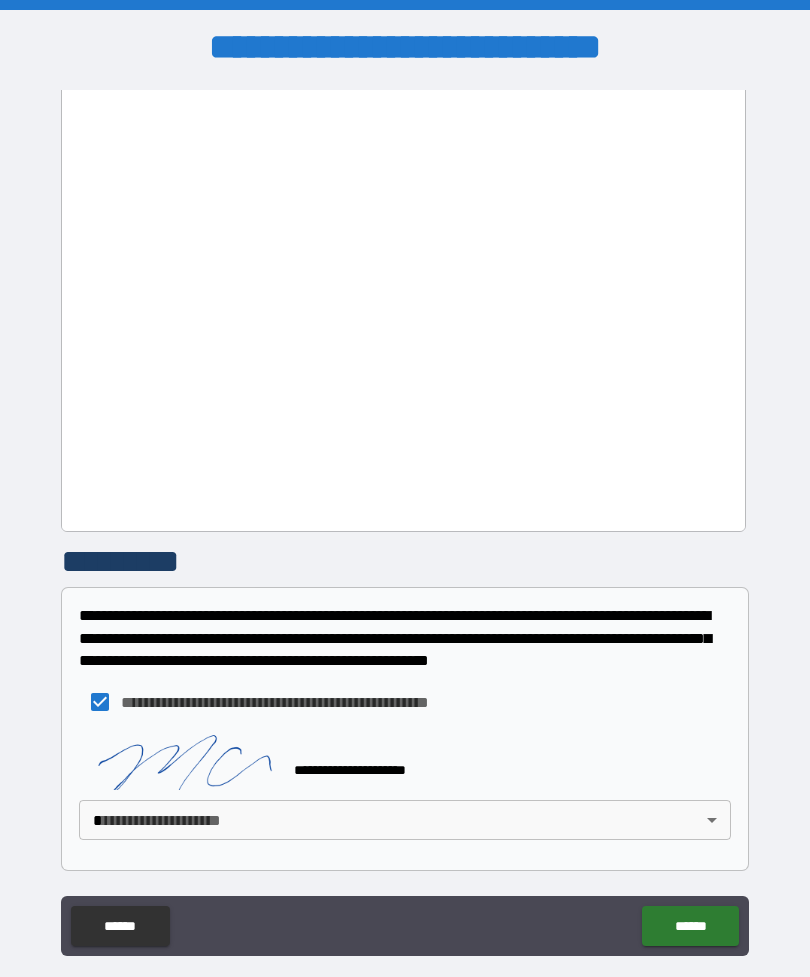 scroll, scrollTop: 1396, scrollLeft: 0, axis: vertical 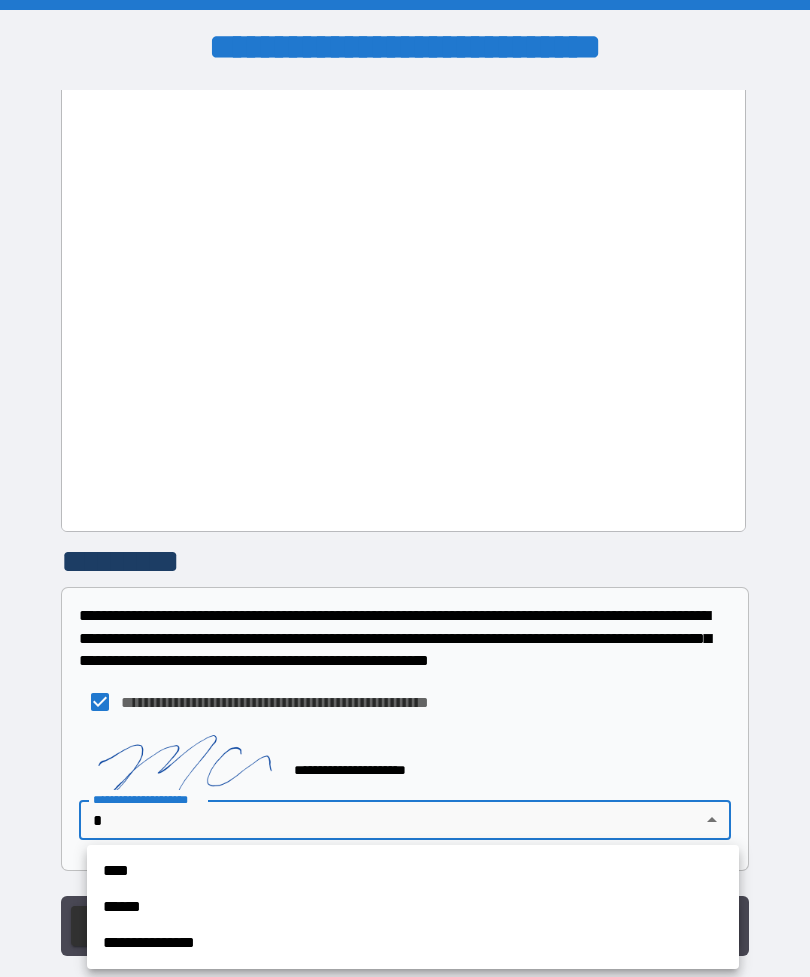 click on "****" at bounding box center (413, 871) 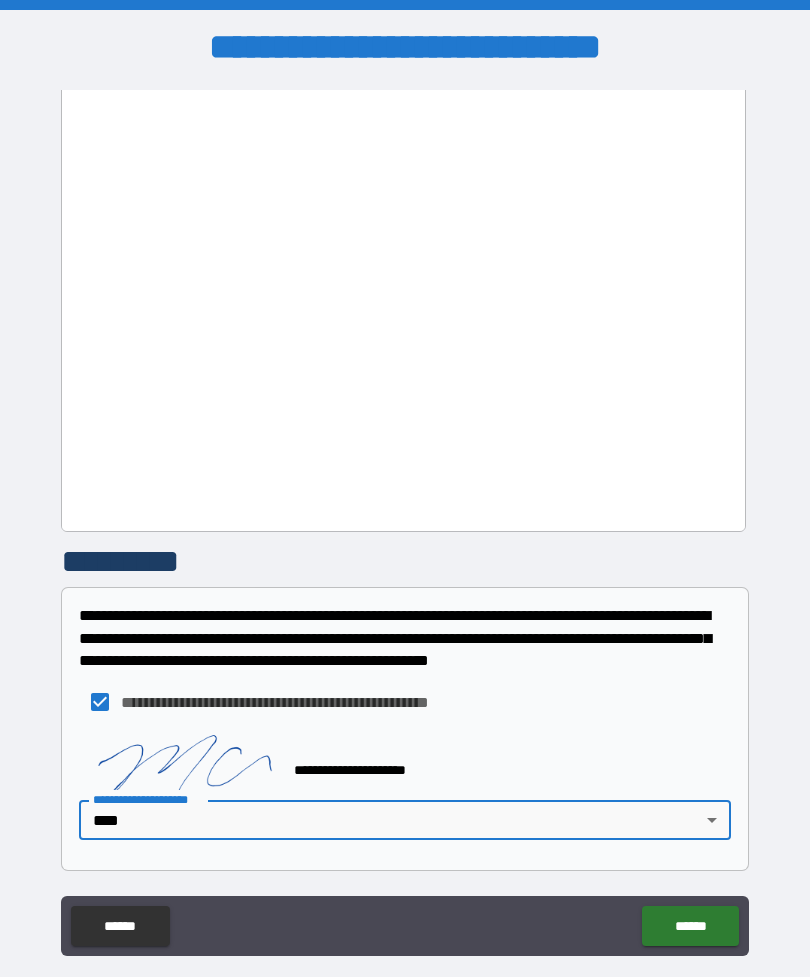click on "******" at bounding box center (690, 926) 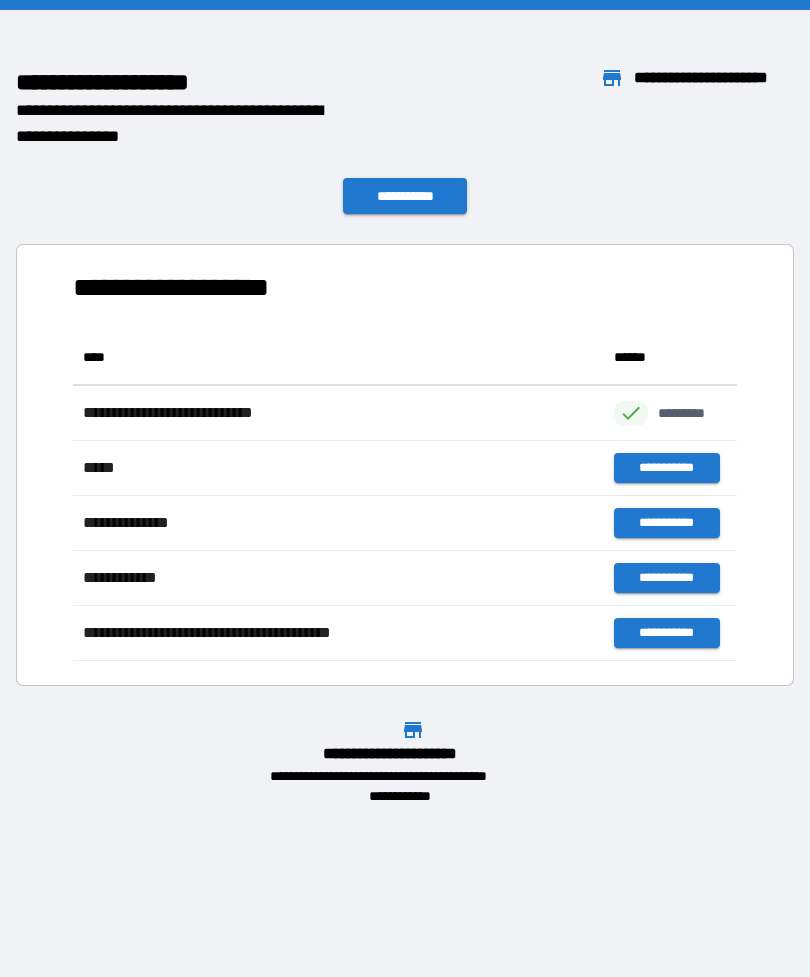 scroll, scrollTop: 331, scrollLeft: 664, axis: both 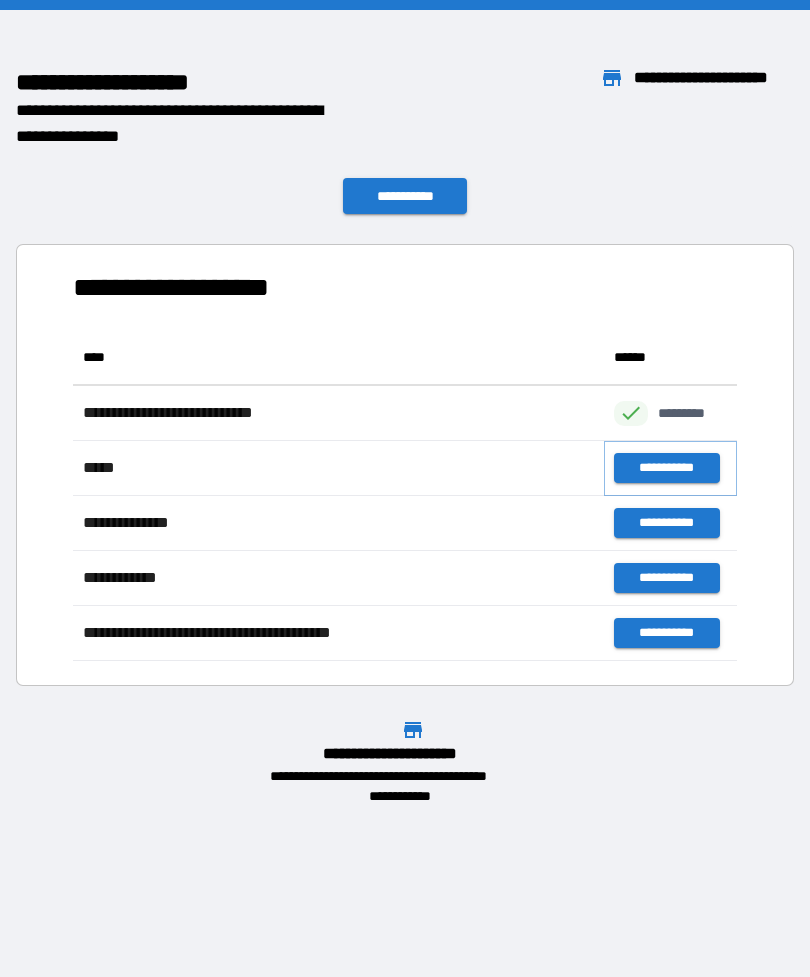 click on "**********" at bounding box center (666, 468) 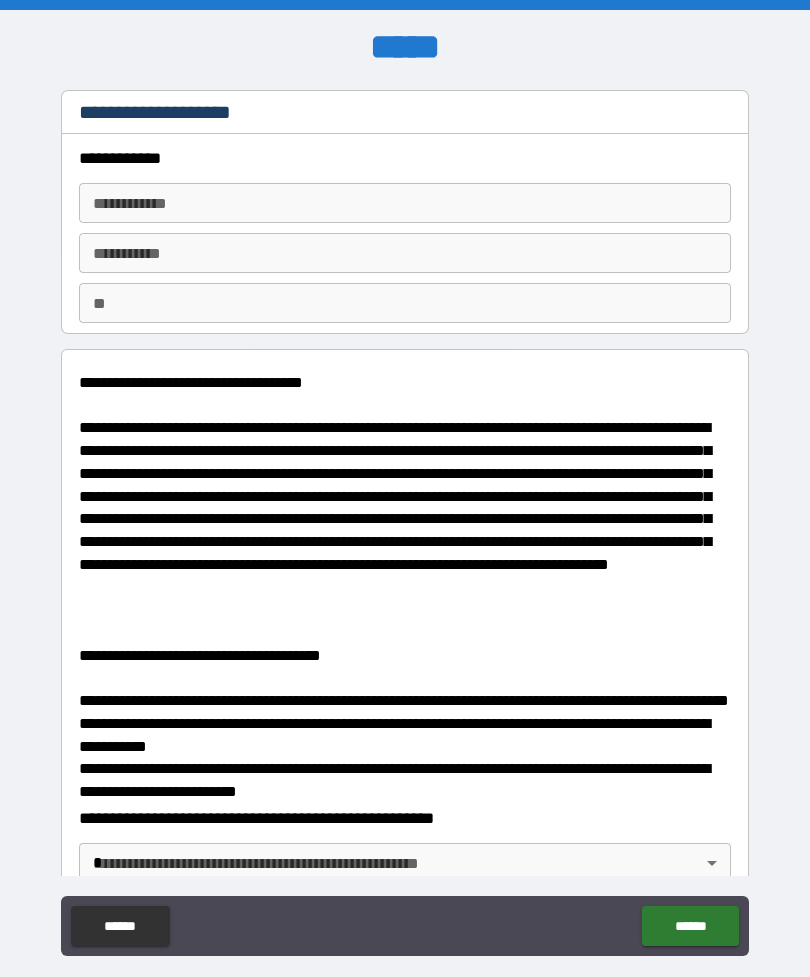 click on "**********" at bounding box center [405, 203] 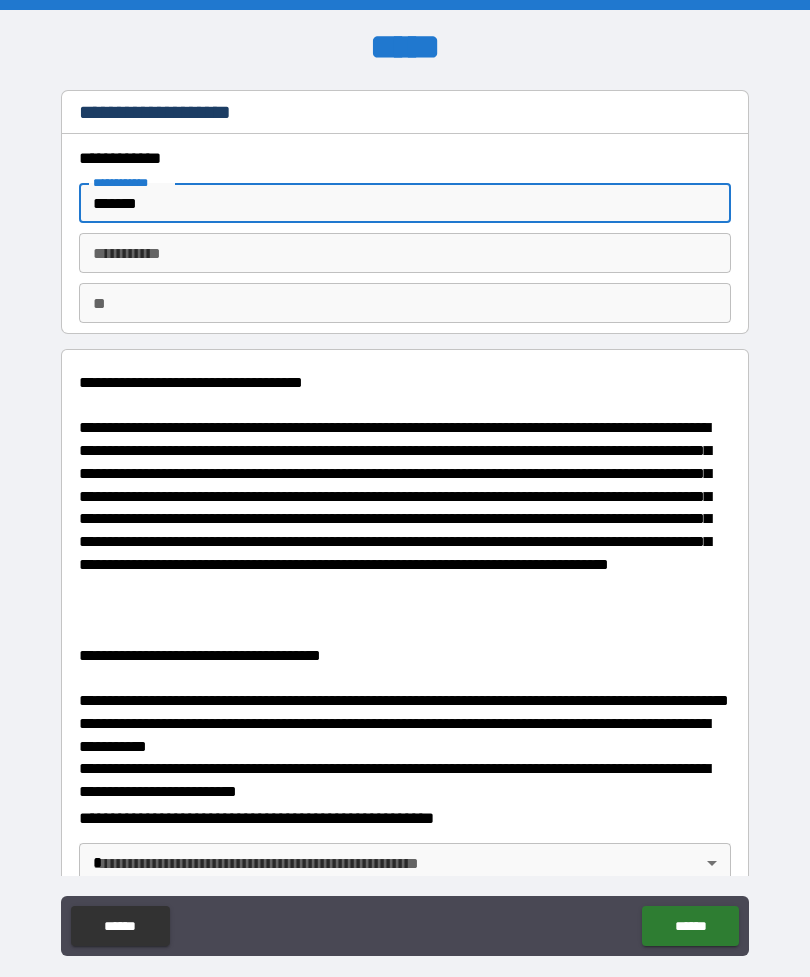 type on "*******" 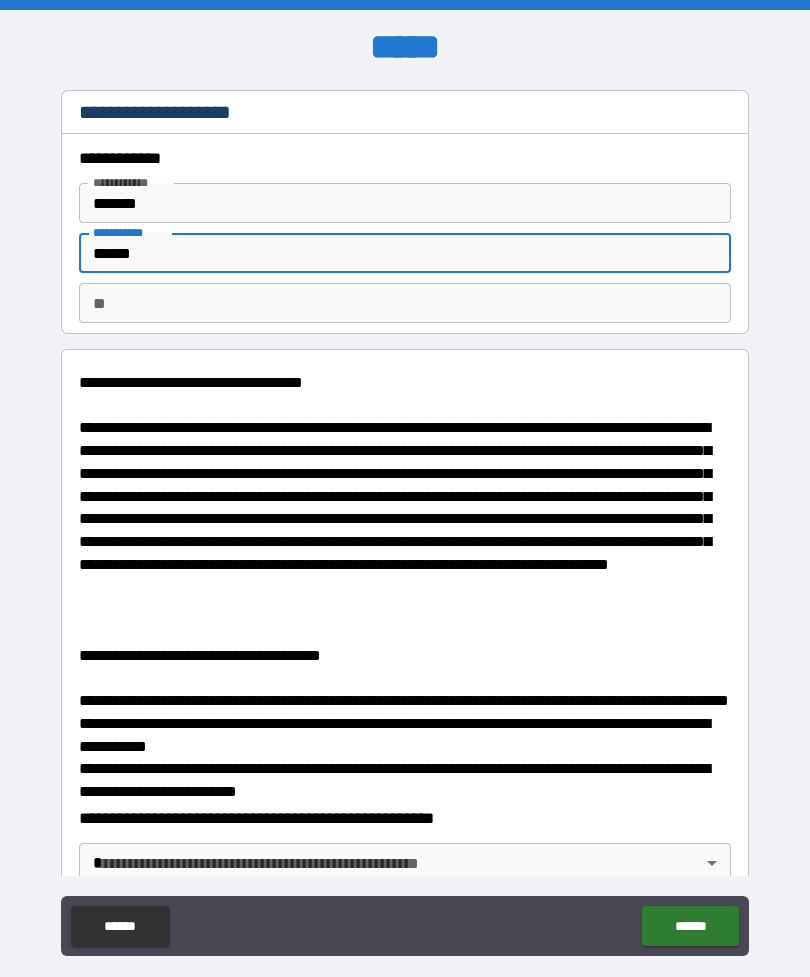 type on "******" 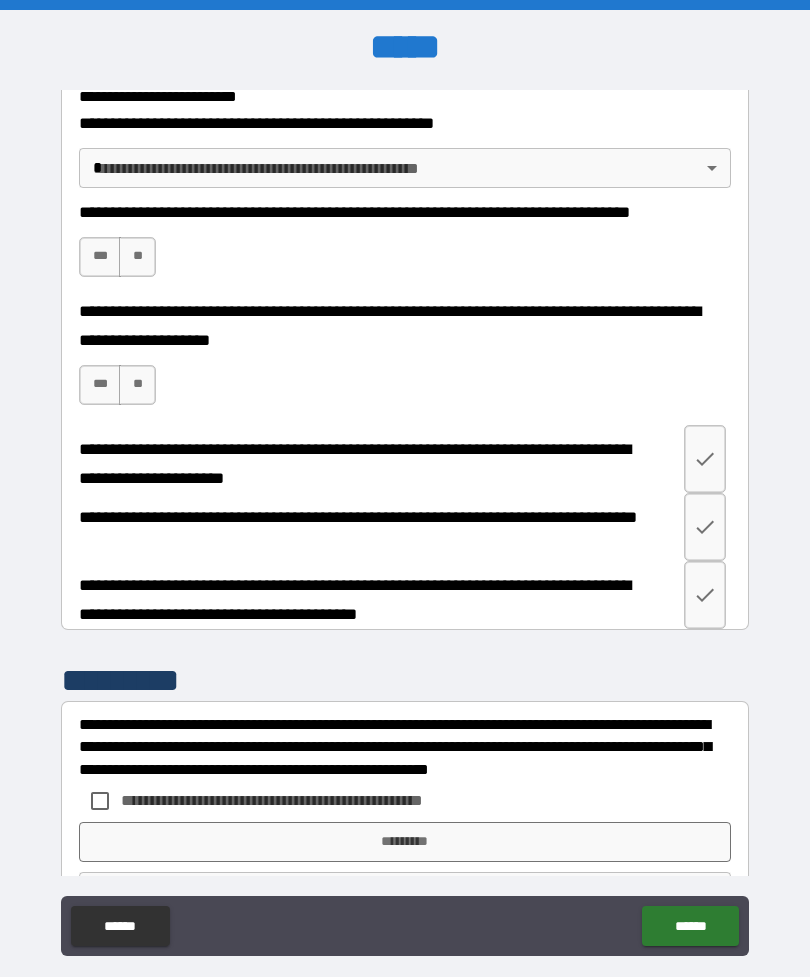 scroll, scrollTop: 660, scrollLeft: 0, axis: vertical 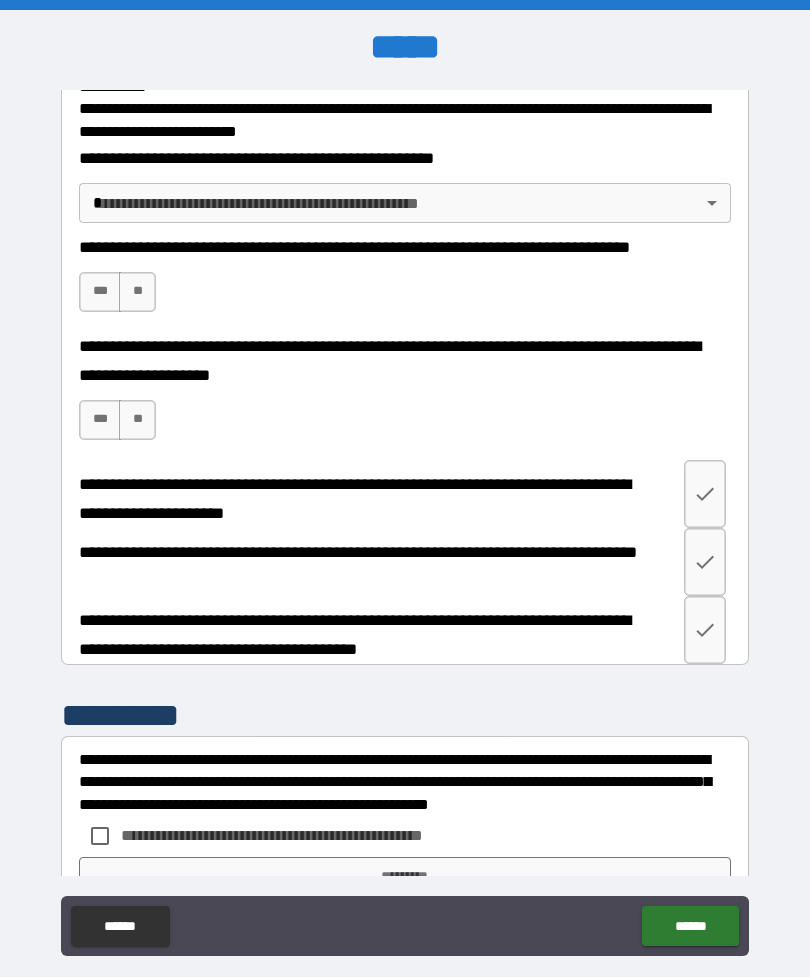 type on "*" 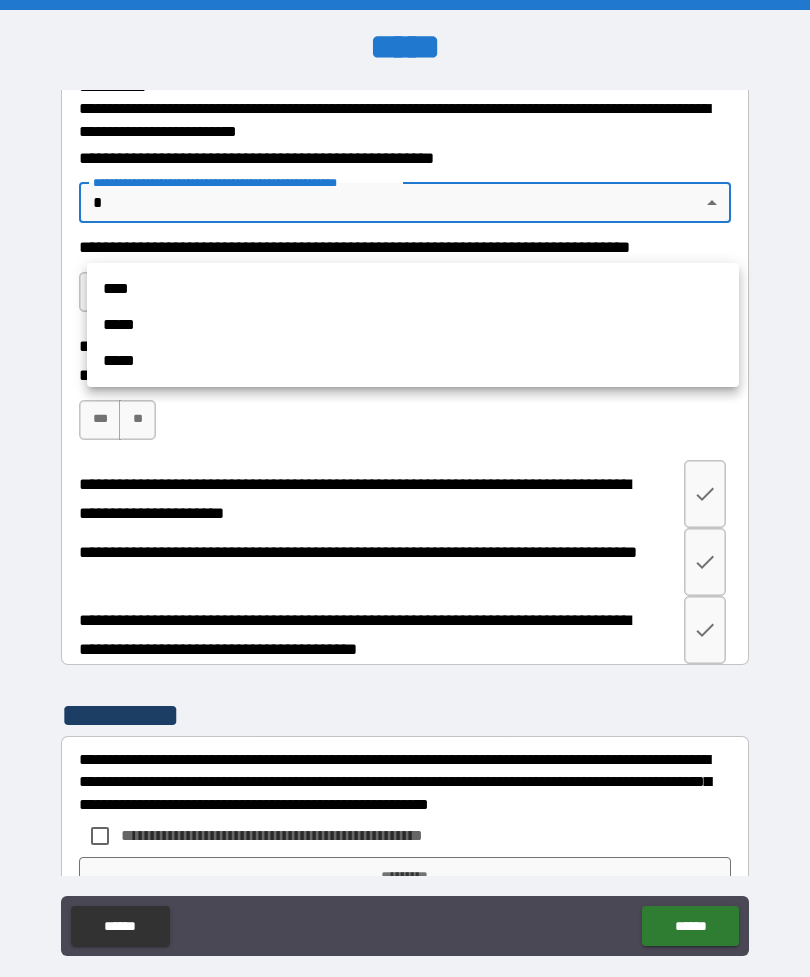 click on "****" at bounding box center [413, 289] 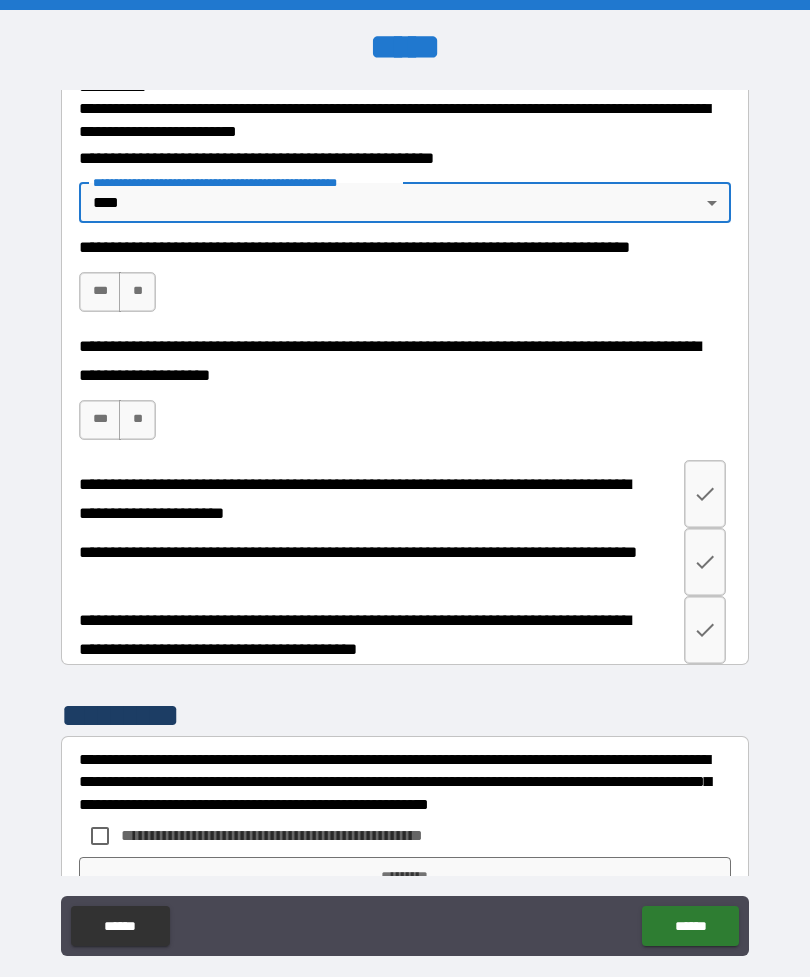 click on "***" at bounding box center [100, 292] 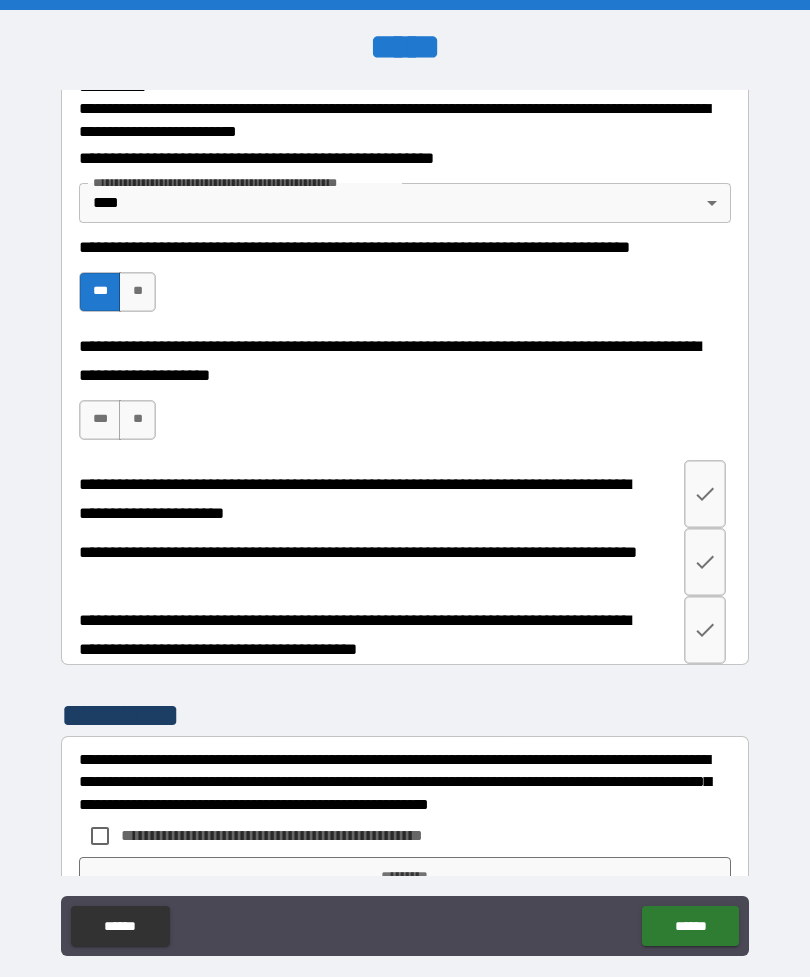 click on "***" at bounding box center [100, 420] 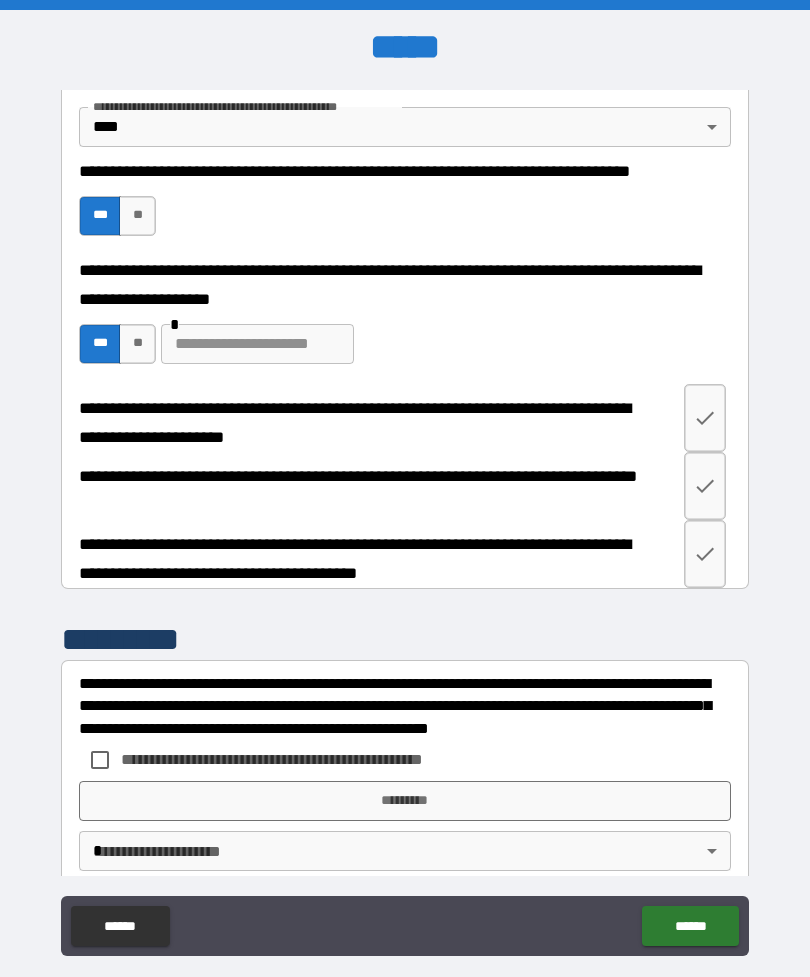 scroll, scrollTop: 745, scrollLeft: 0, axis: vertical 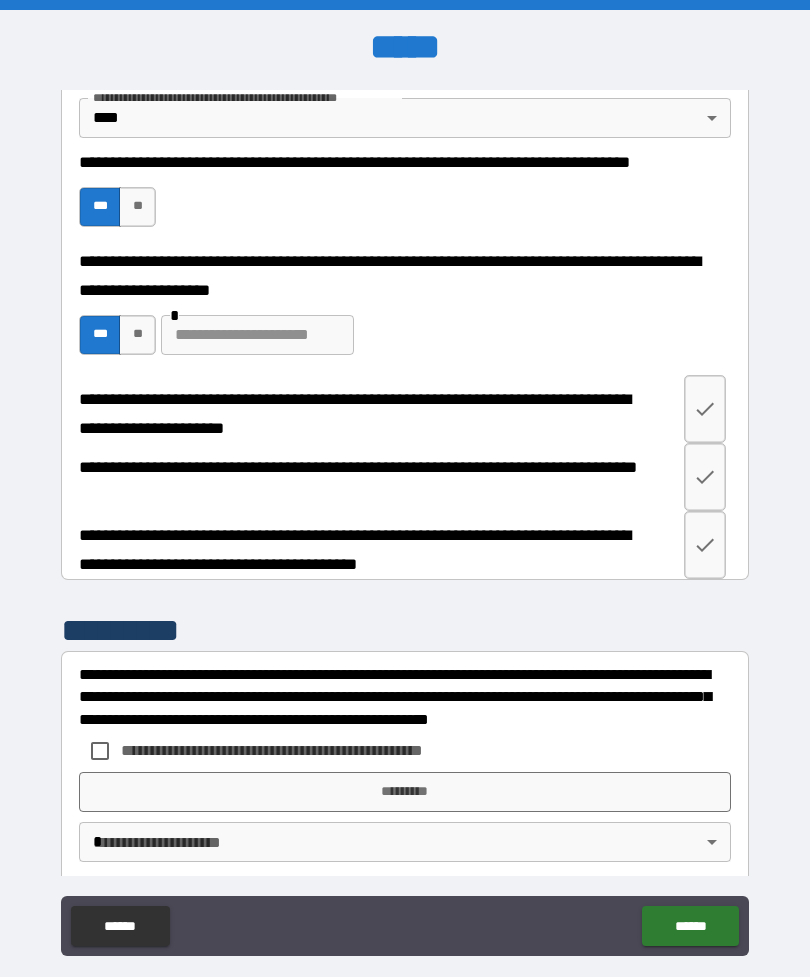 click at bounding box center [705, 409] 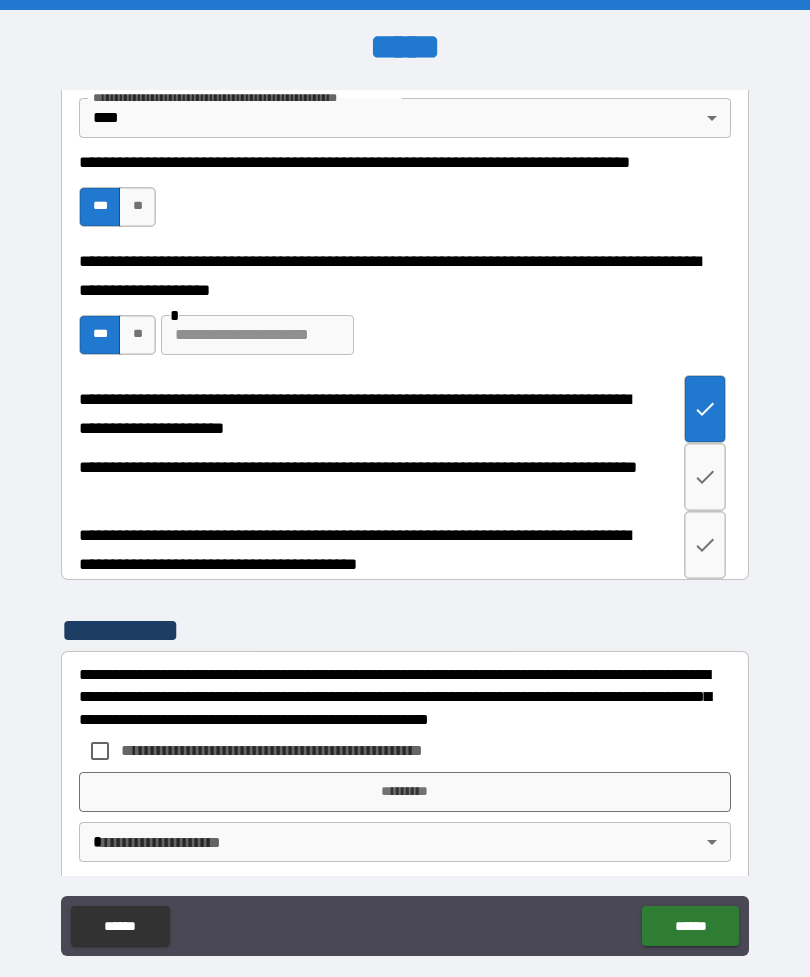 click at bounding box center (705, 477) 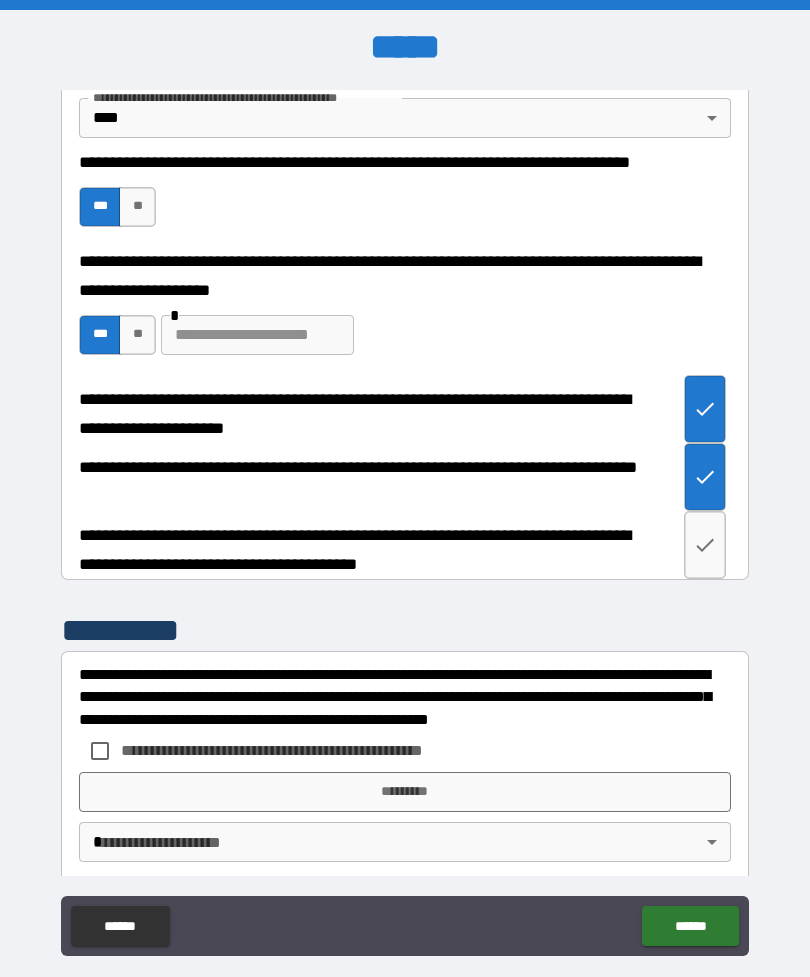 click at bounding box center (705, 545) 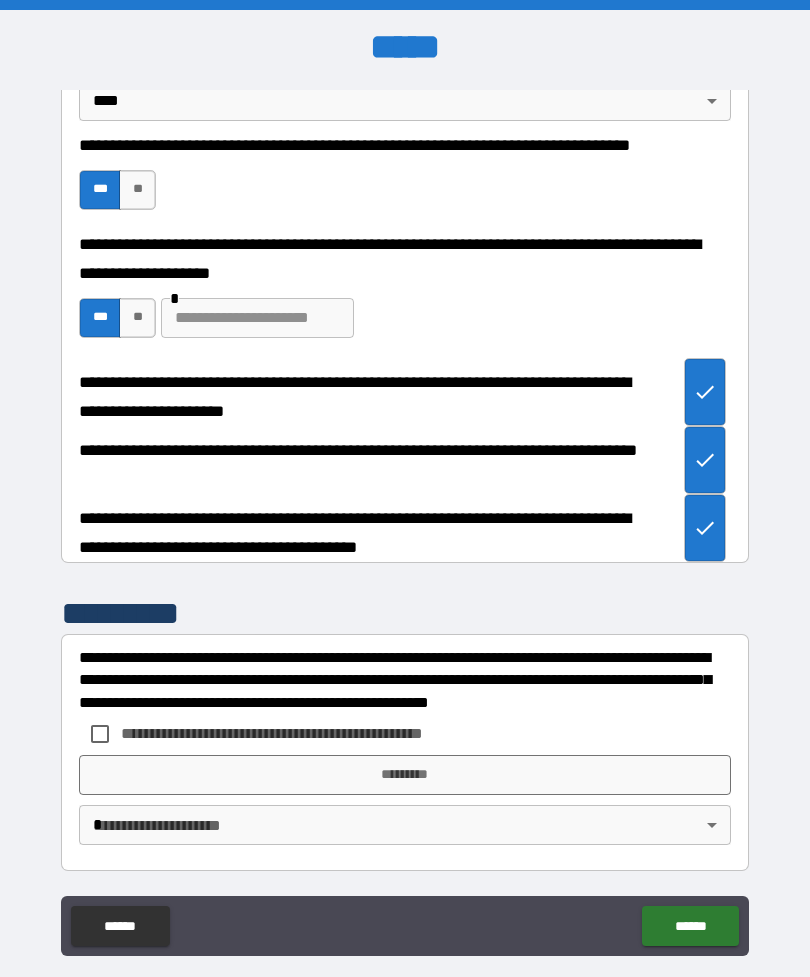 scroll, scrollTop: 792, scrollLeft: 0, axis: vertical 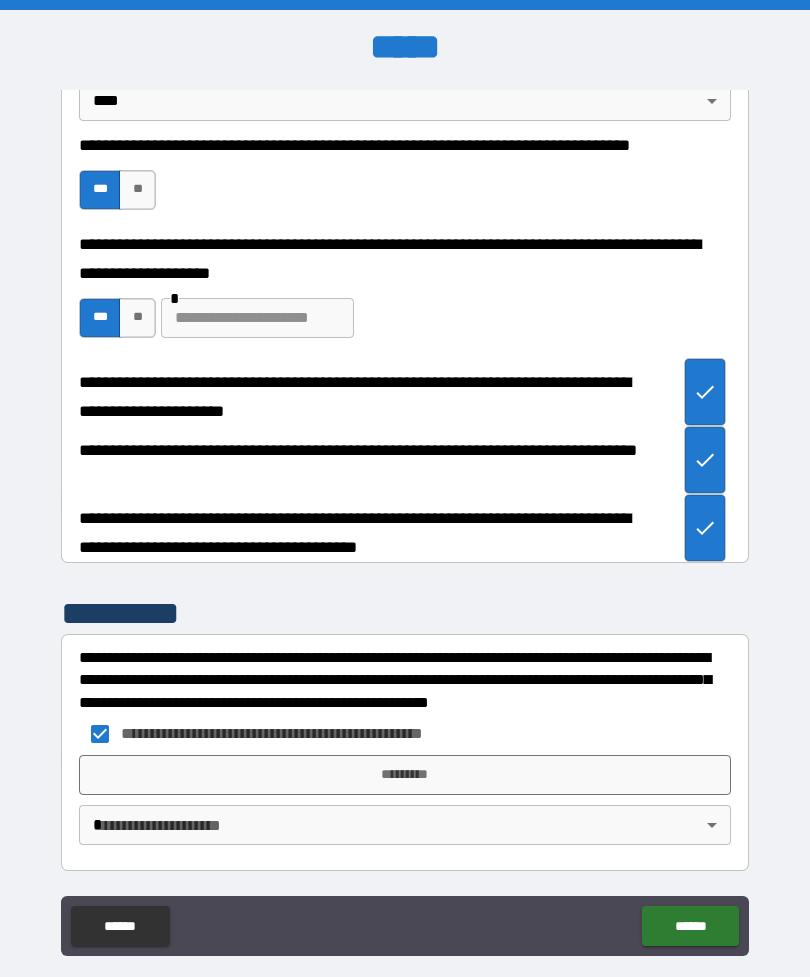 click on "*********" at bounding box center [405, 775] 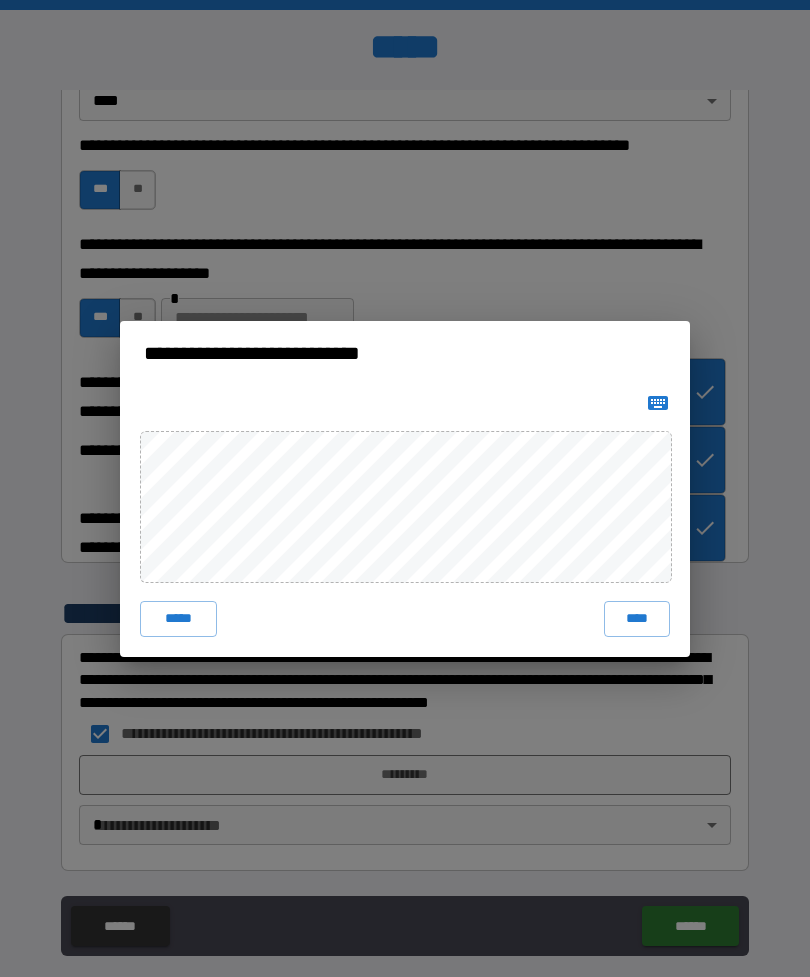 click on "****" at bounding box center (637, 619) 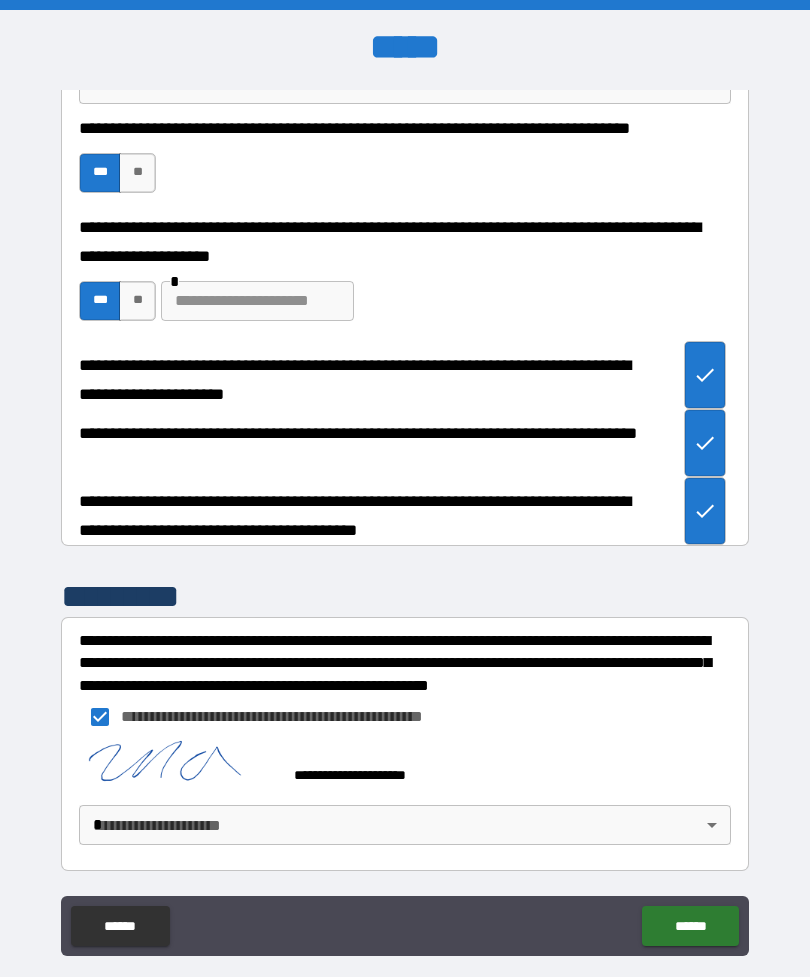 scroll, scrollTop: 809, scrollLeft: 0, axis: vertical 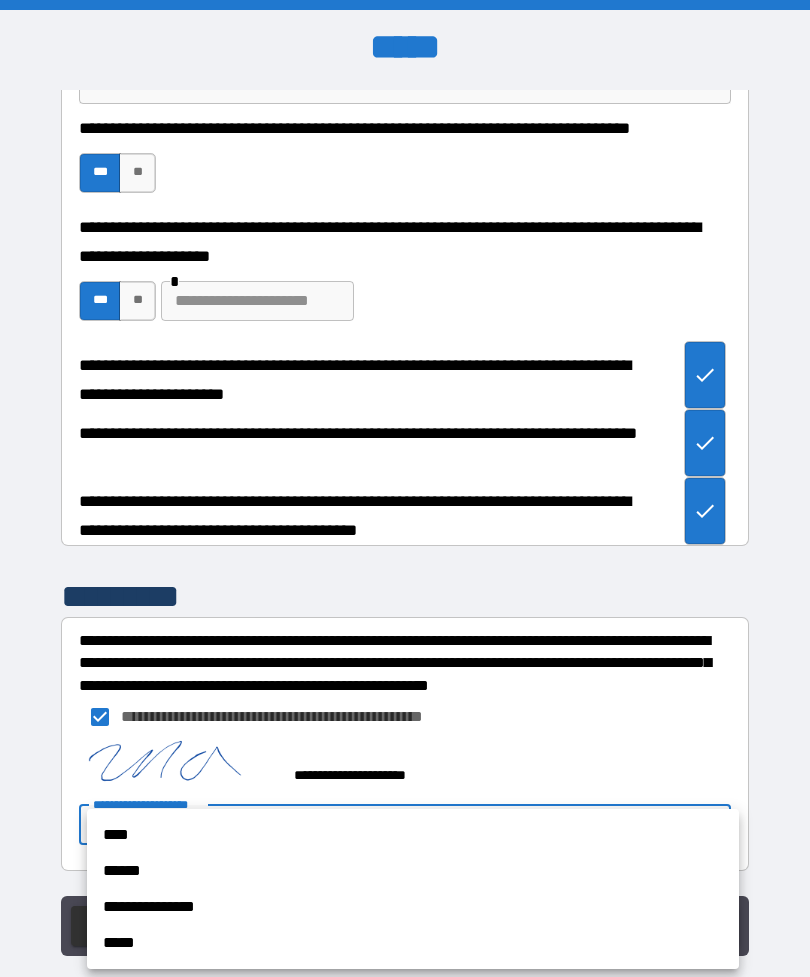 click on "****" at bounding box center [413, 835] 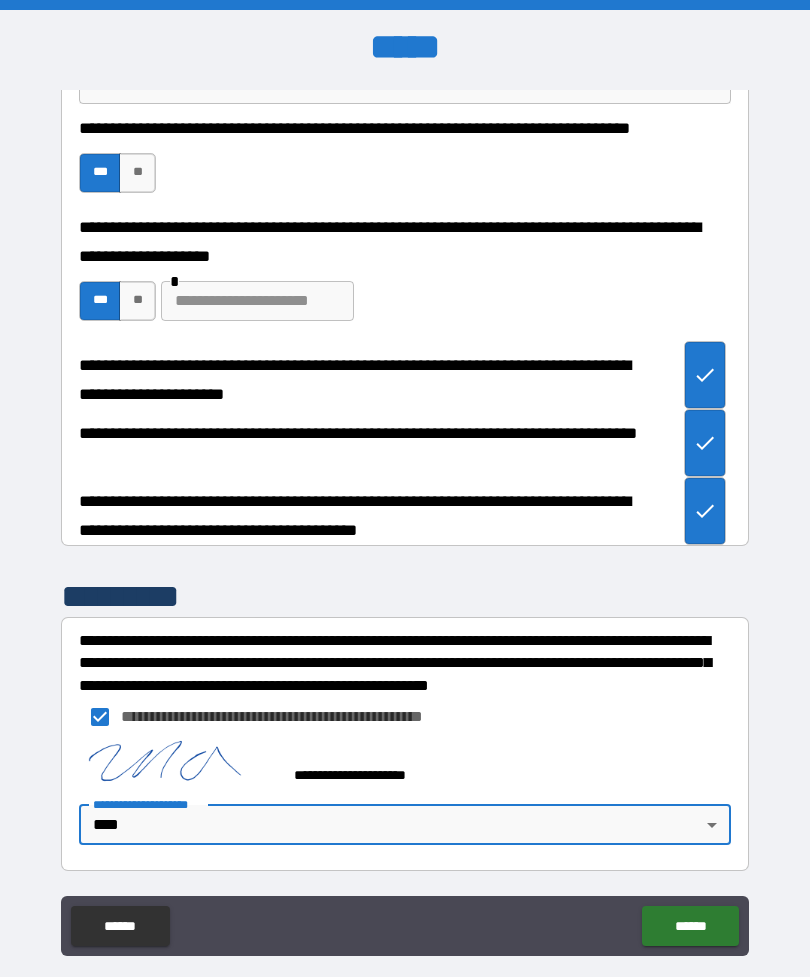 click on "******" at bounding box center [690, 926] 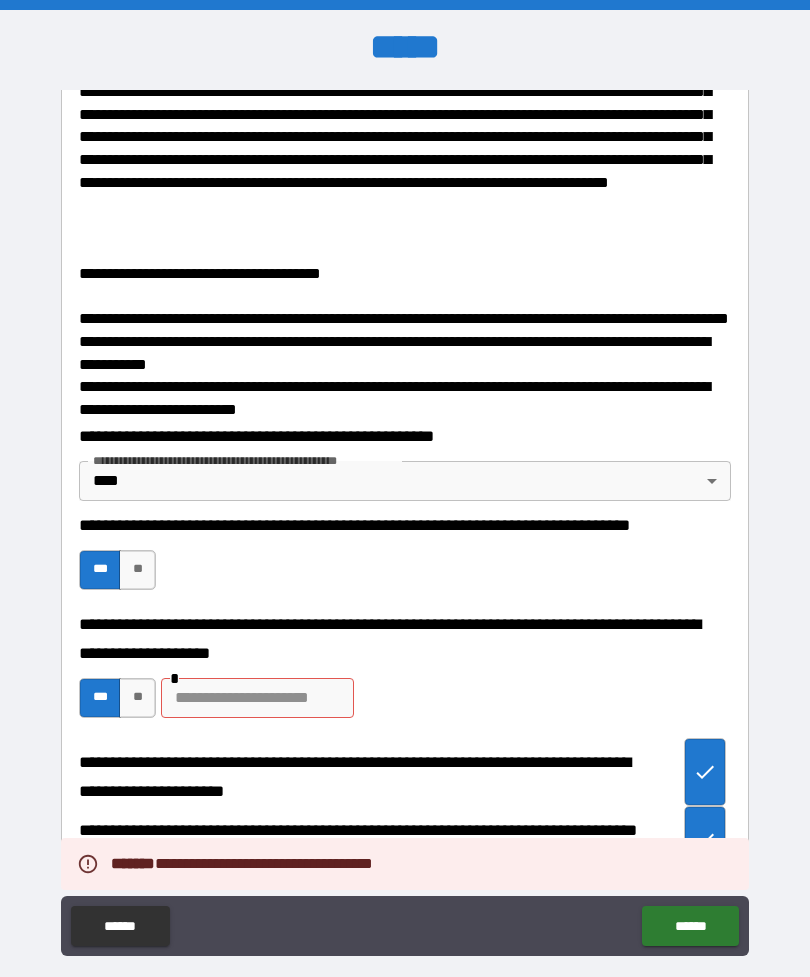 scroll, scrollTop: 396, scrollLeft: 0, axis: vertical 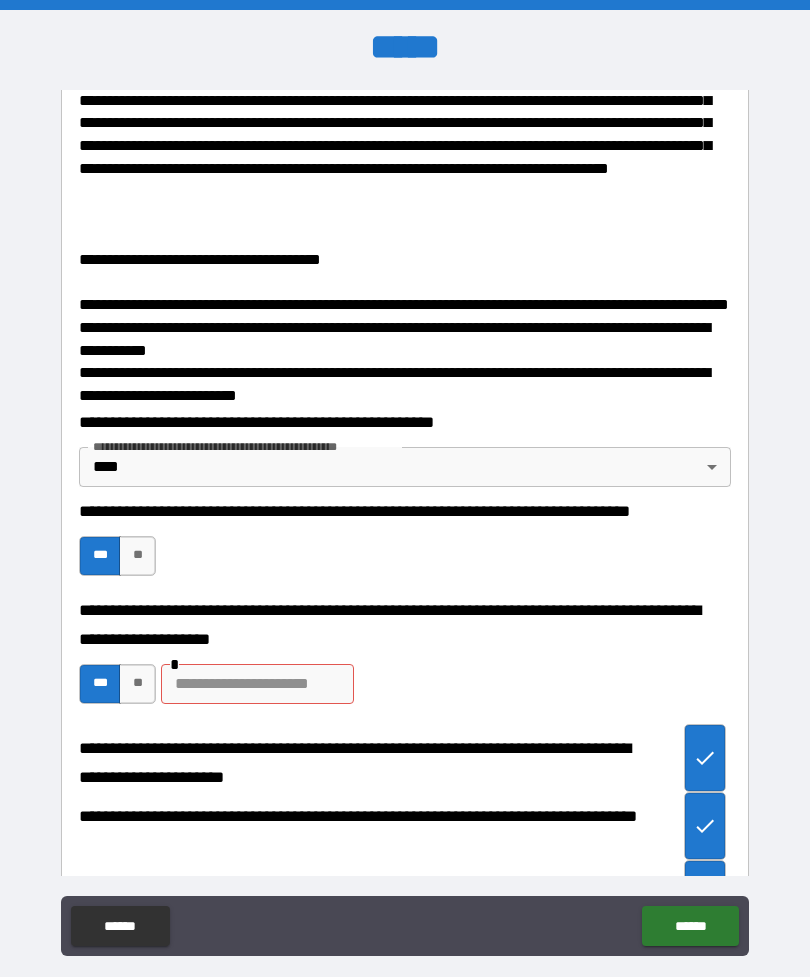 click at bounding box center (257, 684) 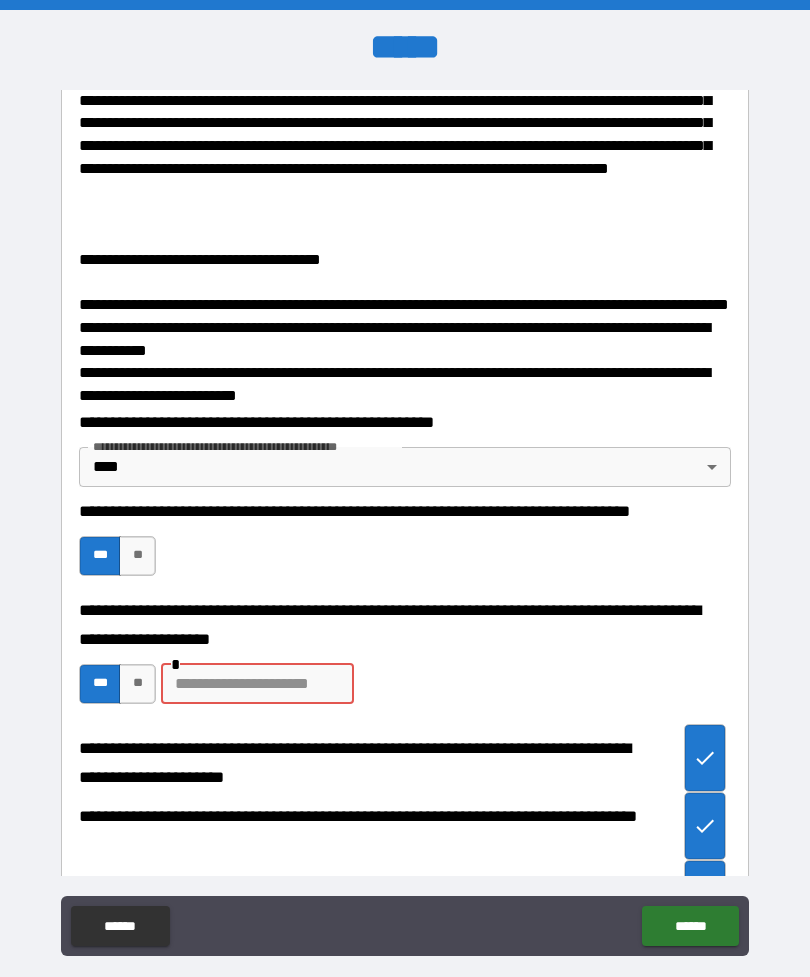 scroll, scrollTop: 64, scrollLeft: 0, axis: vertical 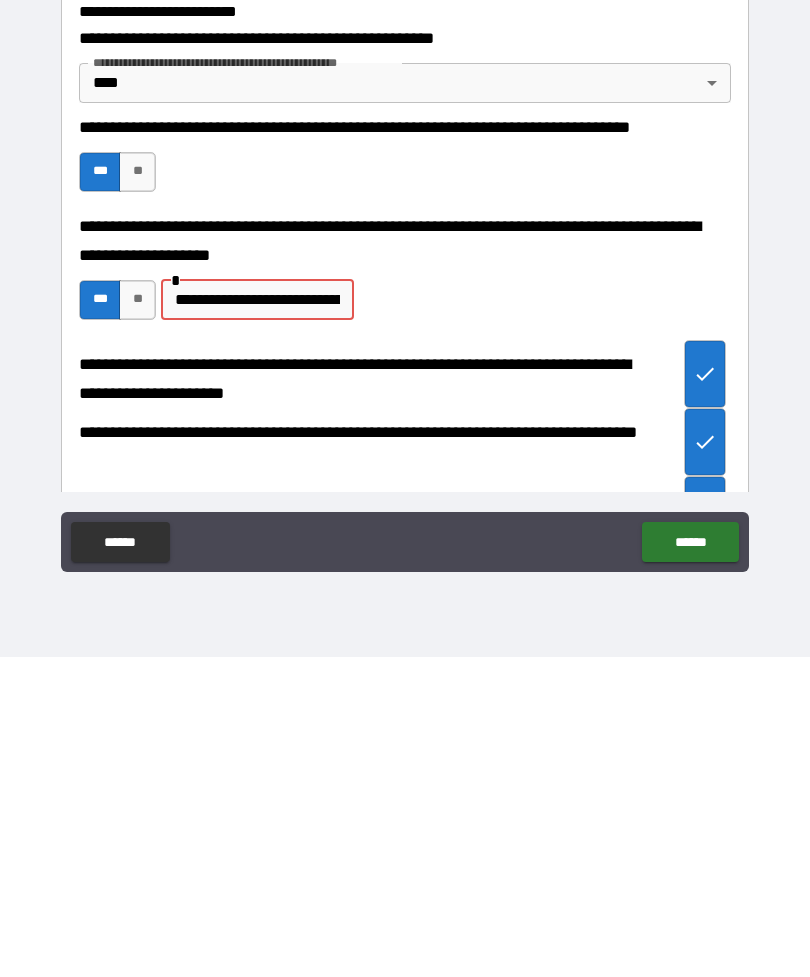 type on "**********" 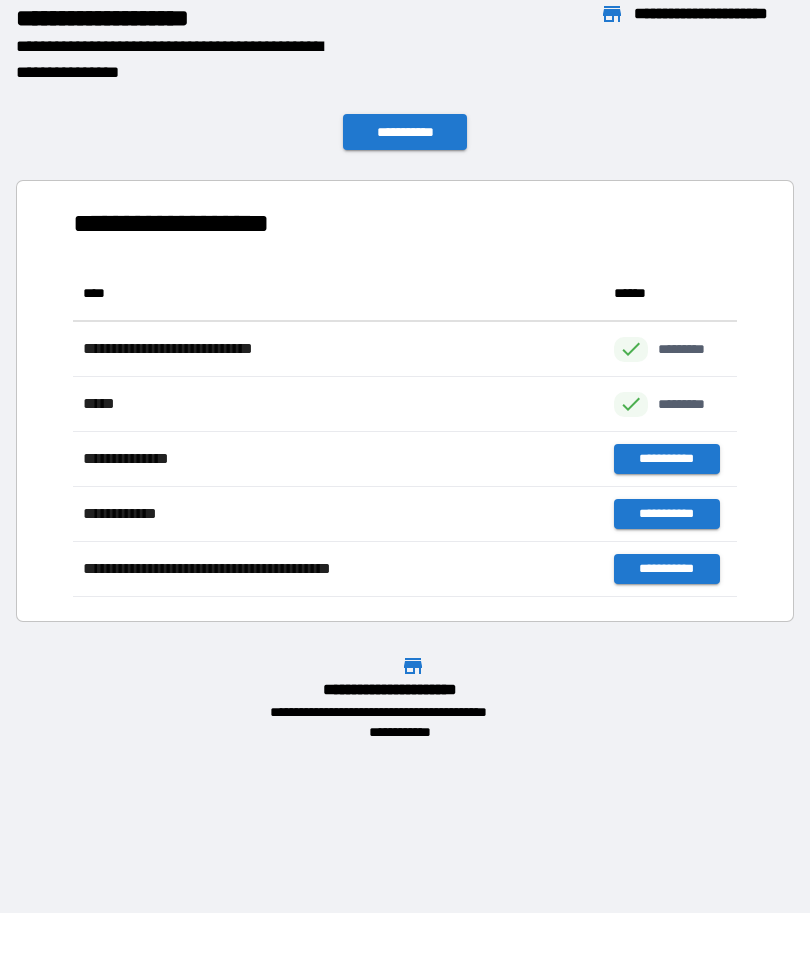 scroll, scrollTop: 331, scrollLeft: 664, axis: both 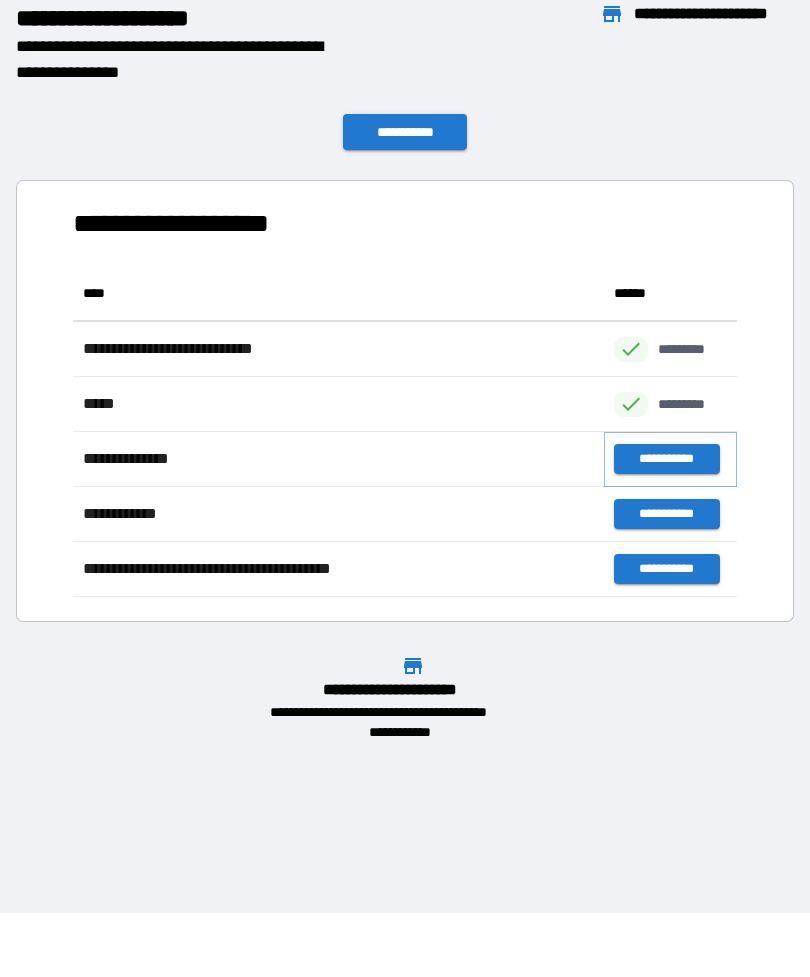 click on "**********" at bounding box center [666, 459] 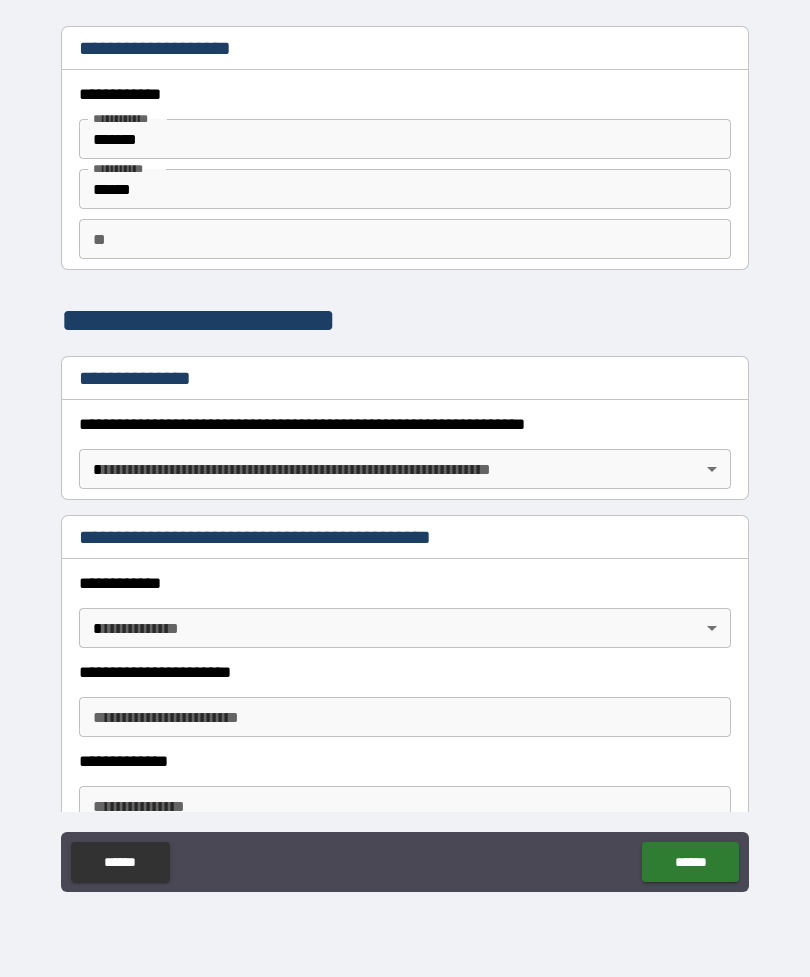 click on "******" at bounding box center [120, 862] 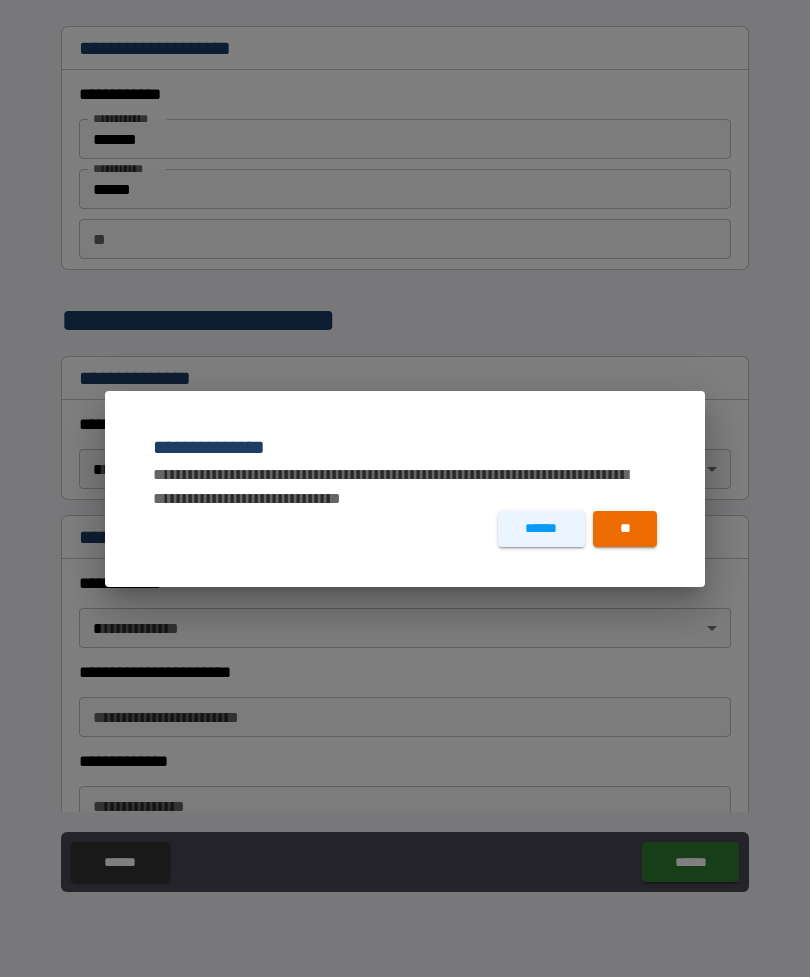click on "**" at bounding box center [625, 529] 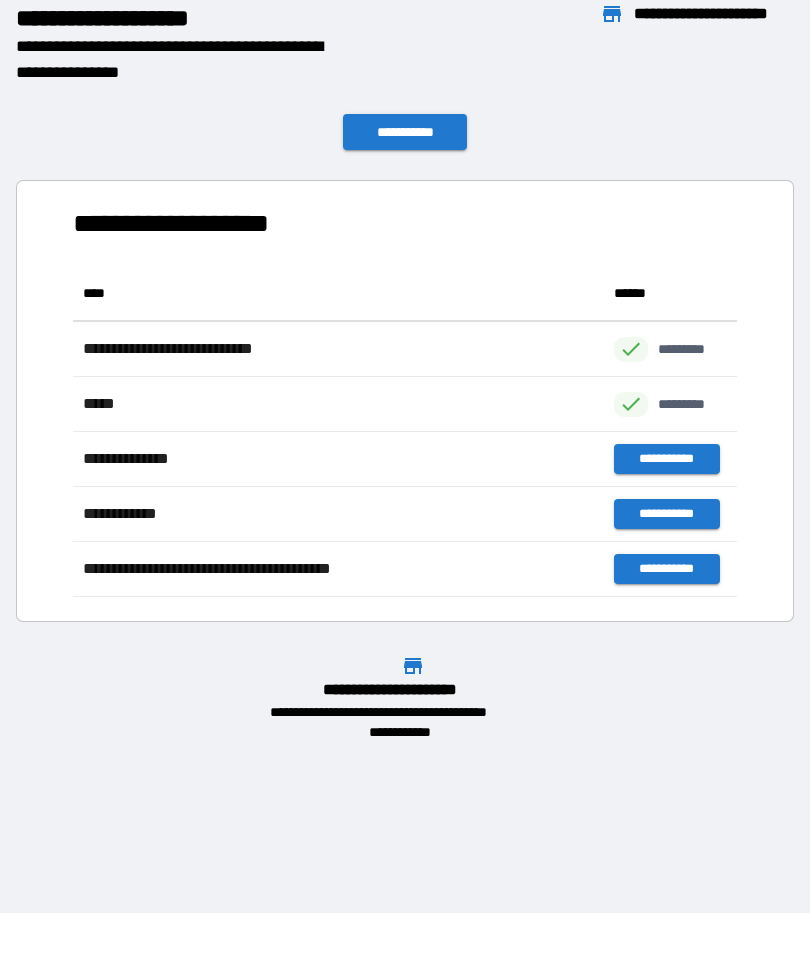 scroll, scrollTop: 1, scrollLeft: 1, axis: both 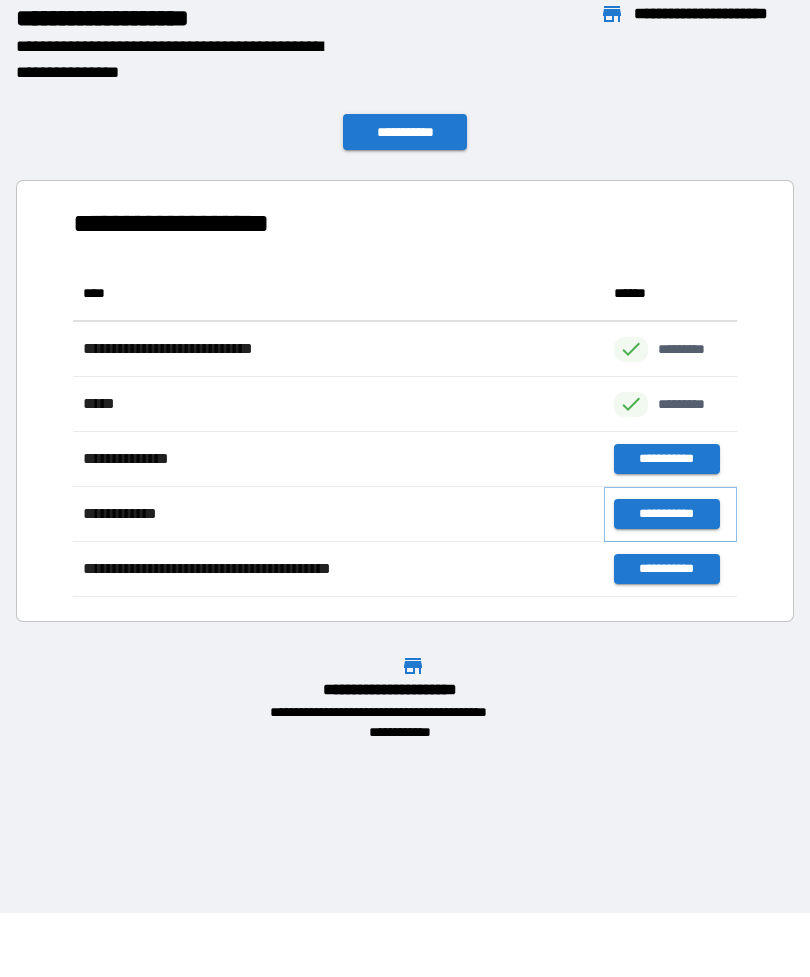 click on "**********" at bounding box center (666, 514) 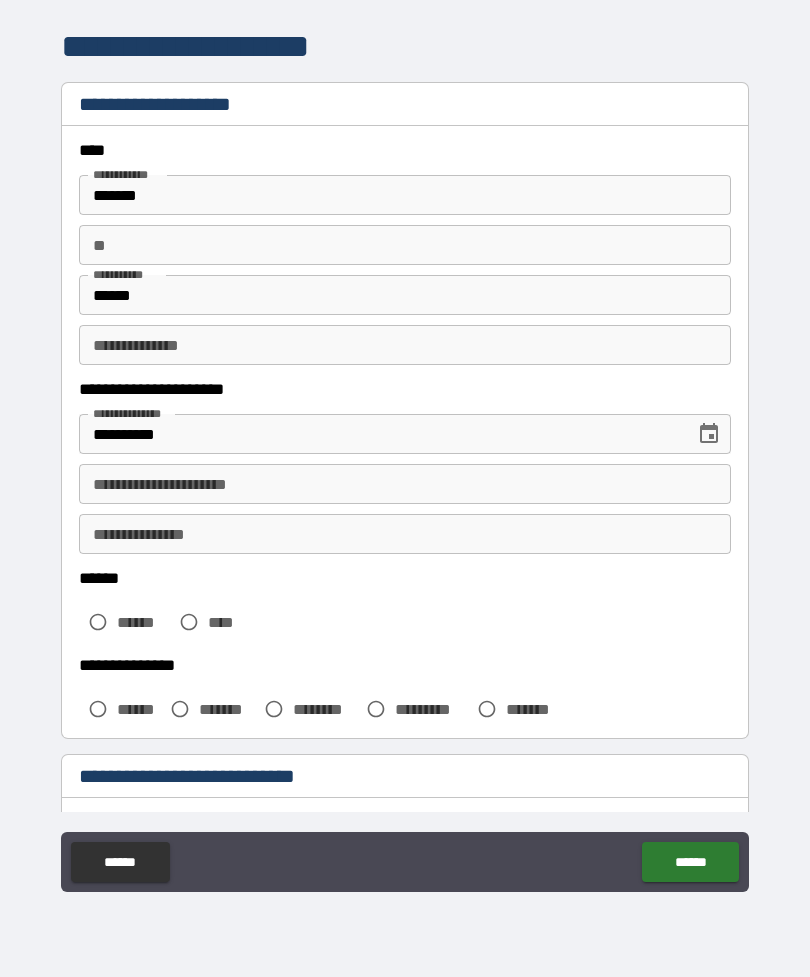 click on "** **" at bounding box center (405, 245) 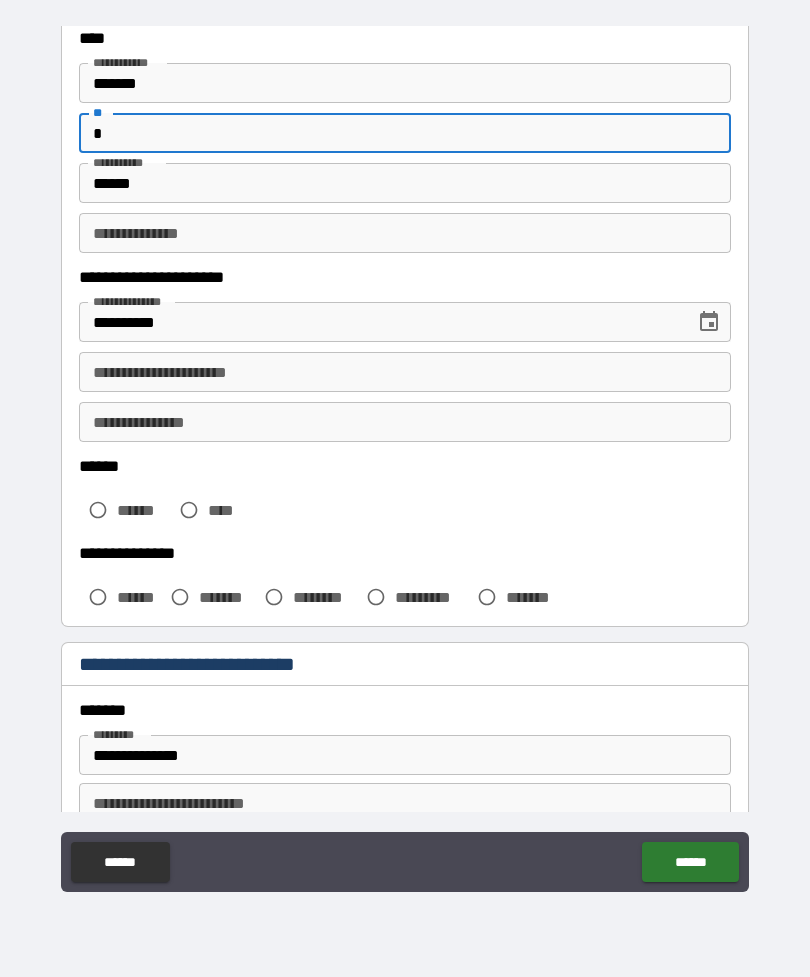 scroll, scrollTop: 115, scrollLeft: 0, axis: vertical 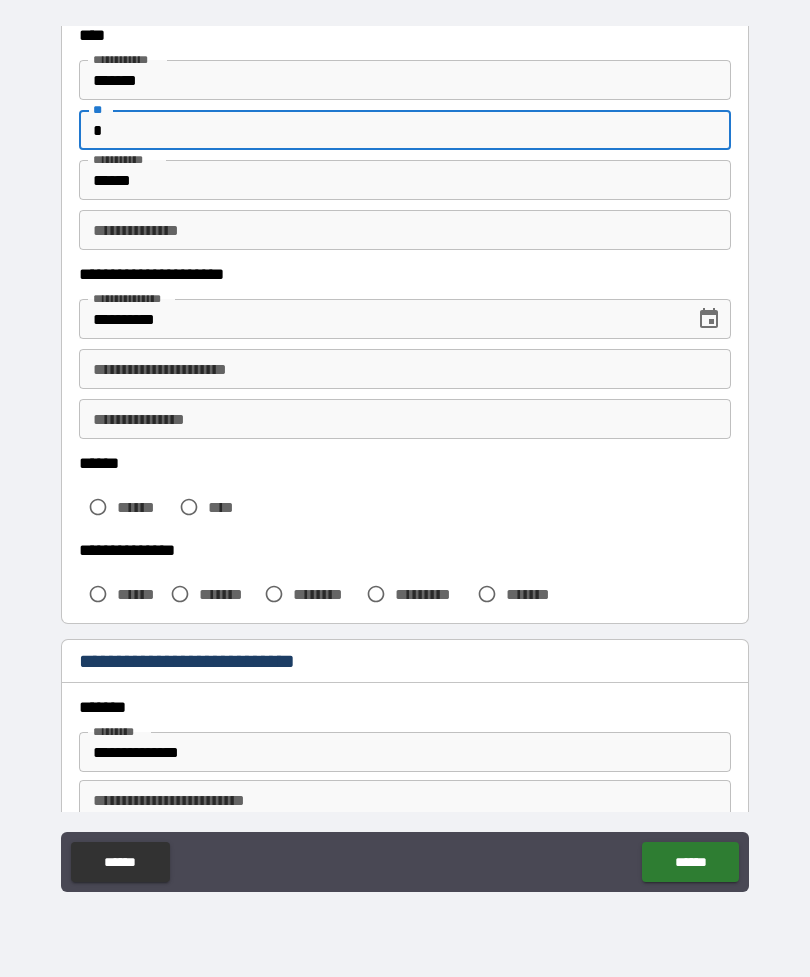 type on "*" 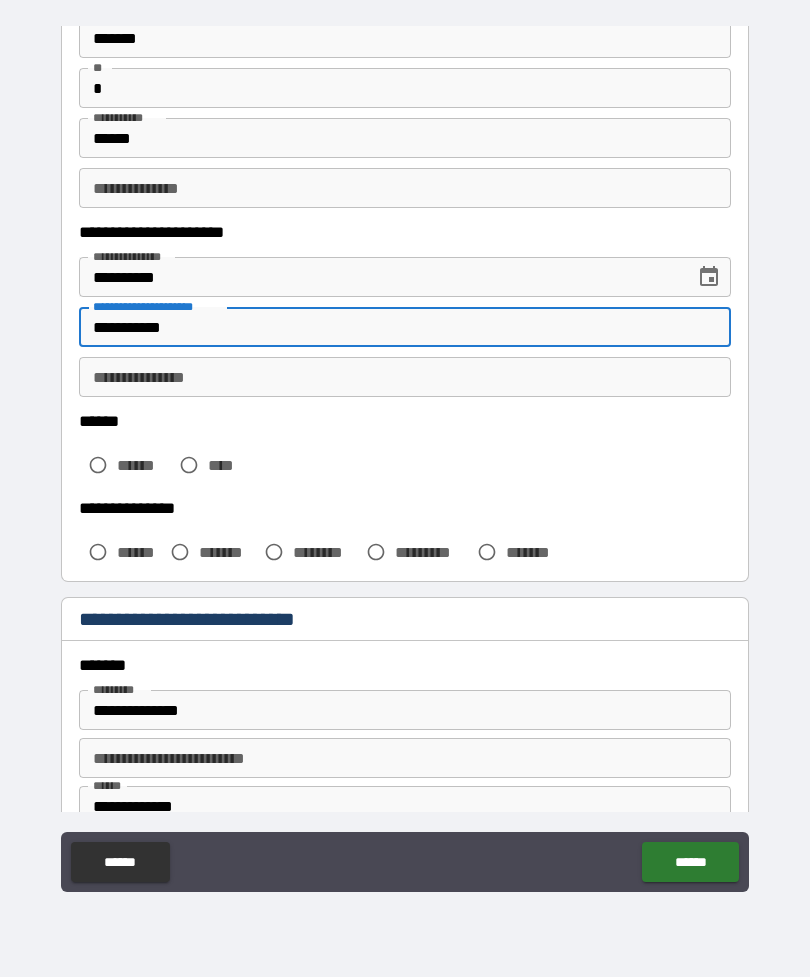 scroll, scrollTop: 156, scrollLeft: 0, axis: vertical 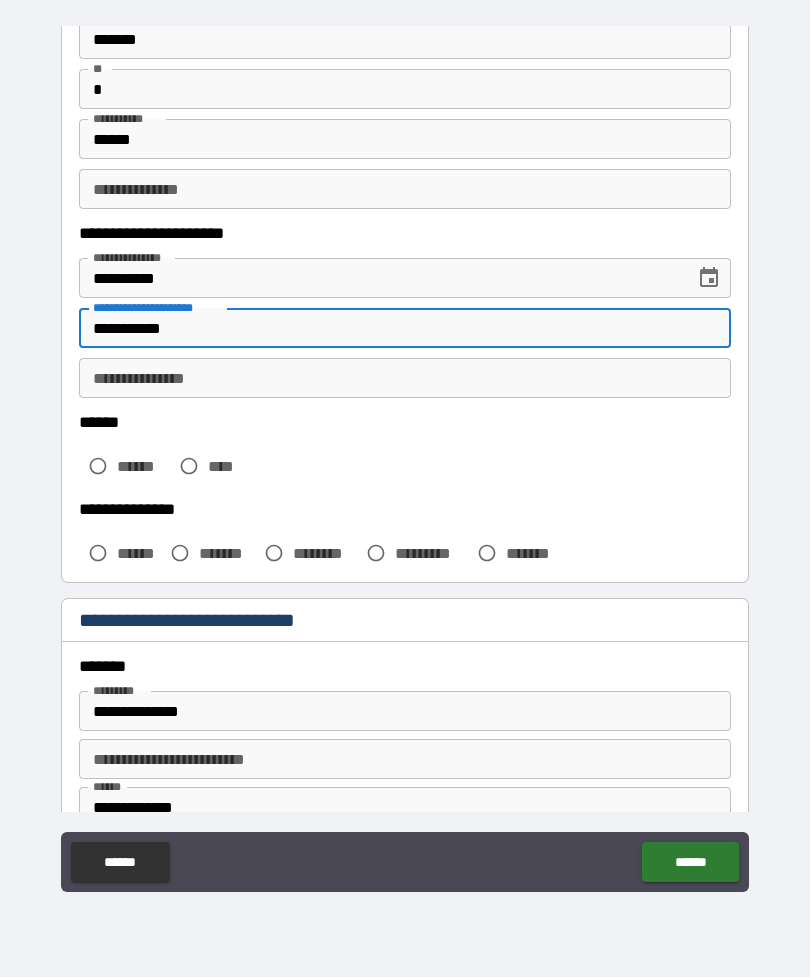 type on "**********" 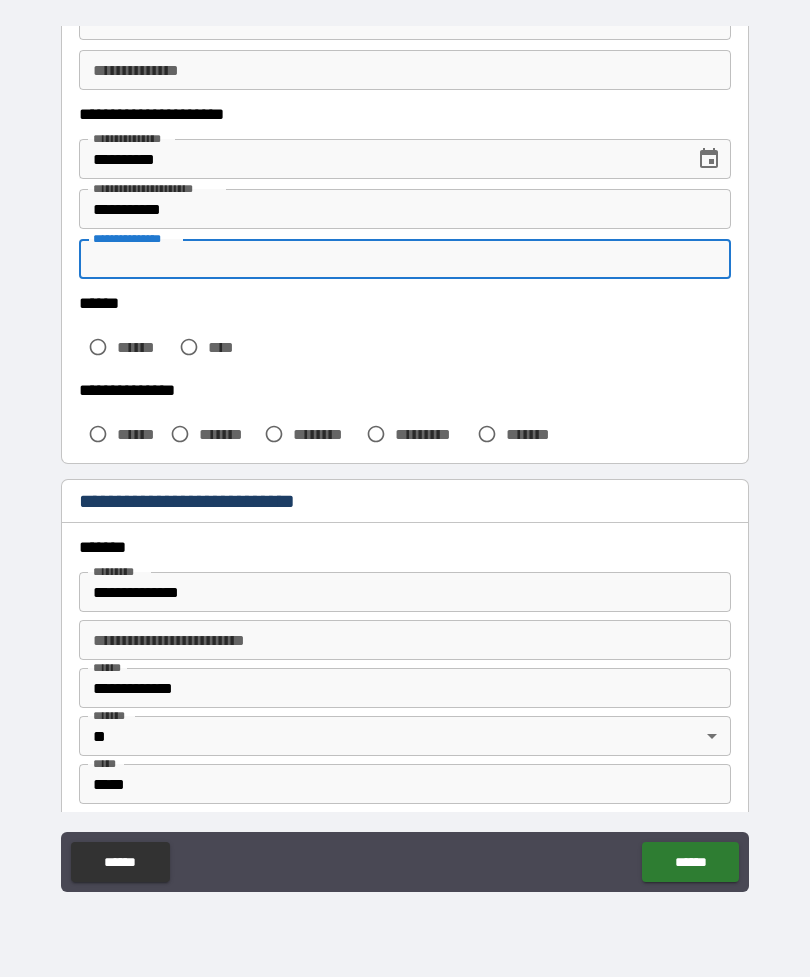 scroll, scrollTop: 283, scrollLeft: 0, axis: vertical 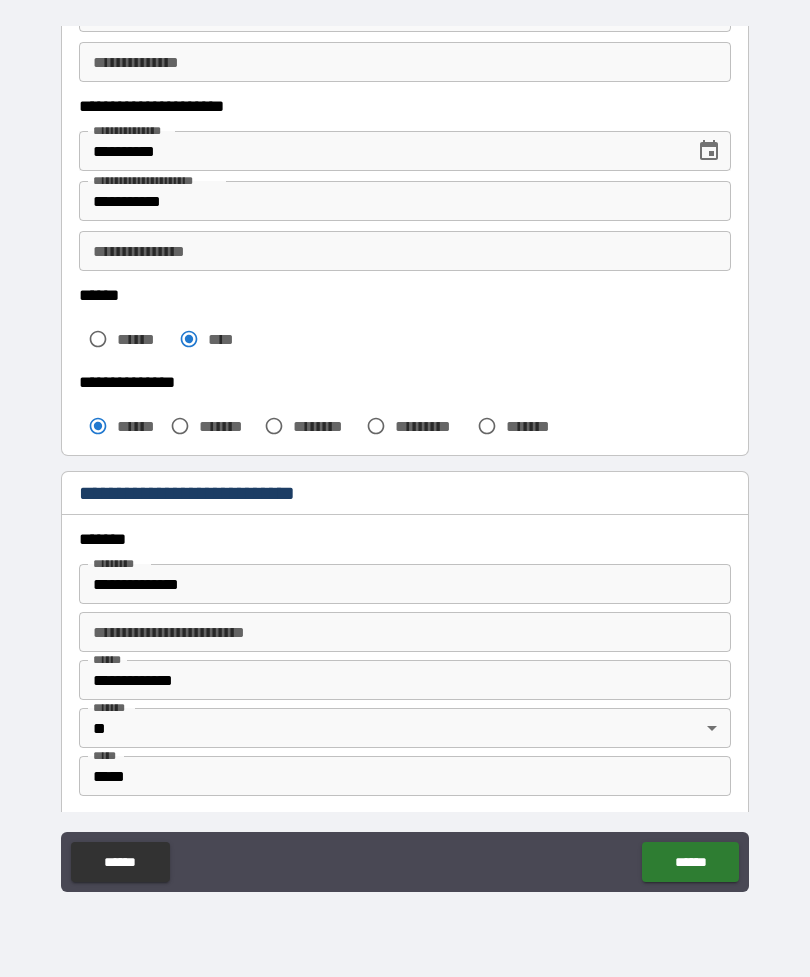 click on "**********" at bounding box center [405, 251] 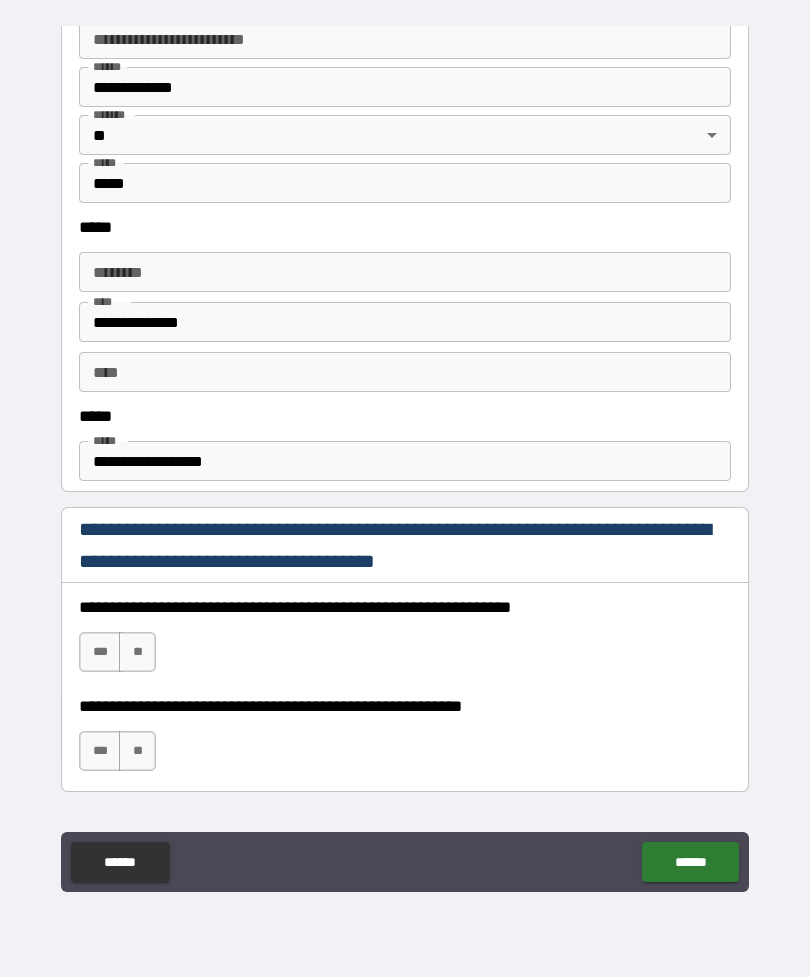 scroll, scrollTop: 890, scrollLeft: 0, axis: vertical 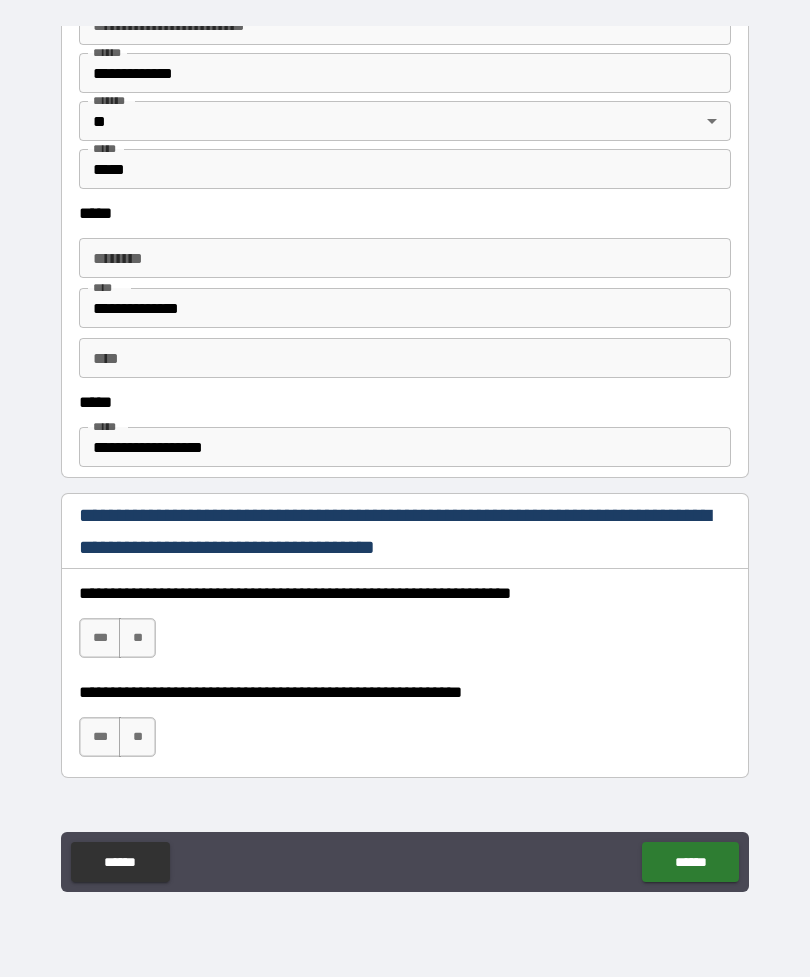type on "**********" 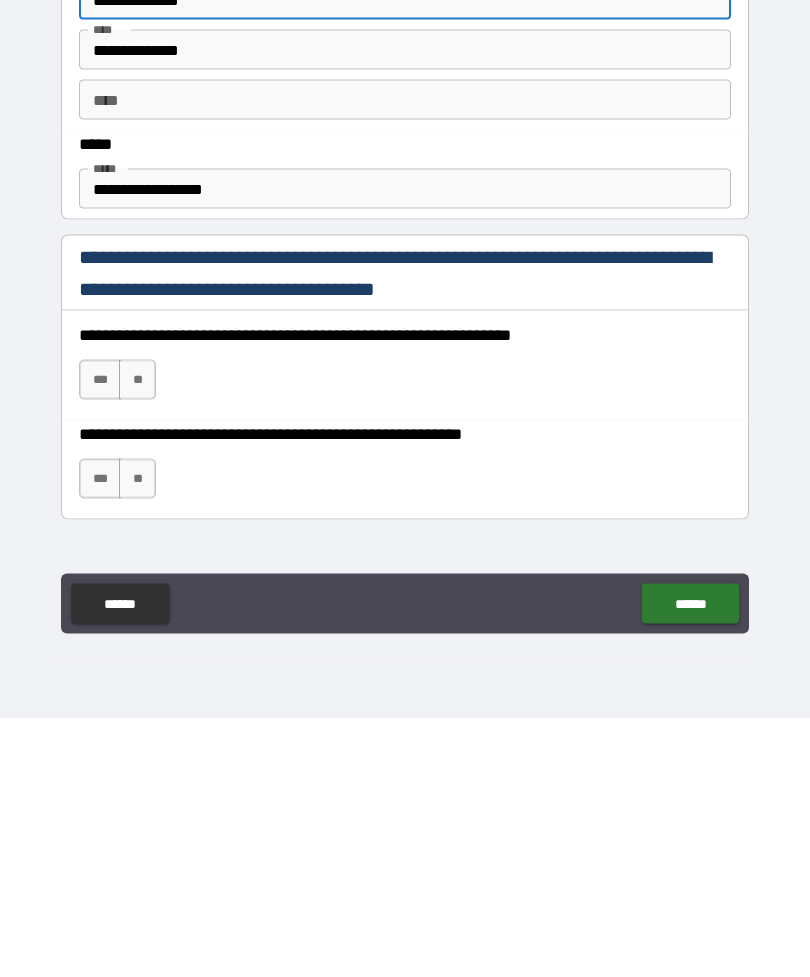 type on "**********" 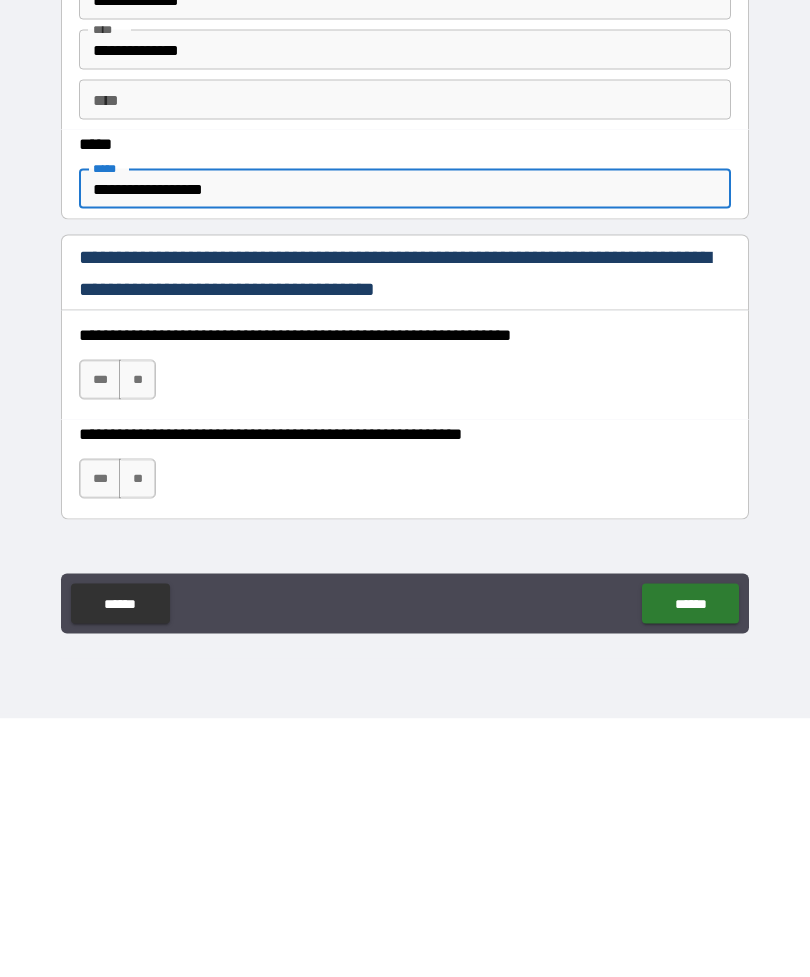 click on "***" at bounding box center (100, 638) 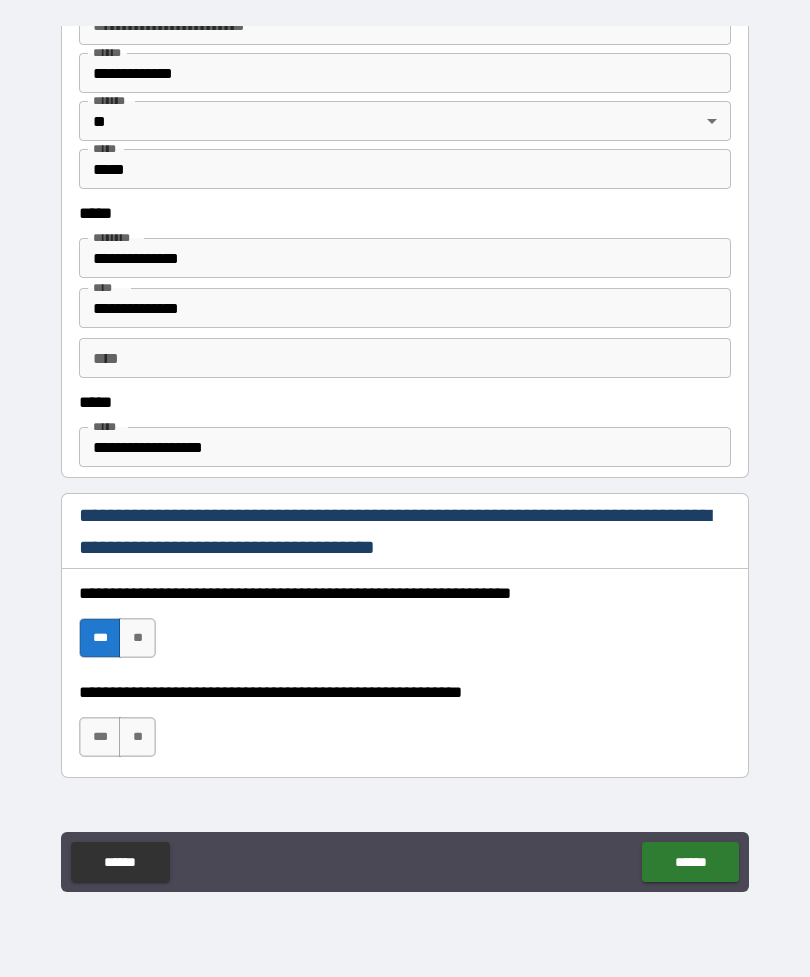 click on "***" at bounding box center [100, 737] 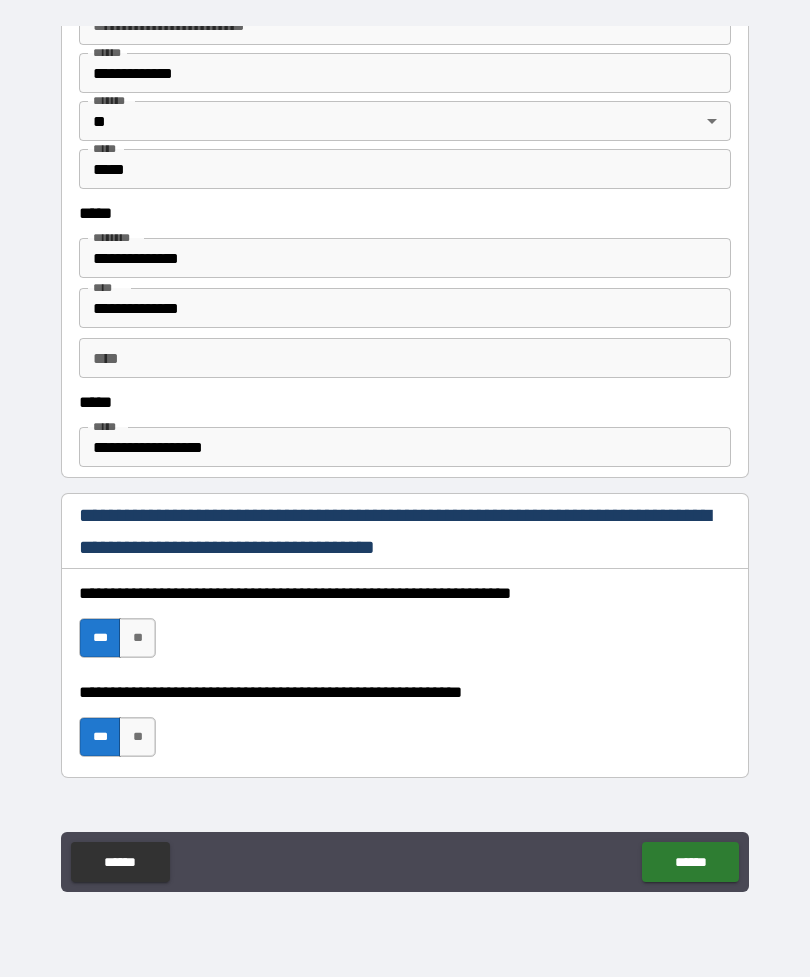 click on "**" at bounding box center (137, 737) 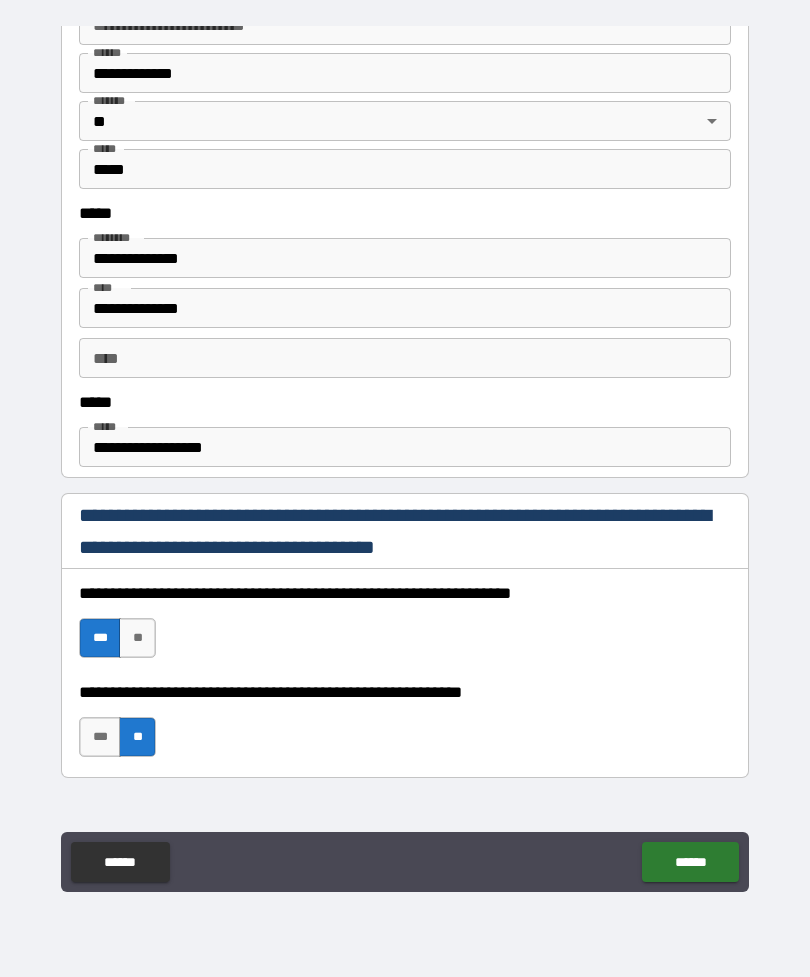 click on "******" at bounding box center (690, 862) 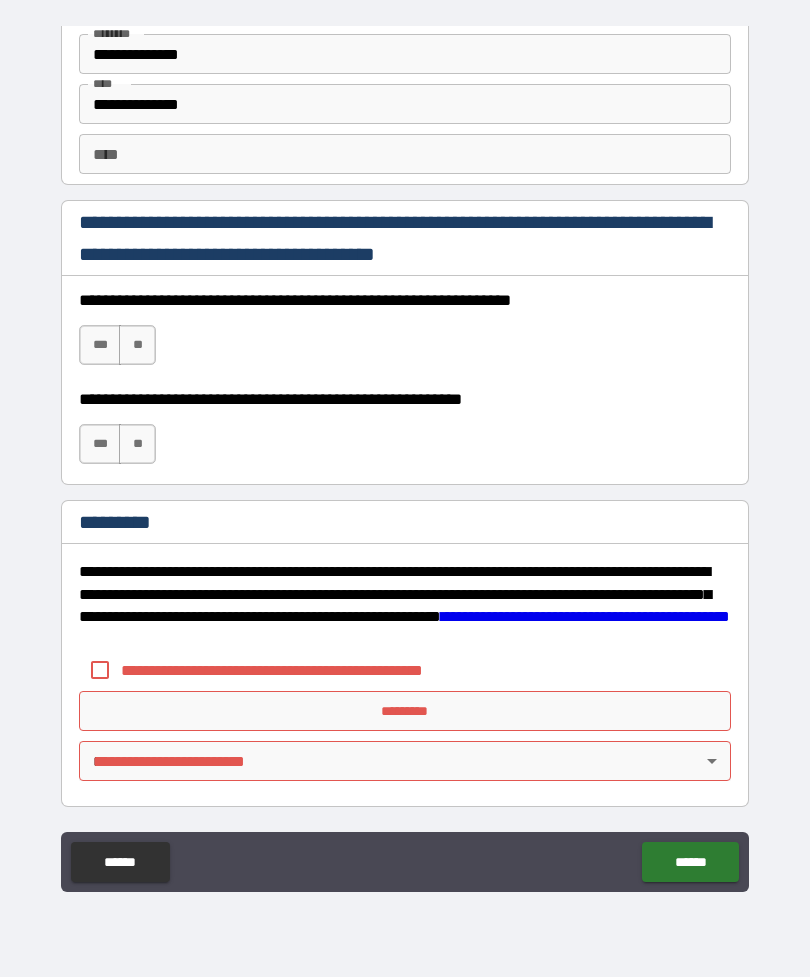 scroll, scrollTop: 2818, scrollLeft: 0, axis: vertical 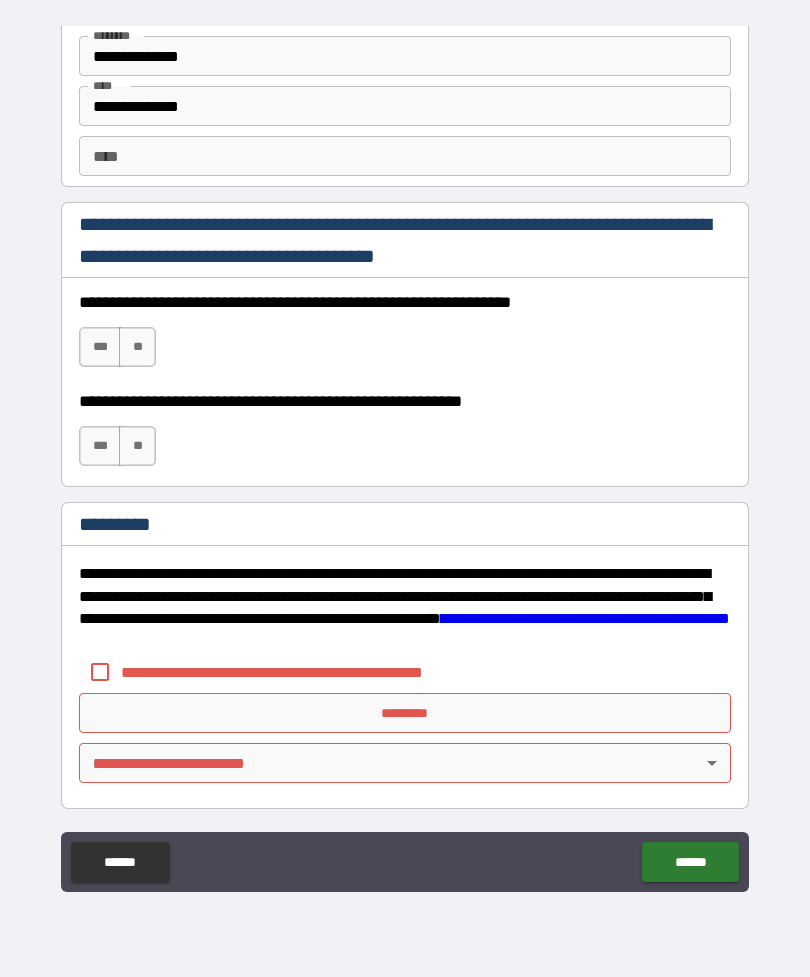 click on "***" at bounding box center (100, 347) 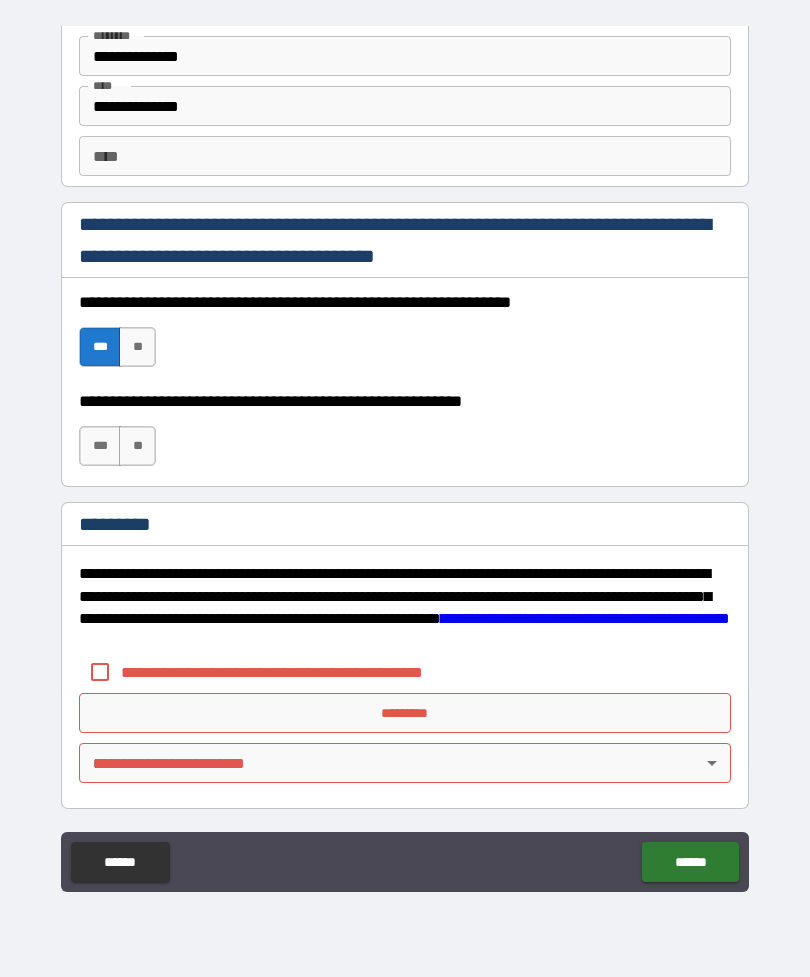 click on "**" at bounding box center [137, 446] 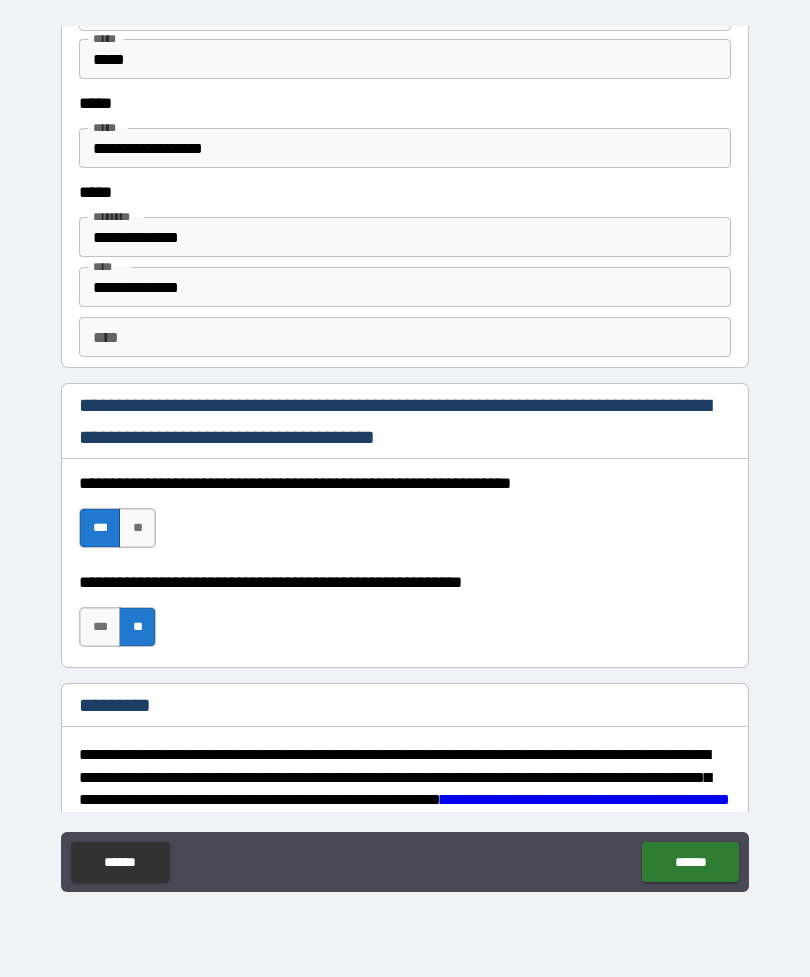 scroll, scrollTop: 2667, scrollLeft: 0, axis: vertical 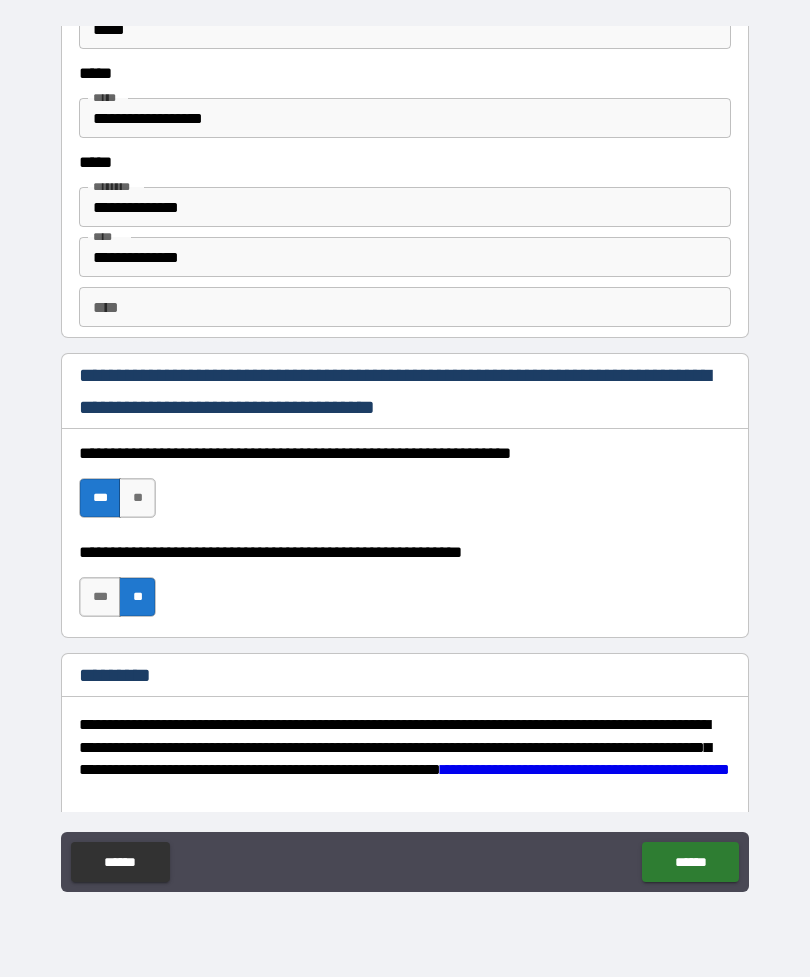 click on "***" at bounding box center (100, 597) 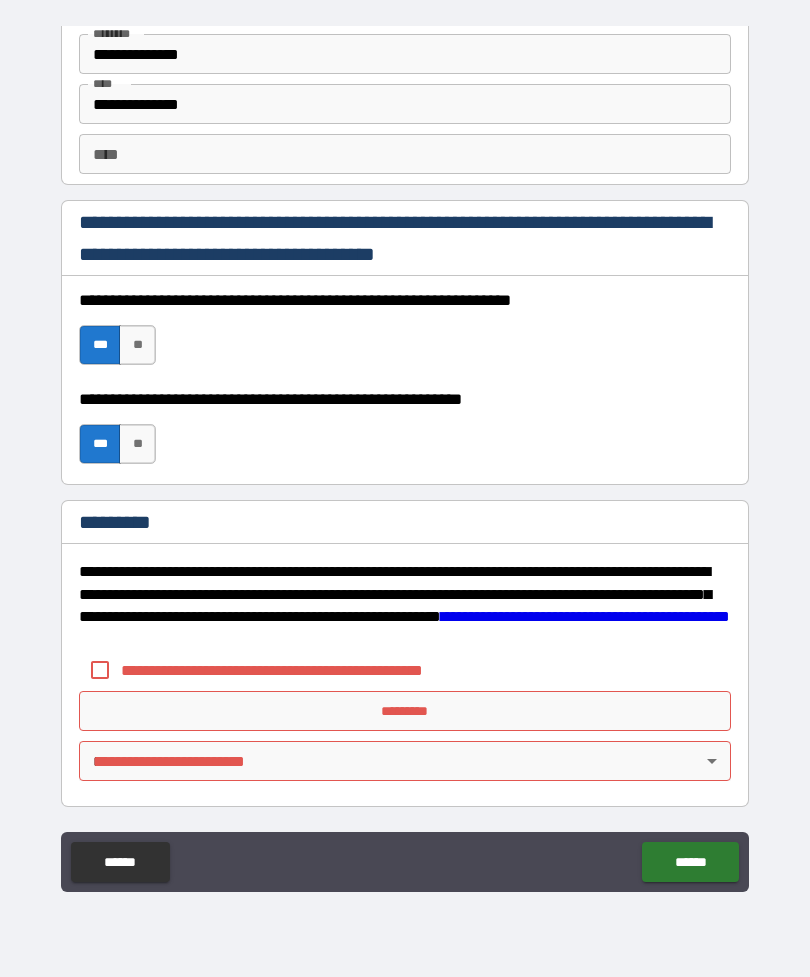scroll, scrollTop: 2820, scrollLeft: 0, axis: vertical 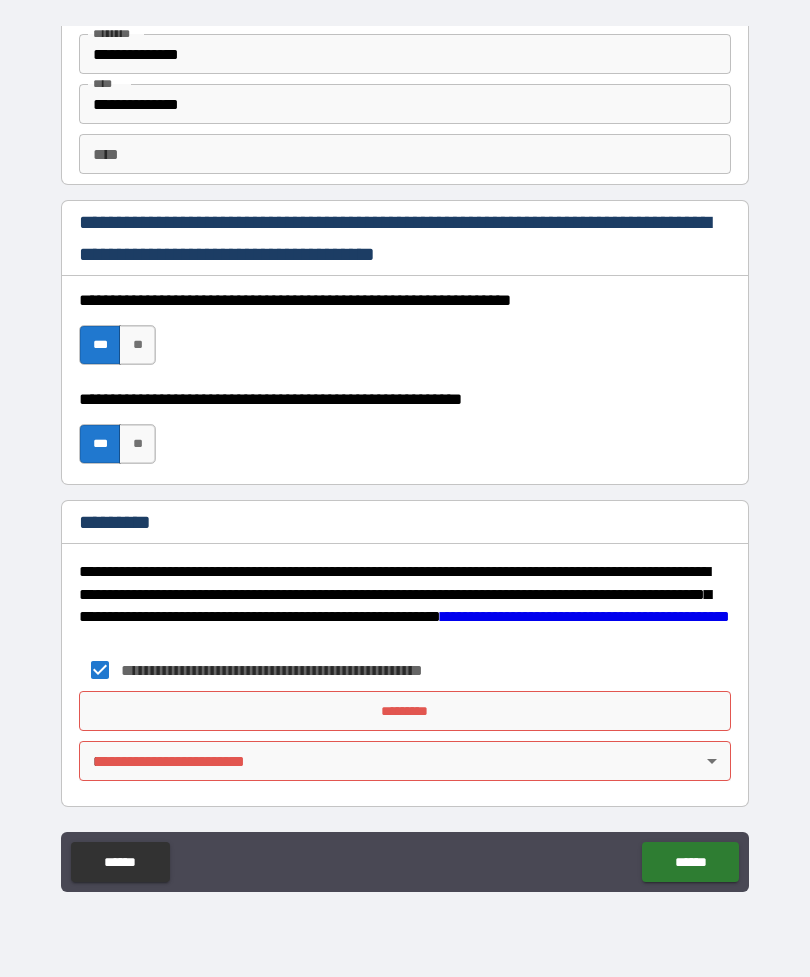 click on "*********" at bounding box center [405, 711] 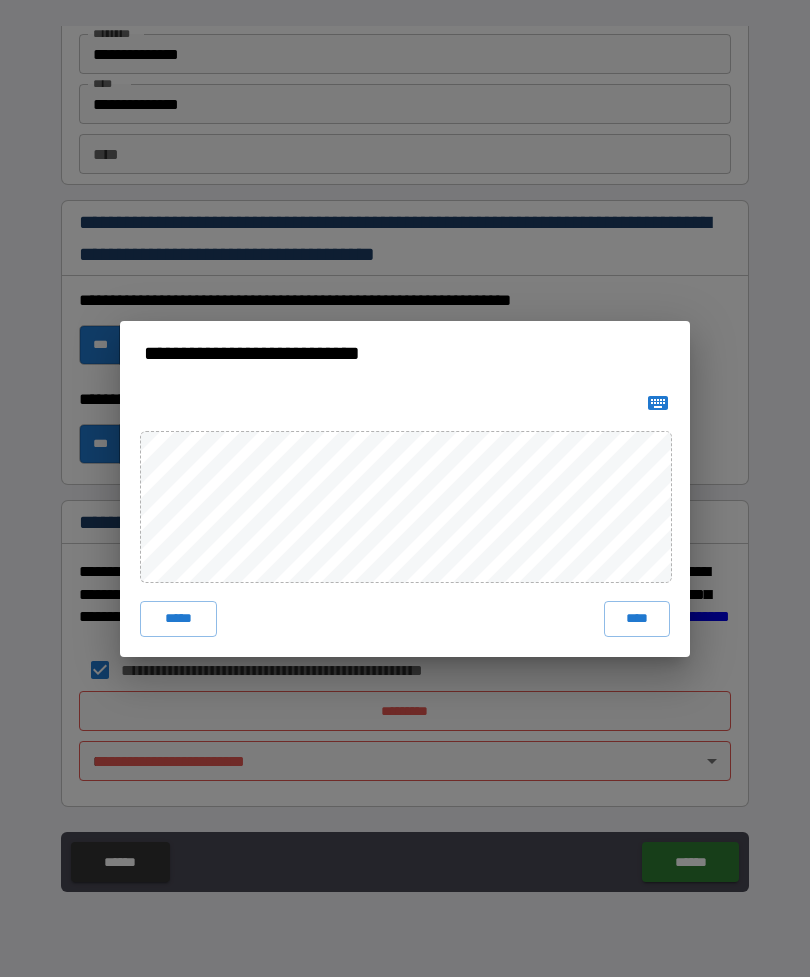 click on "****" at bounding box center [637, 619] 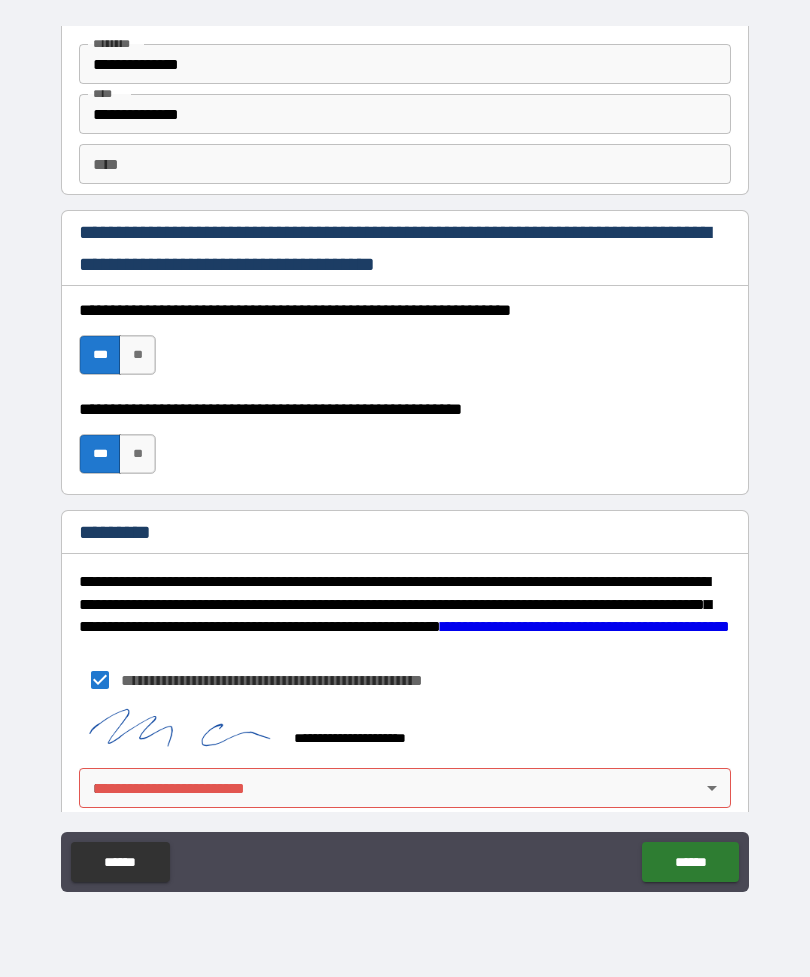 click on "**********" at bounding box center [405, 456] 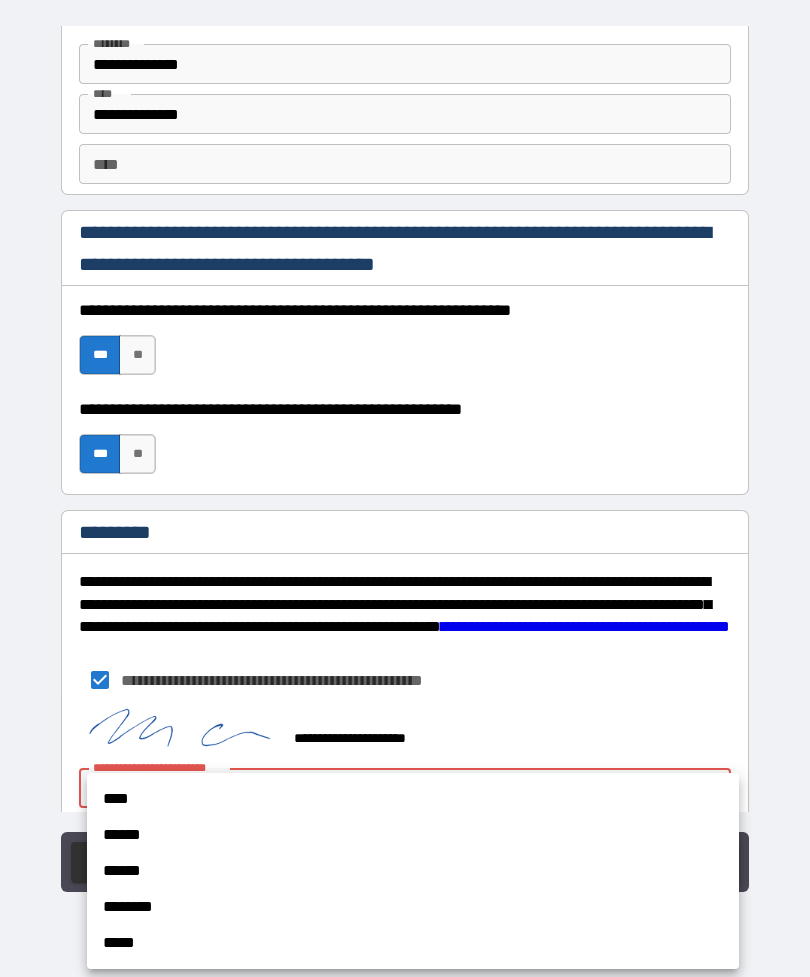 click on "******" at bounding box center [413, 835] 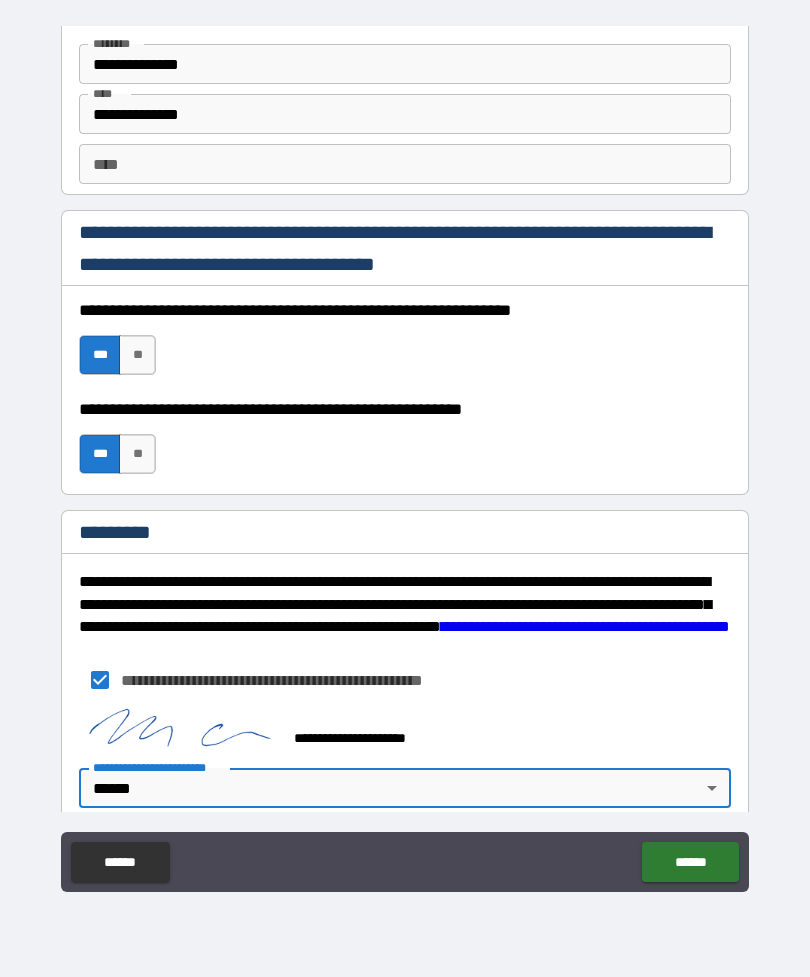 click on "**********" at bounding box center (405, 456) 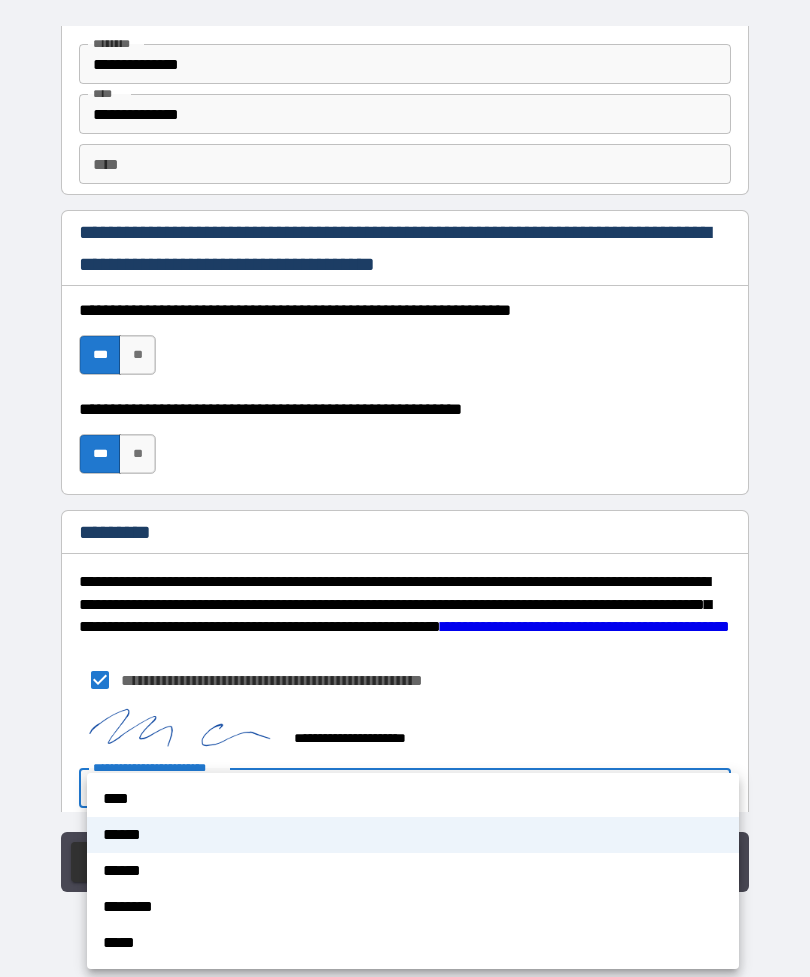 click on "****" at bounding box center [413, 799] 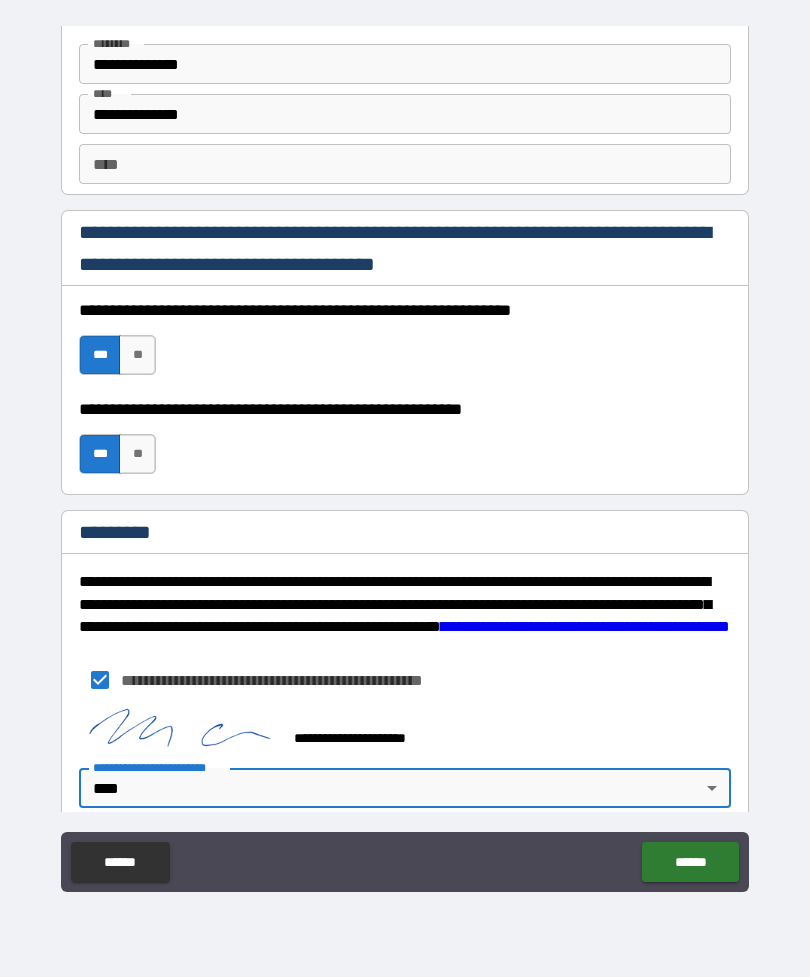 click on "******" at bounding box center [690, 862] 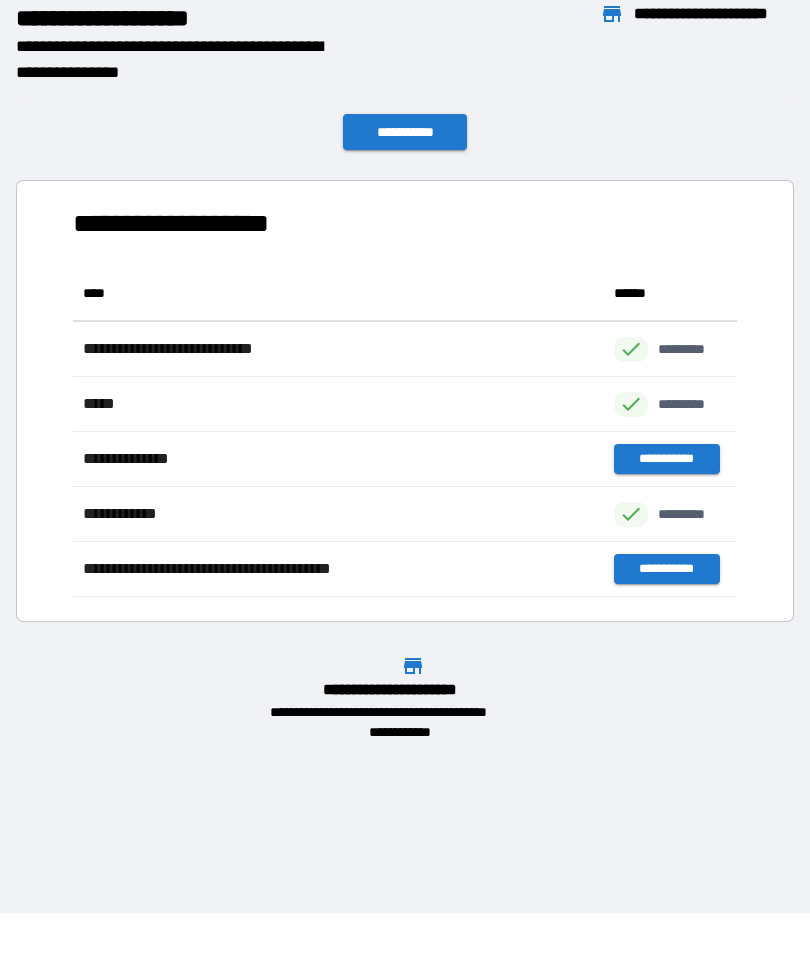scroll, scrollTop: 331, scrollLeft: 664, axis: both 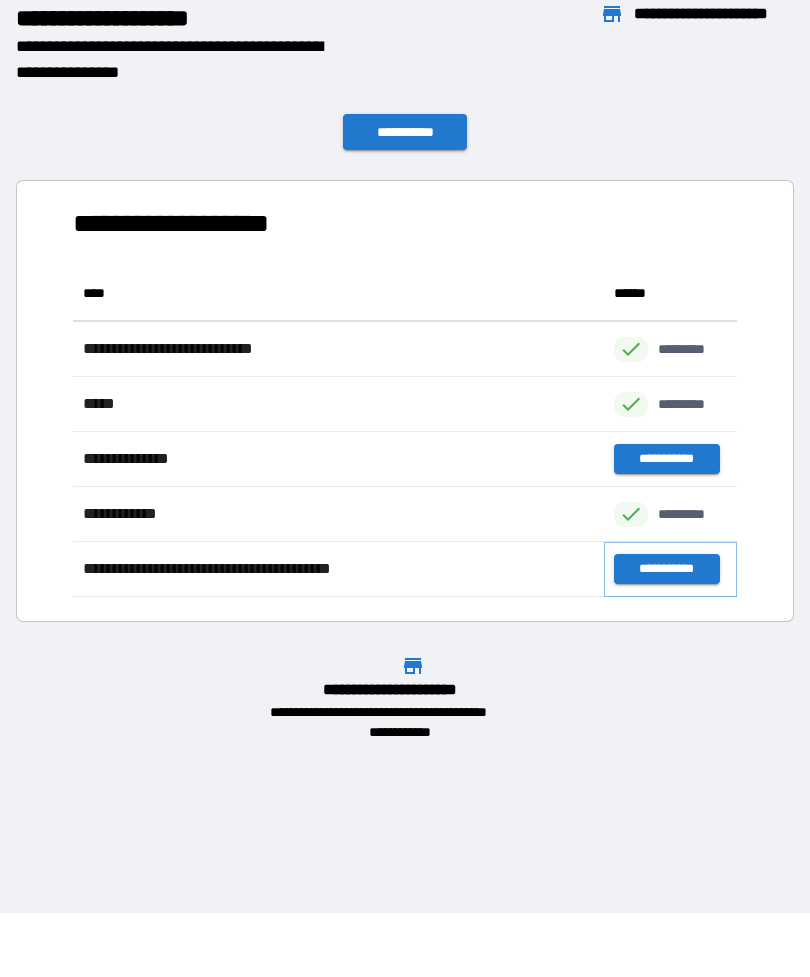 click on "**********" at bounding box center (666, 569) 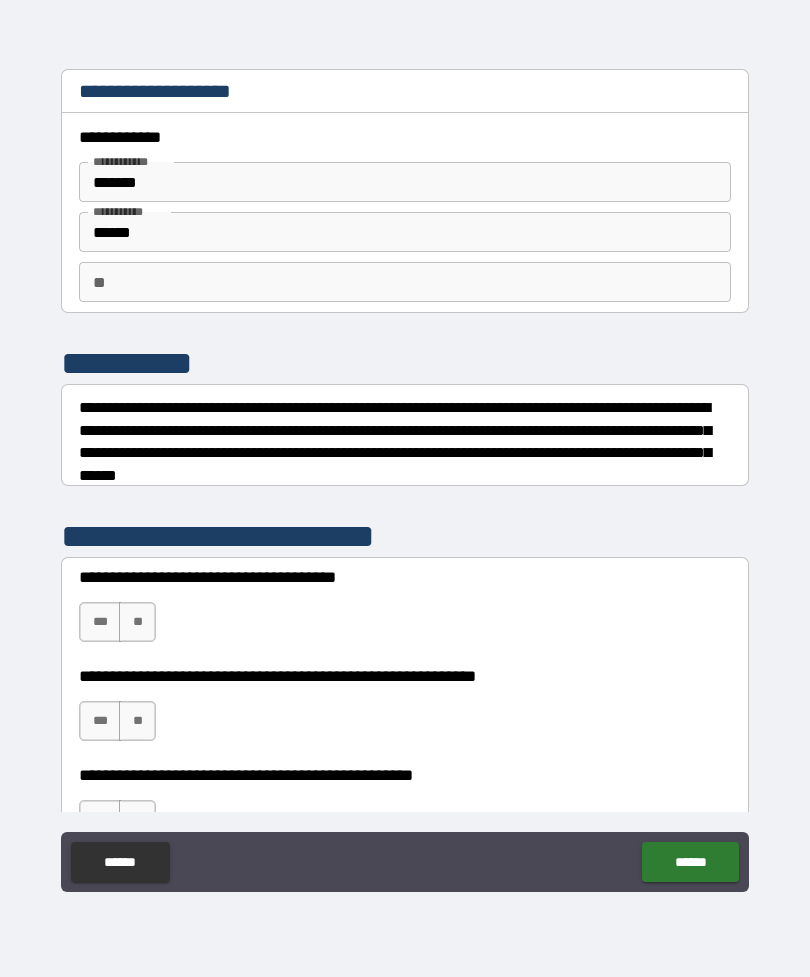 click on "**" at bounding box center (405, 282) 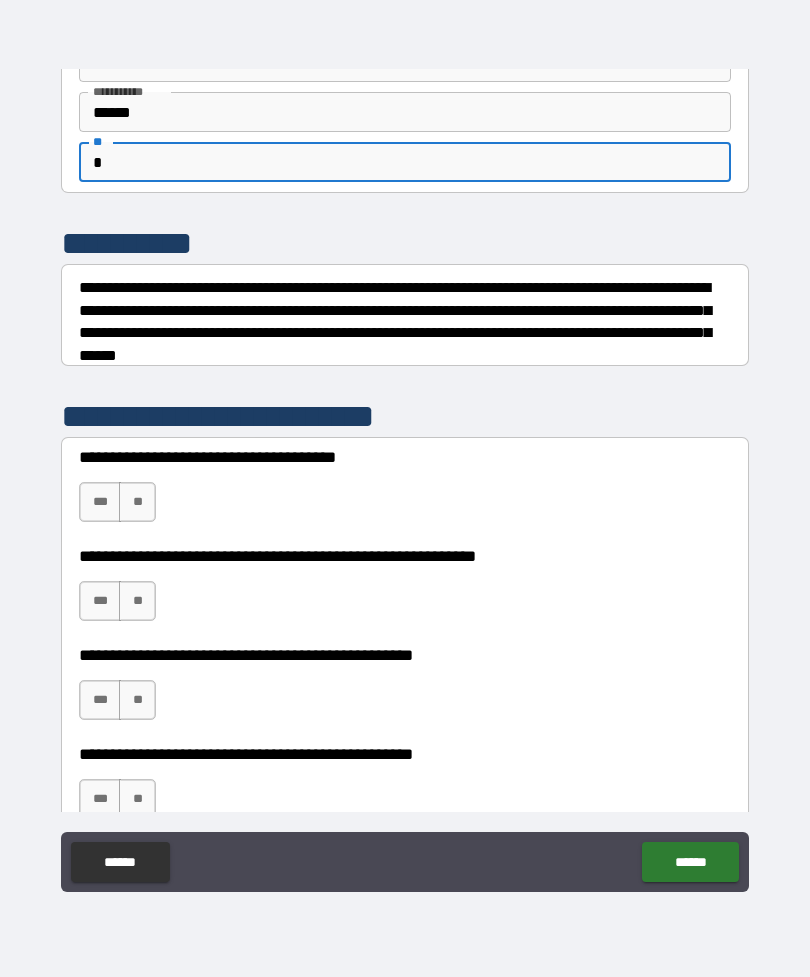 scroll, scrollTop: 125, scrollLeft: 0, axis: vertical 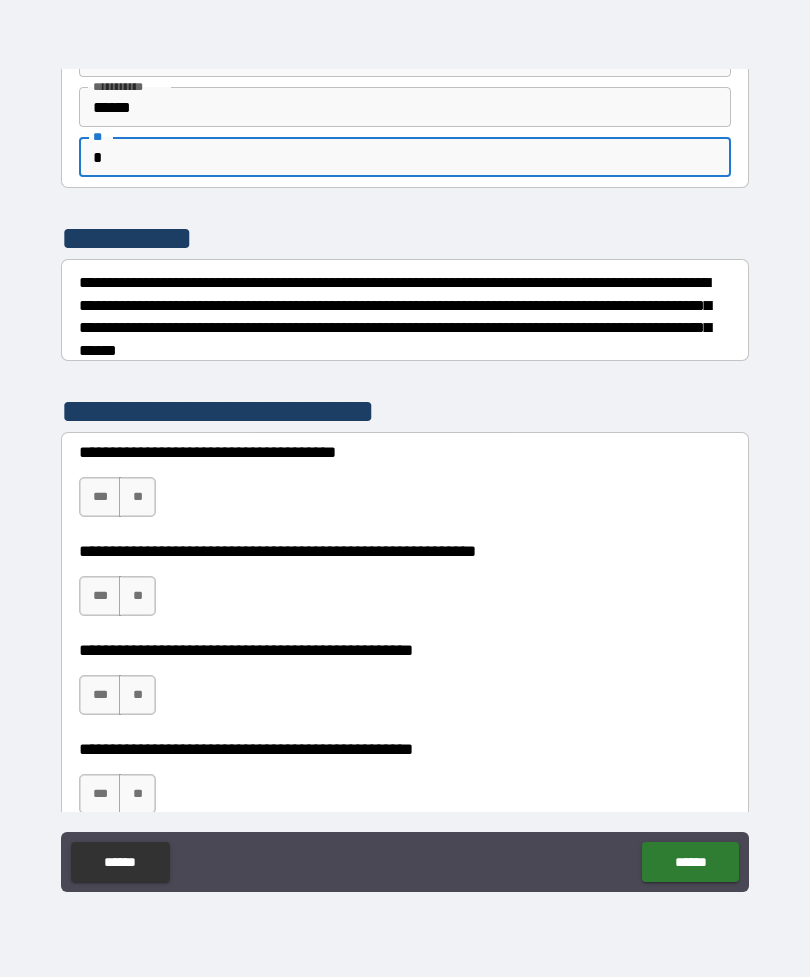 type on "*" 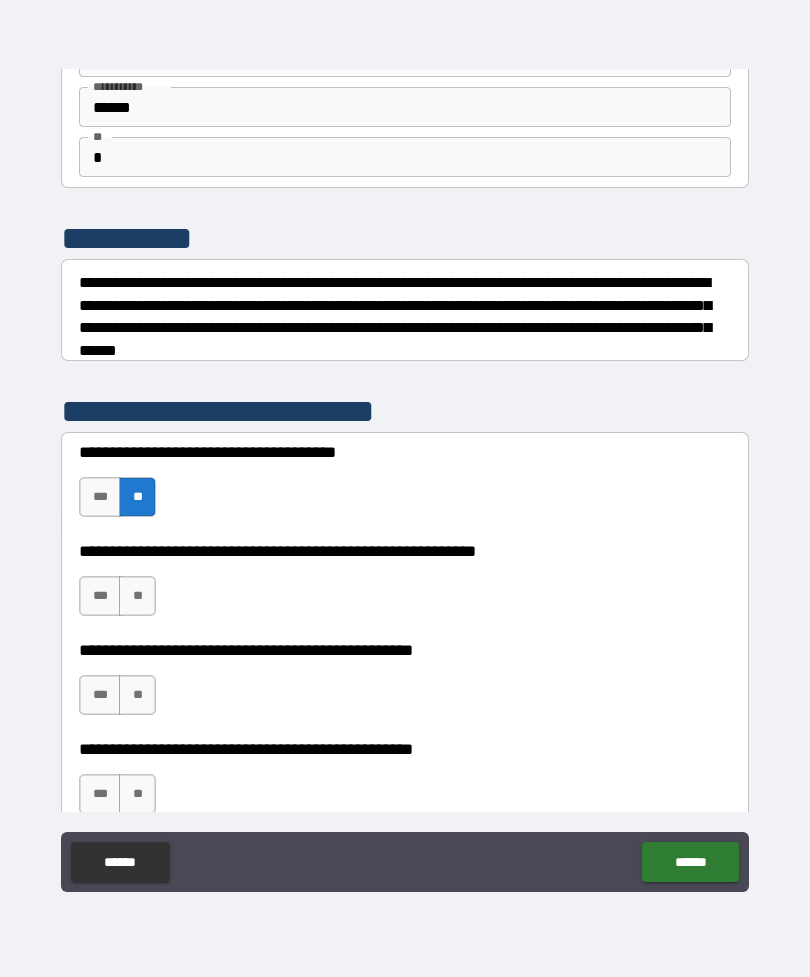 click on "**" at bounding box center (137, 596) 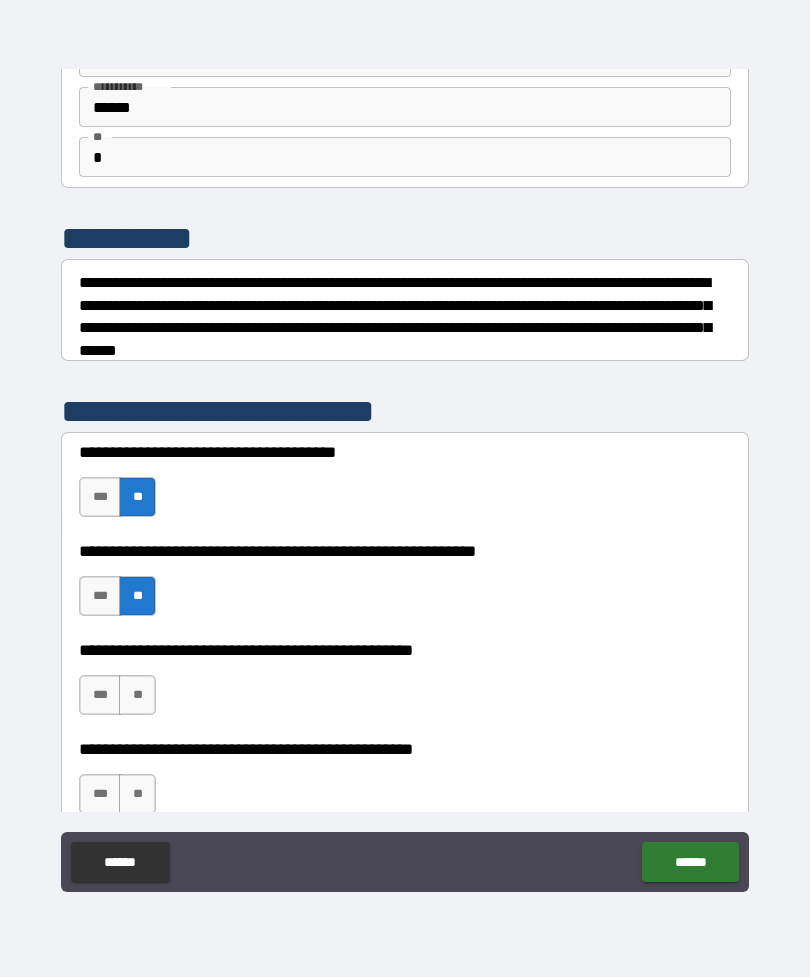 scroll, scrollTop: 217, scrollLeft: 0, axis: vertical 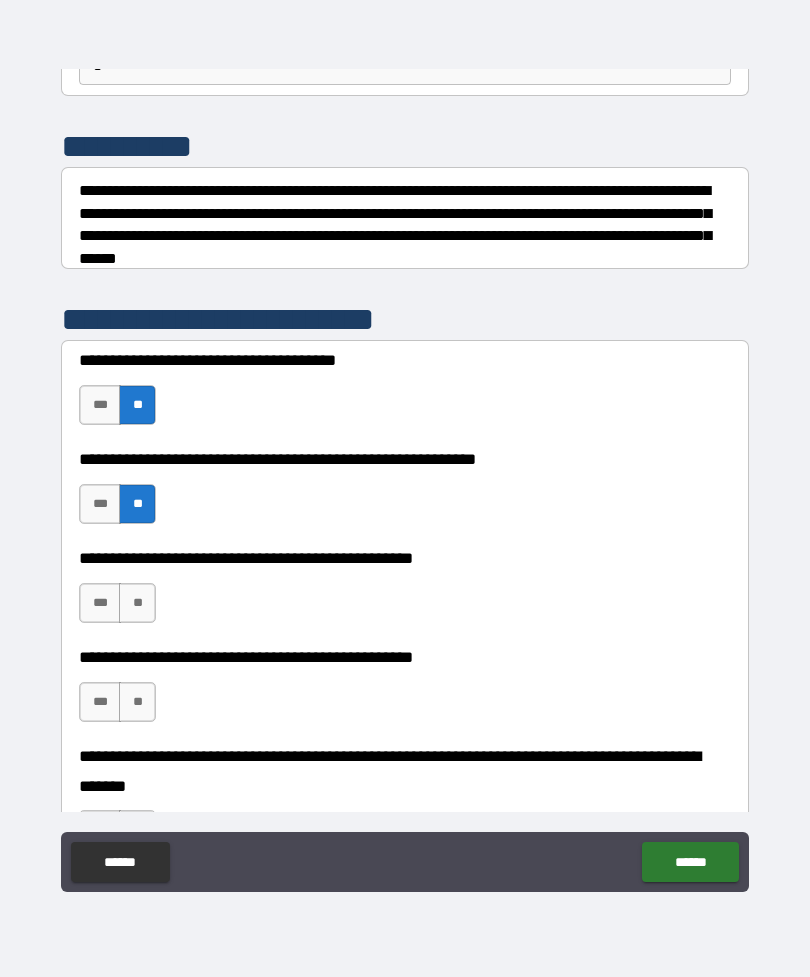 click on "**" at bounding box center (137, 603) 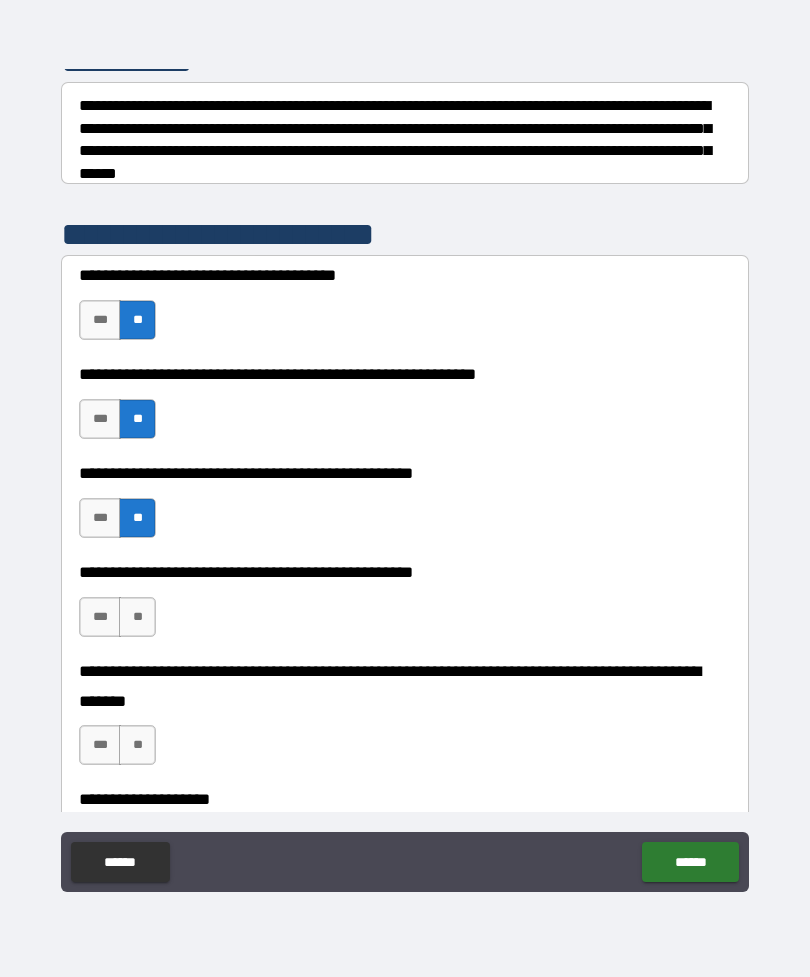scroll, scrollTop: 303, scrollLeft: 0, axis: vertical 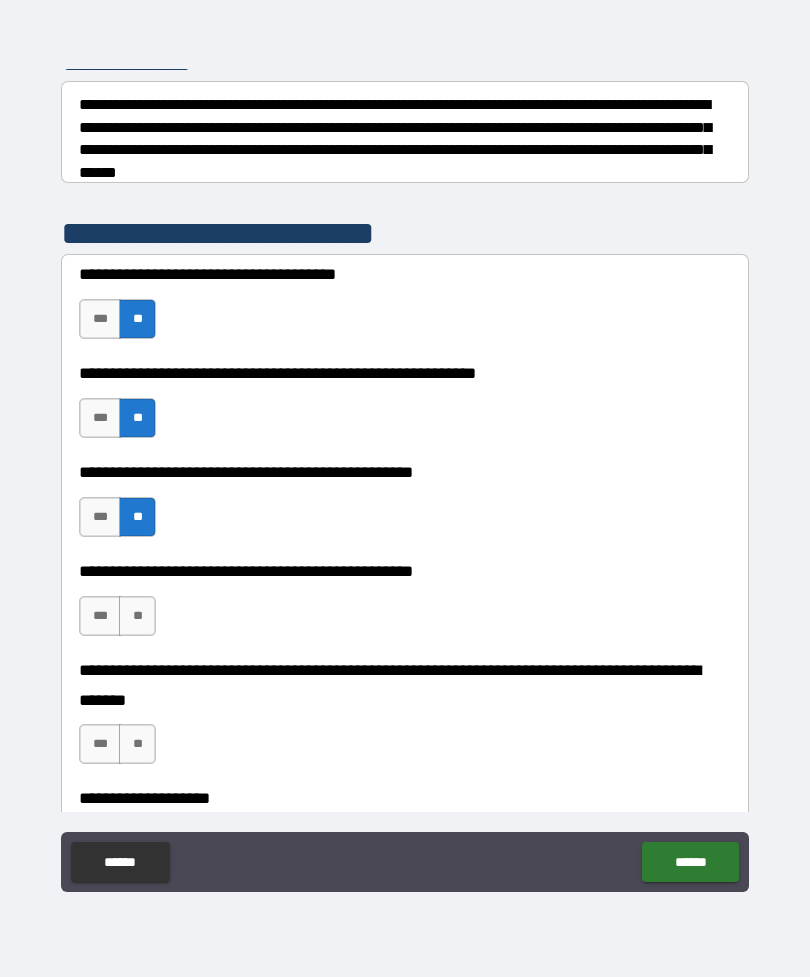 click on "**" at bounding box center [137, 616] 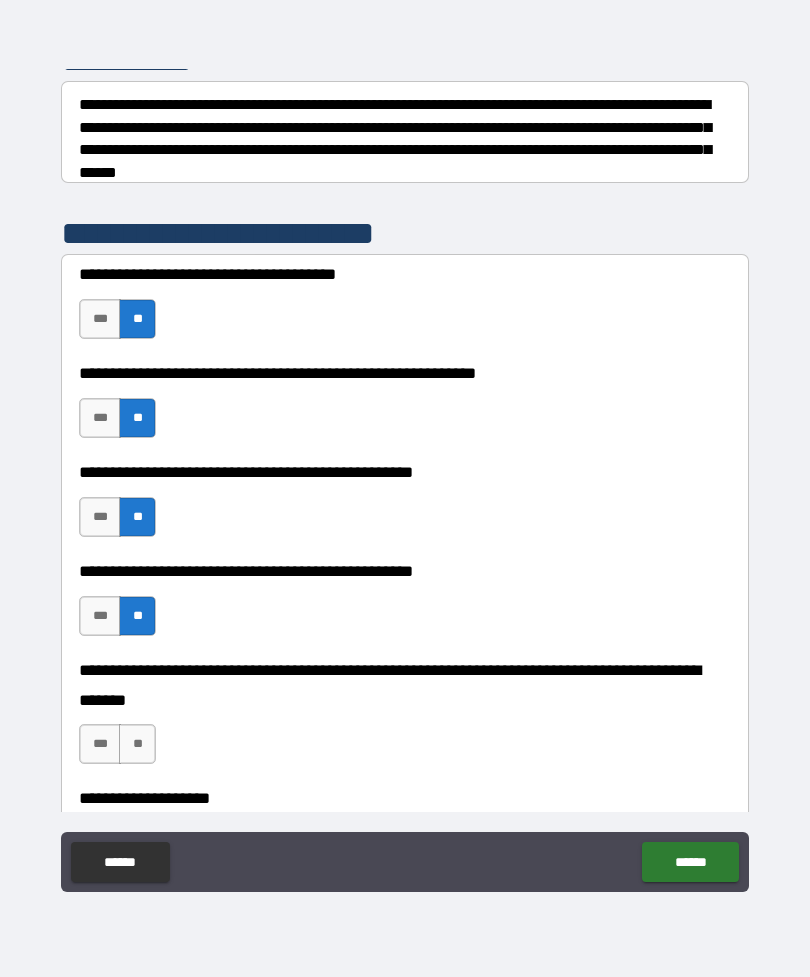 scroll, scrollTop: 401, scrollLeft: 0, axis: vertical 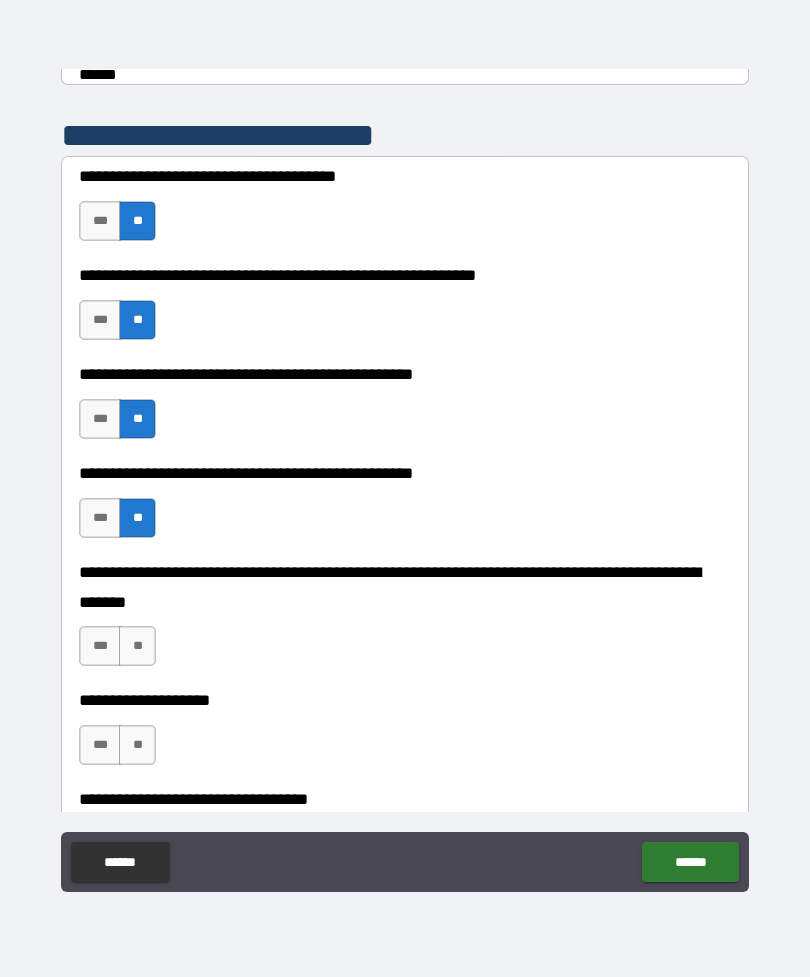 click on "**" at bounding box center [137, 646] 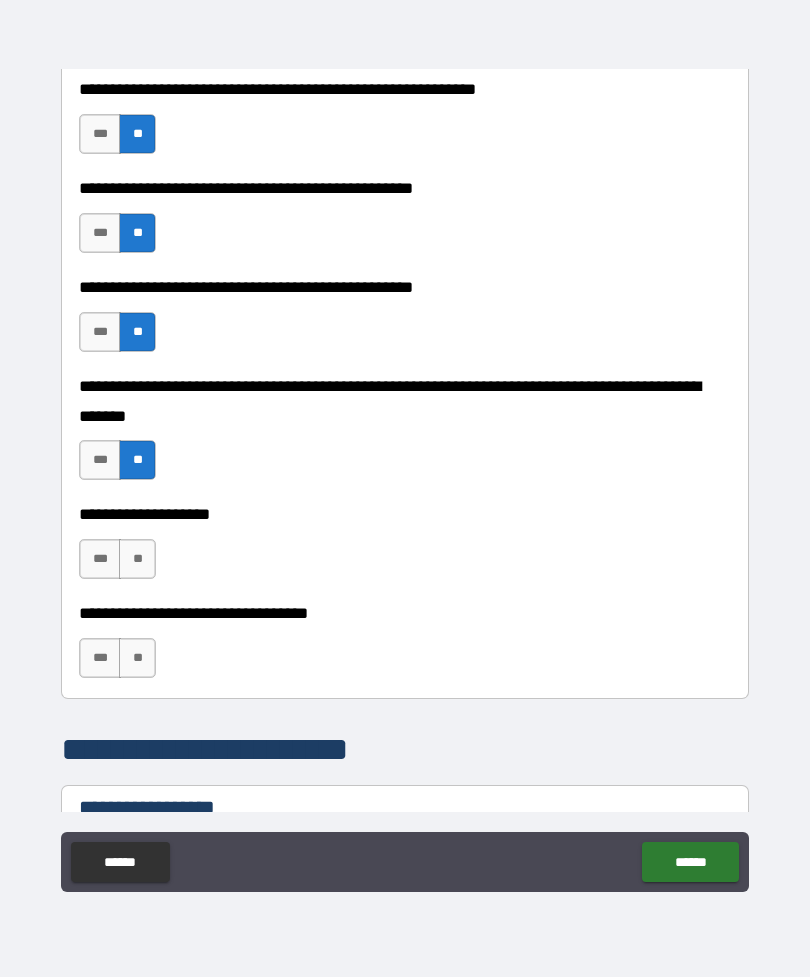 scroll, scrollTop: 595, scrollLeft: 0, axis: vertical 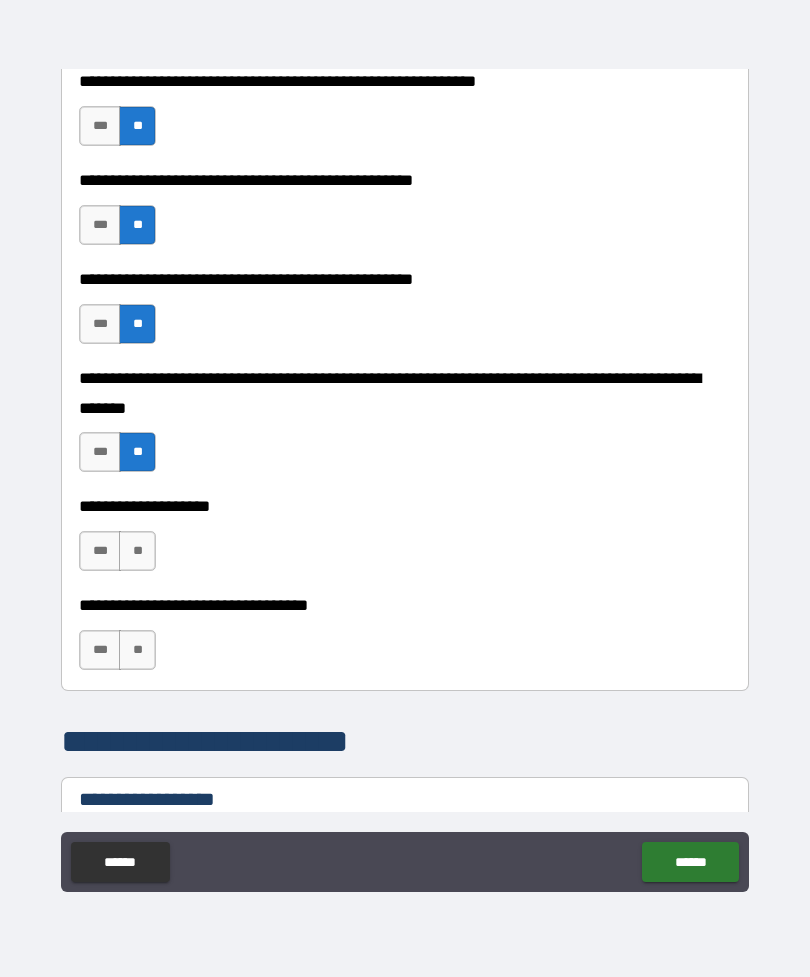 click on "**" at bounding box center (137, 551) 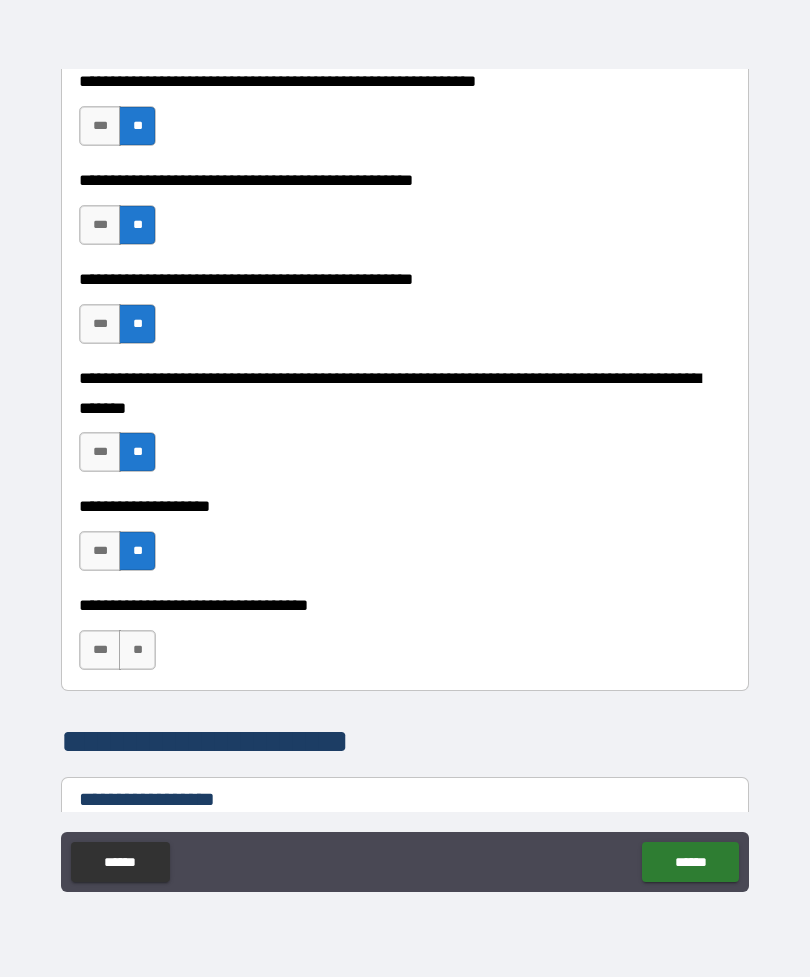 click on "**" at bounding box center (137, 650) 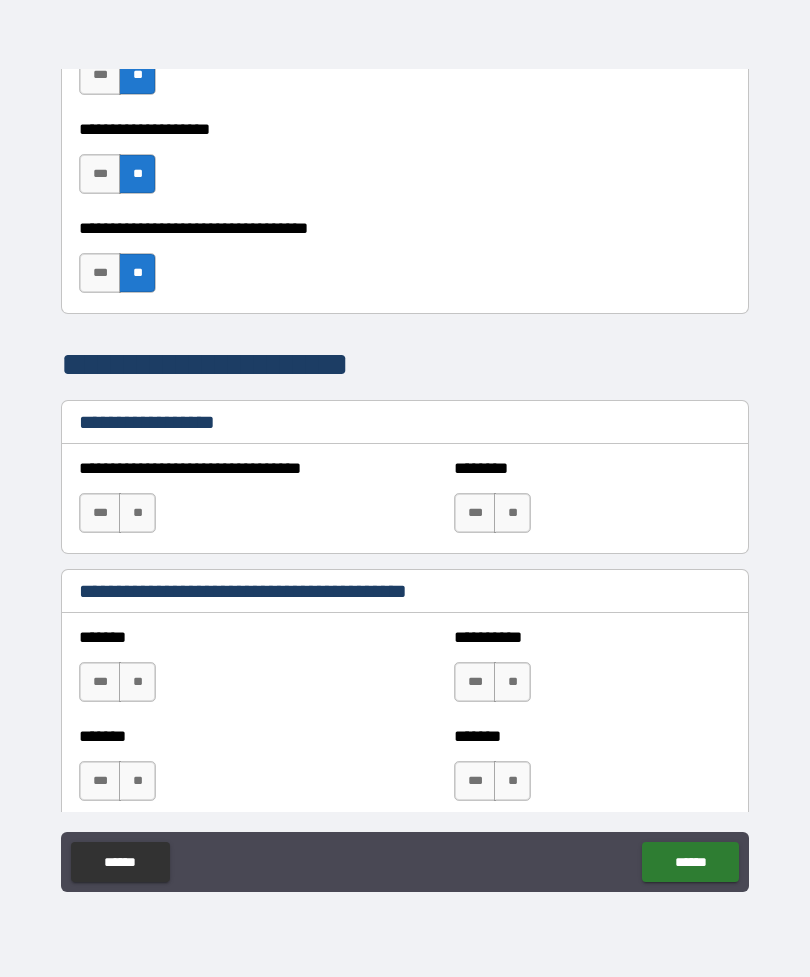scroll, scrollTop: 1041, scrollLeft: 0, axis: vertical 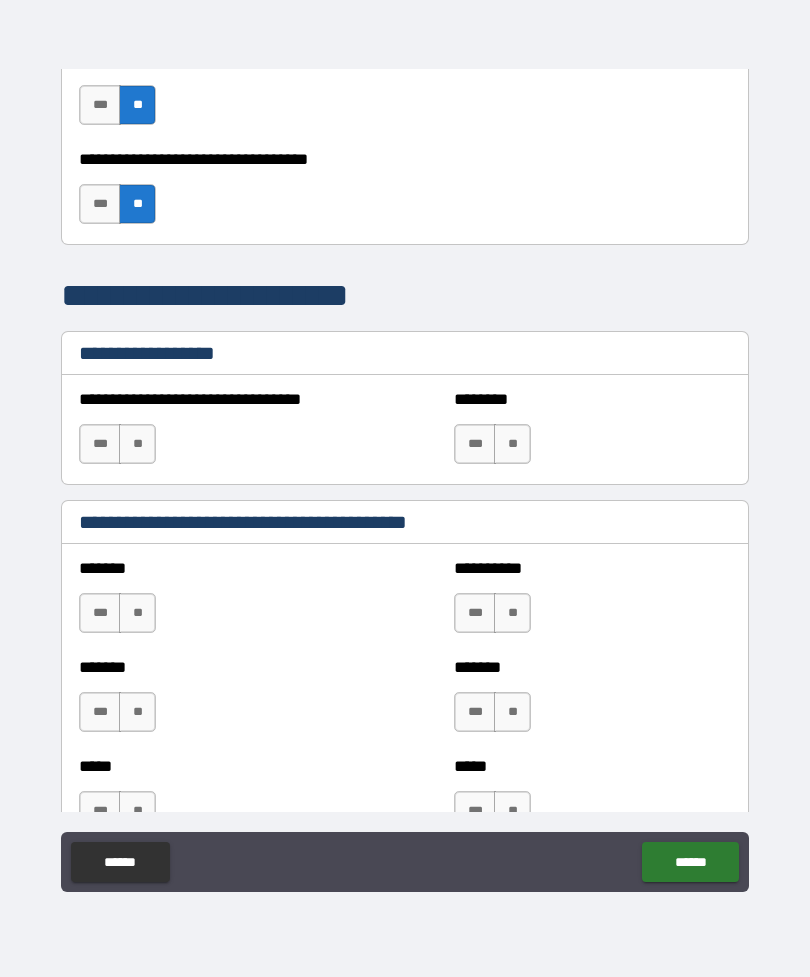 click on "**" at bounding box center [137, 444] 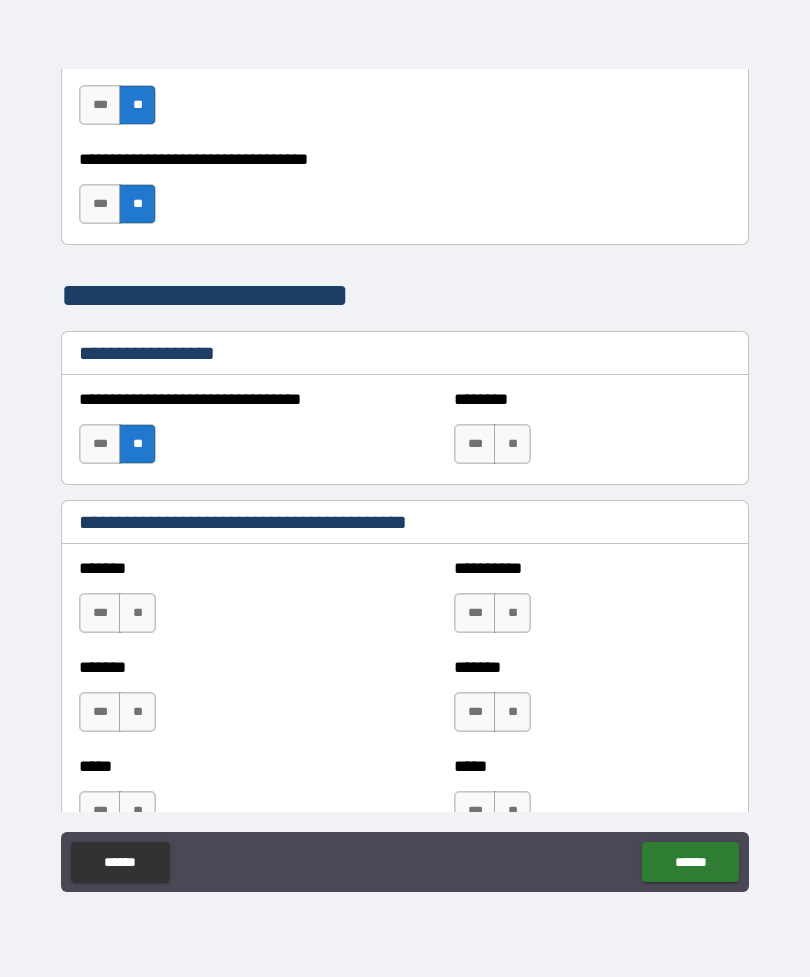 click on "**" at bounding box center [512, 444] 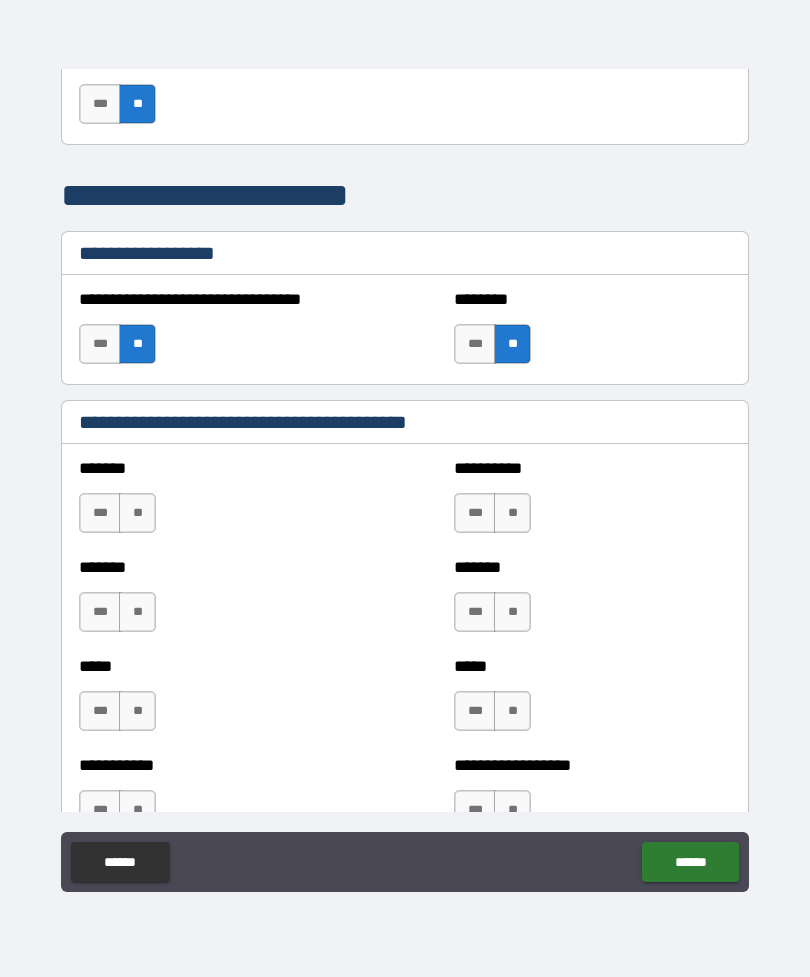 scroll, scrollTop: 1164, scrollLeft: 0, axis: vertical 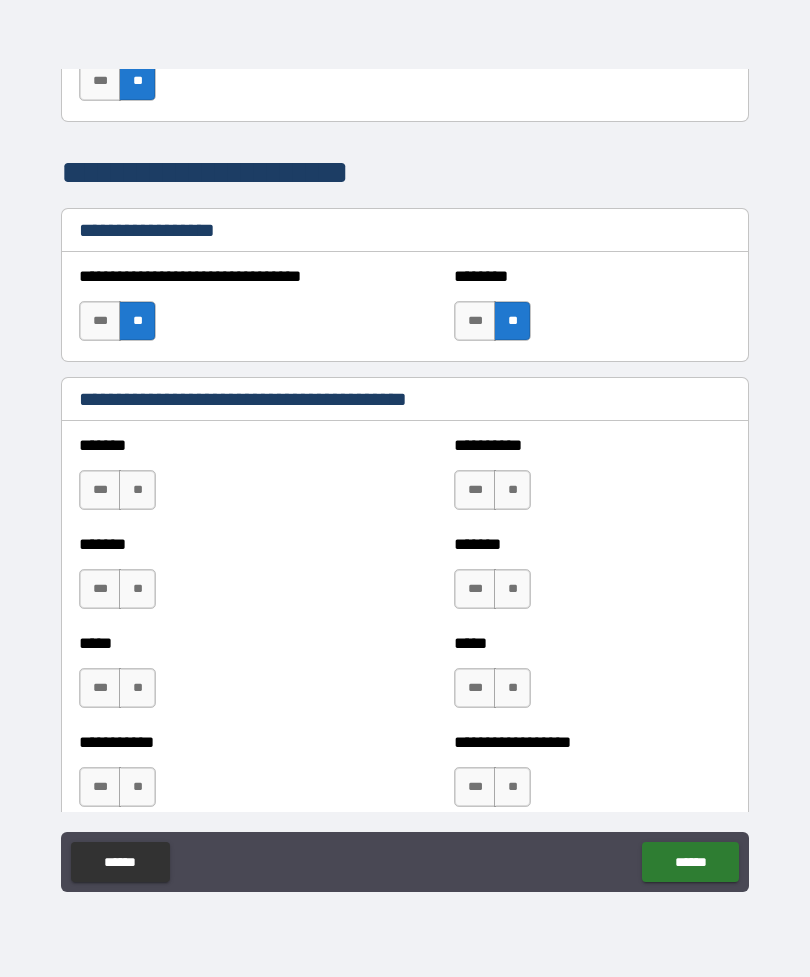 click on "**" at bounding box center (137, 490) 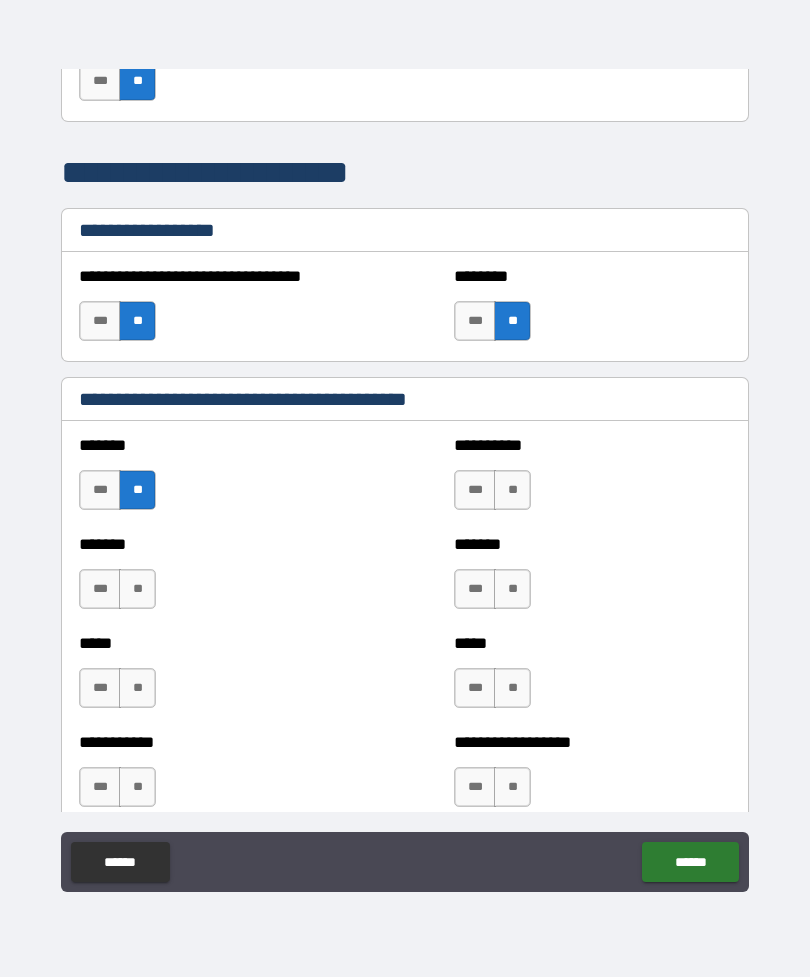 click on "**" at bounding box center (512, 490) 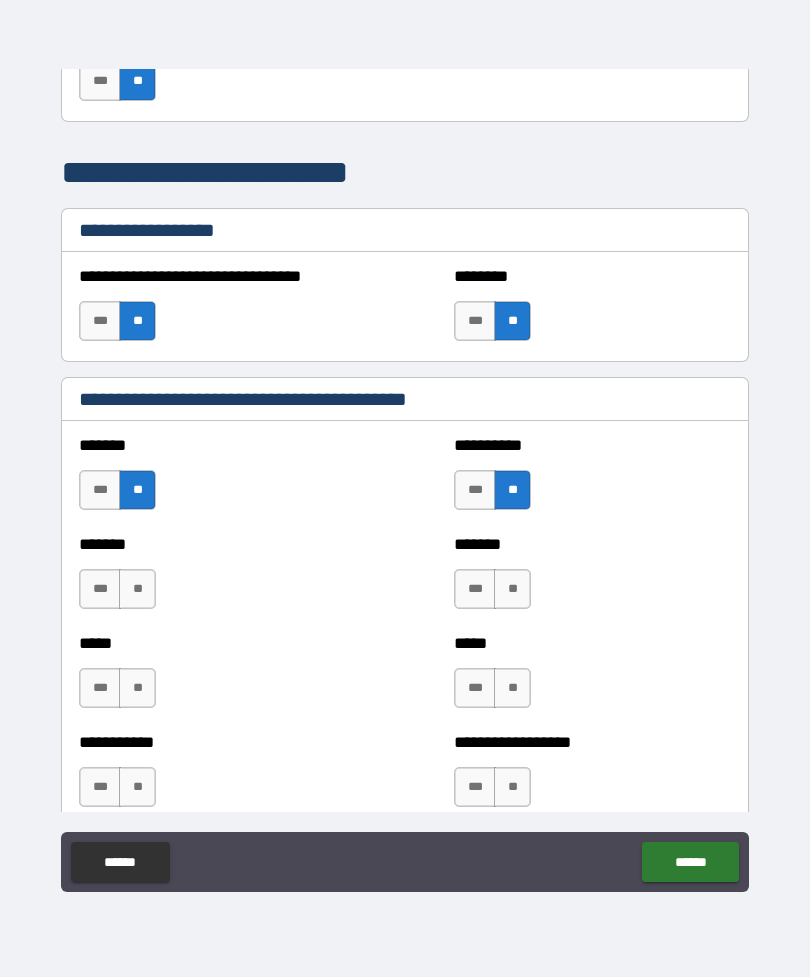 click on "**" at bounding box center (137, 589) 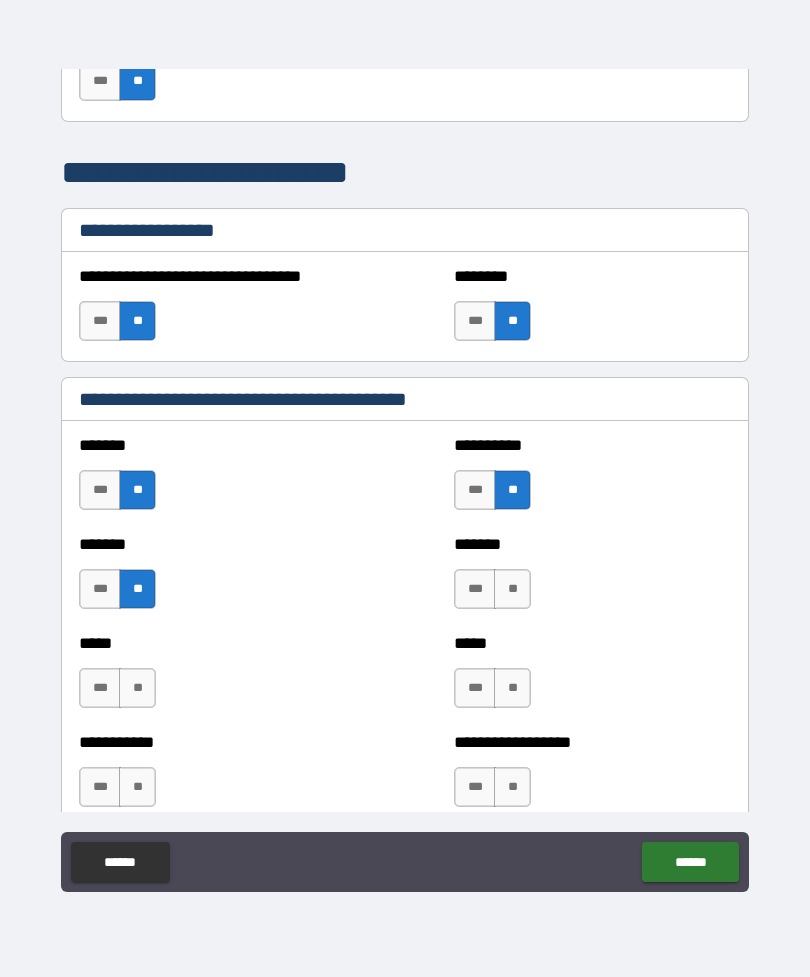 click on "**" at bounding box center [512, 589] 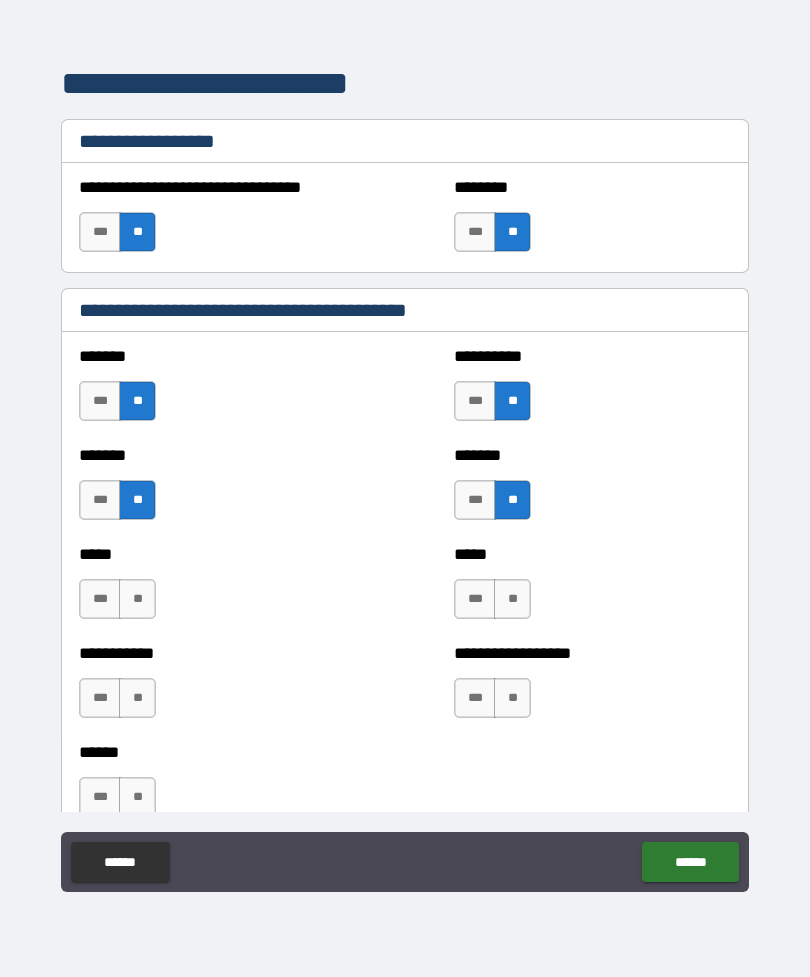 scroll, scrollTop: 1251, scrollLeft: 0, axis: vertical 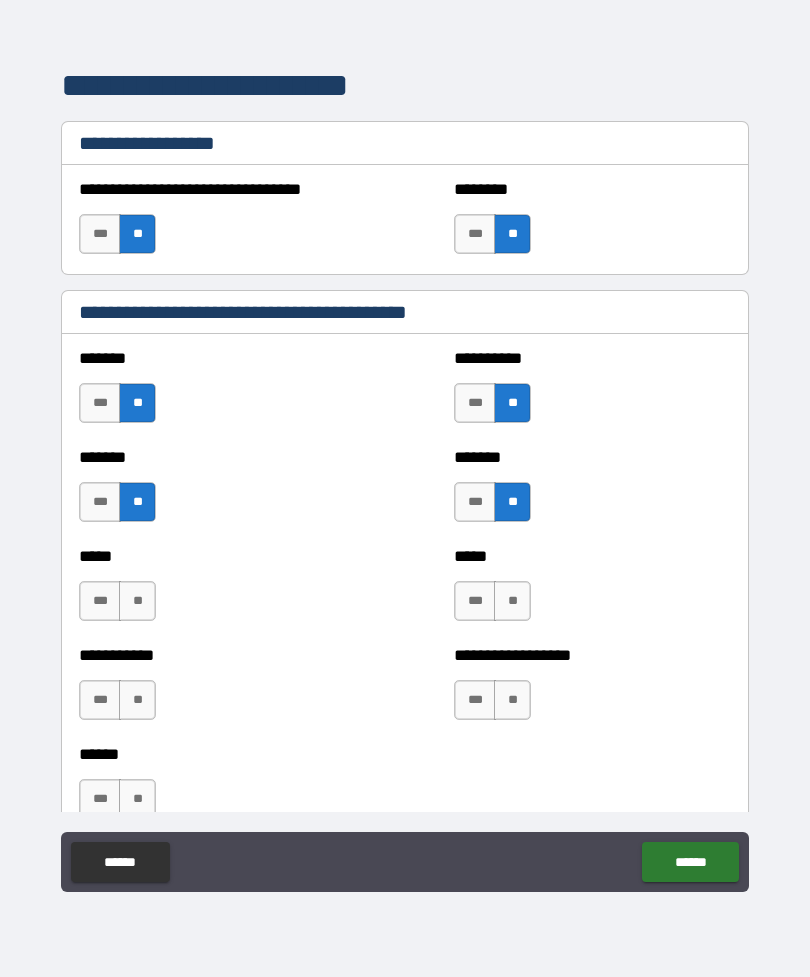click on "**" at bounding box center (137, 601) 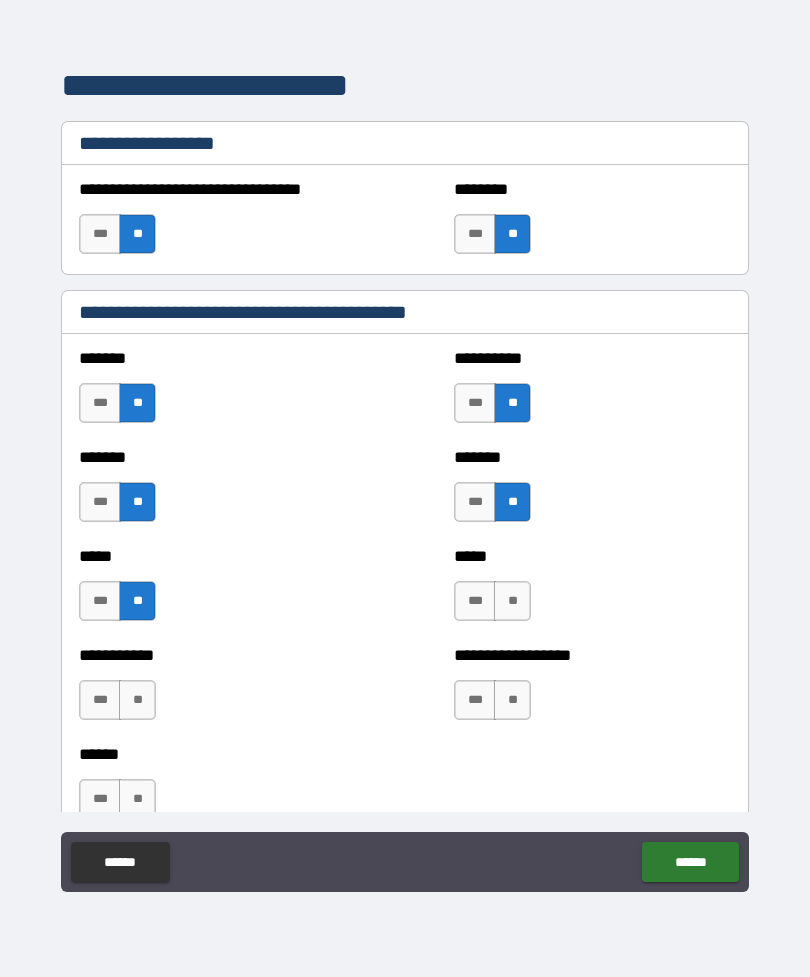 click on "**" at bounding box center (512, 601) 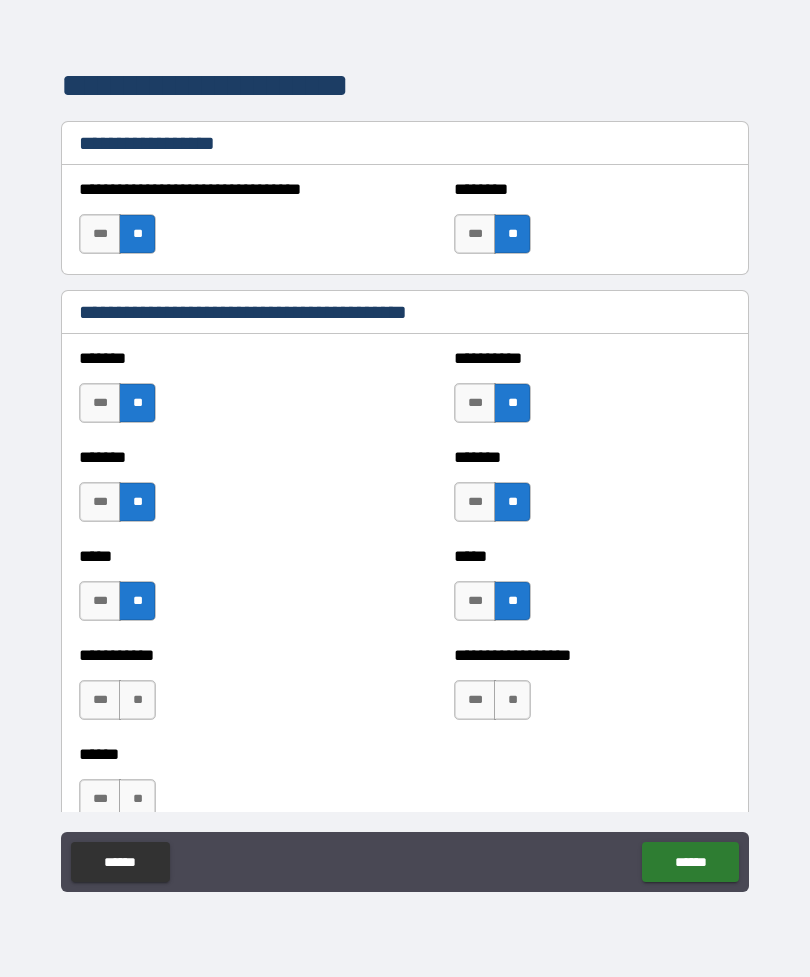 scroll, scrollTop: 1324, scrollLeft: 0, axis: vertical 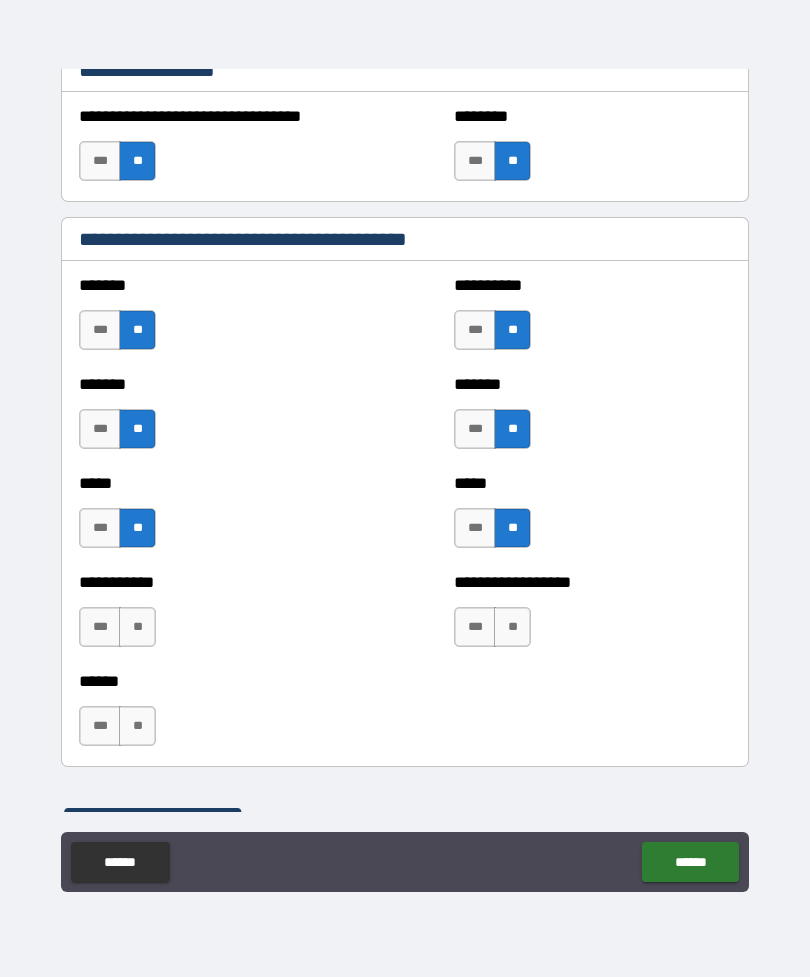 click on "**" at bounding box center [137, 627] 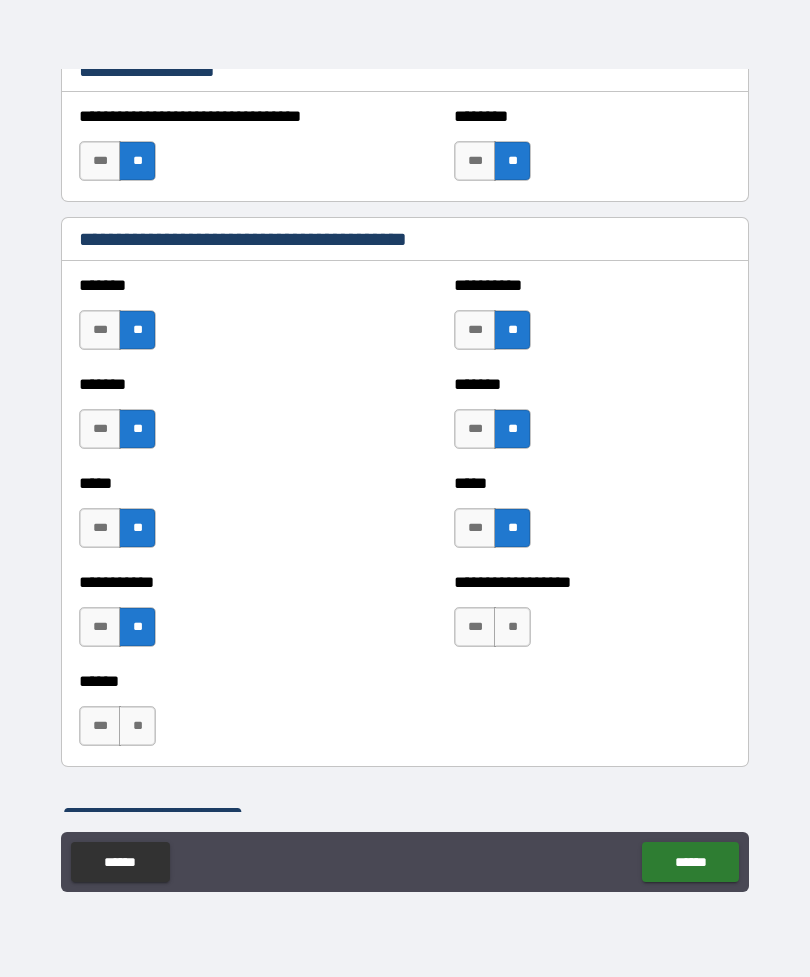 click on "**" at bounding box center [512, 627] 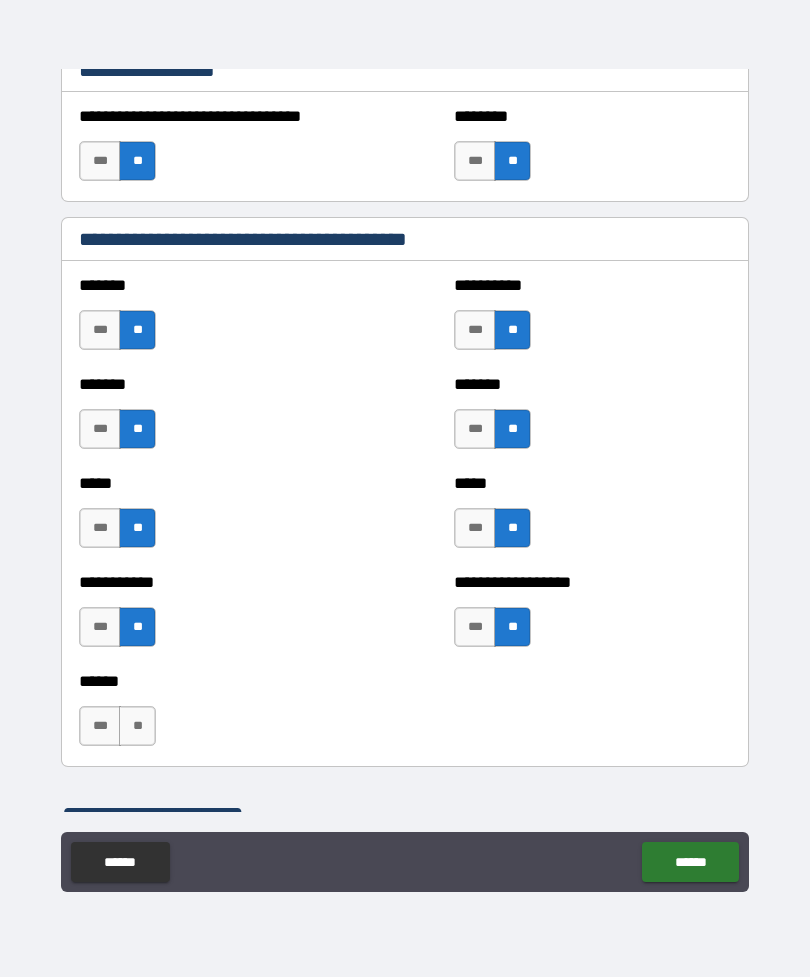 click on "**" at bounding box center (137, 726) 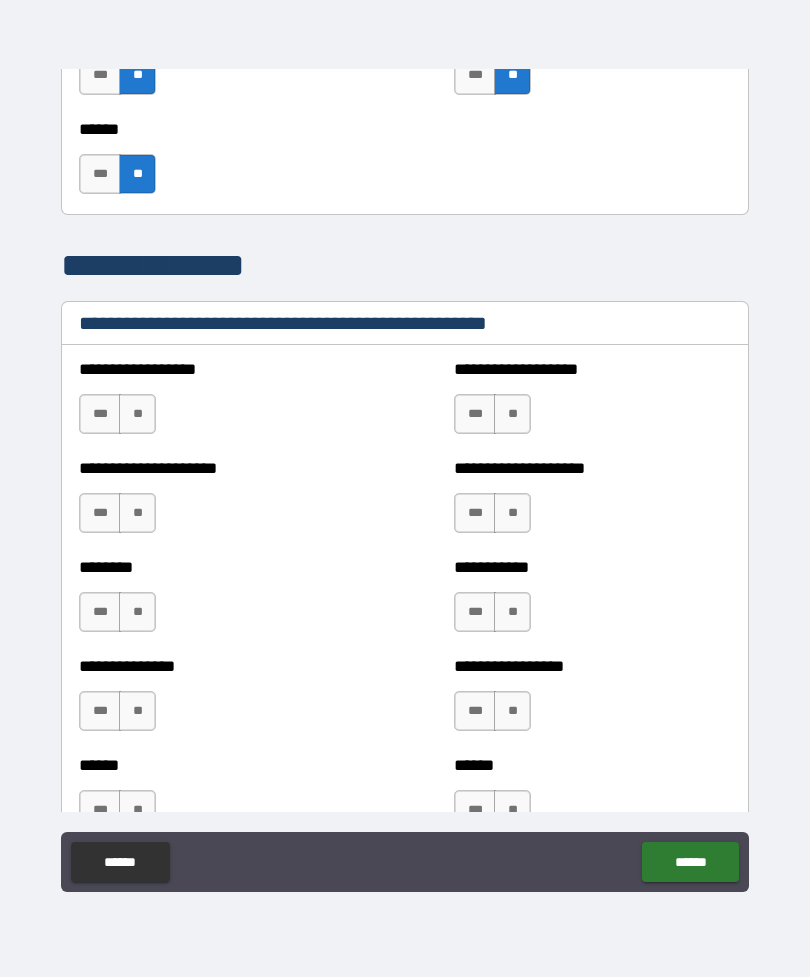 scroll, scrollTop: 1878, scrollLeft: 0, axis: vertical 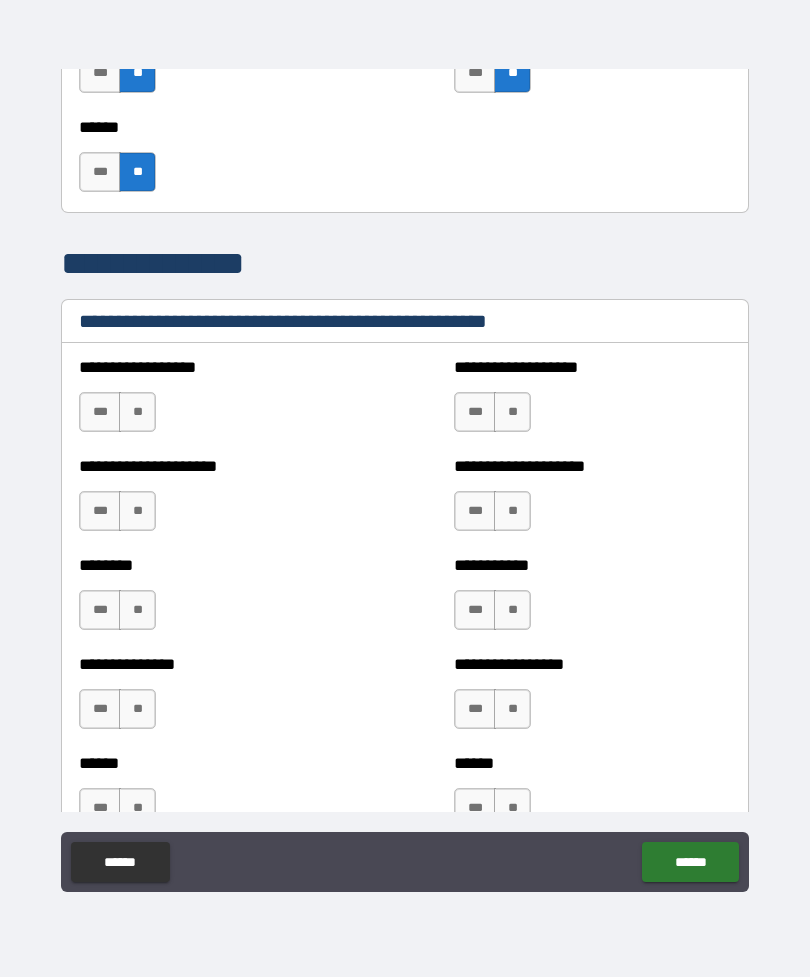 click on "**" at bounding box center [137, 412] 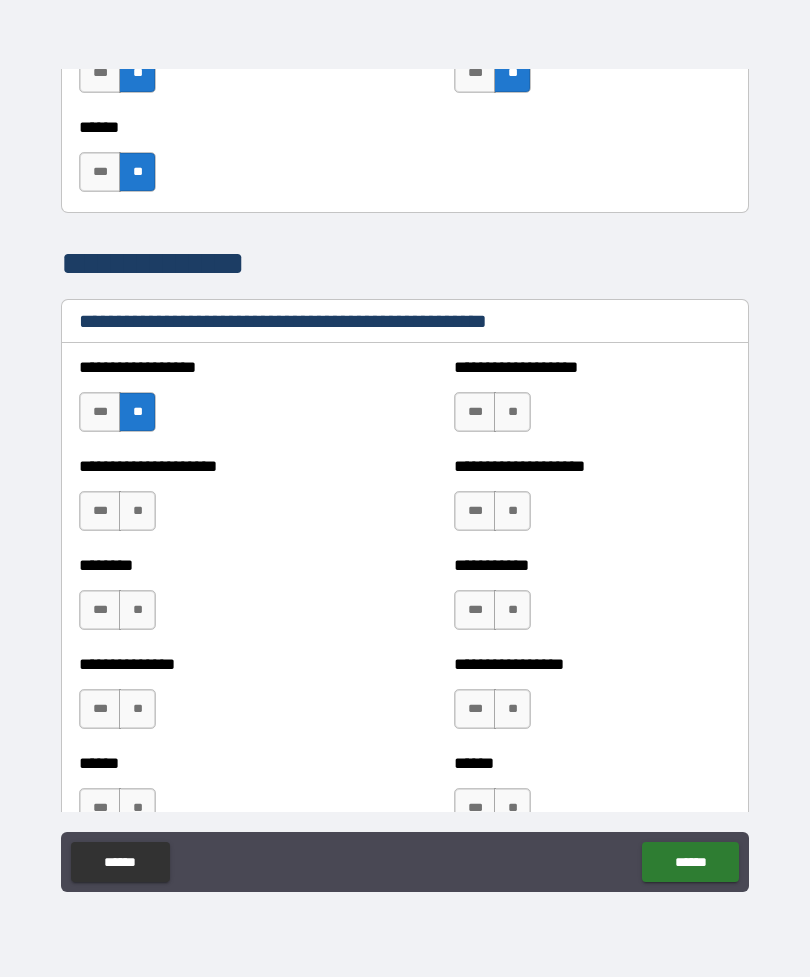 click on "**" at bounding box center [512, 412] 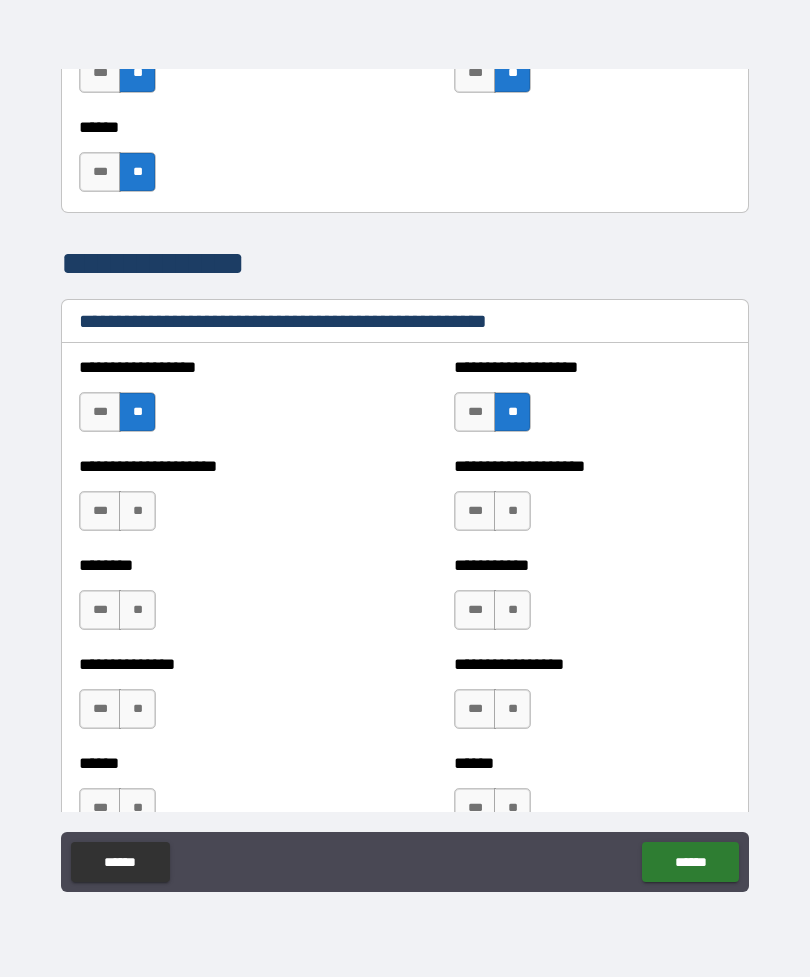 click on "**" at bounding box center (137, 511) 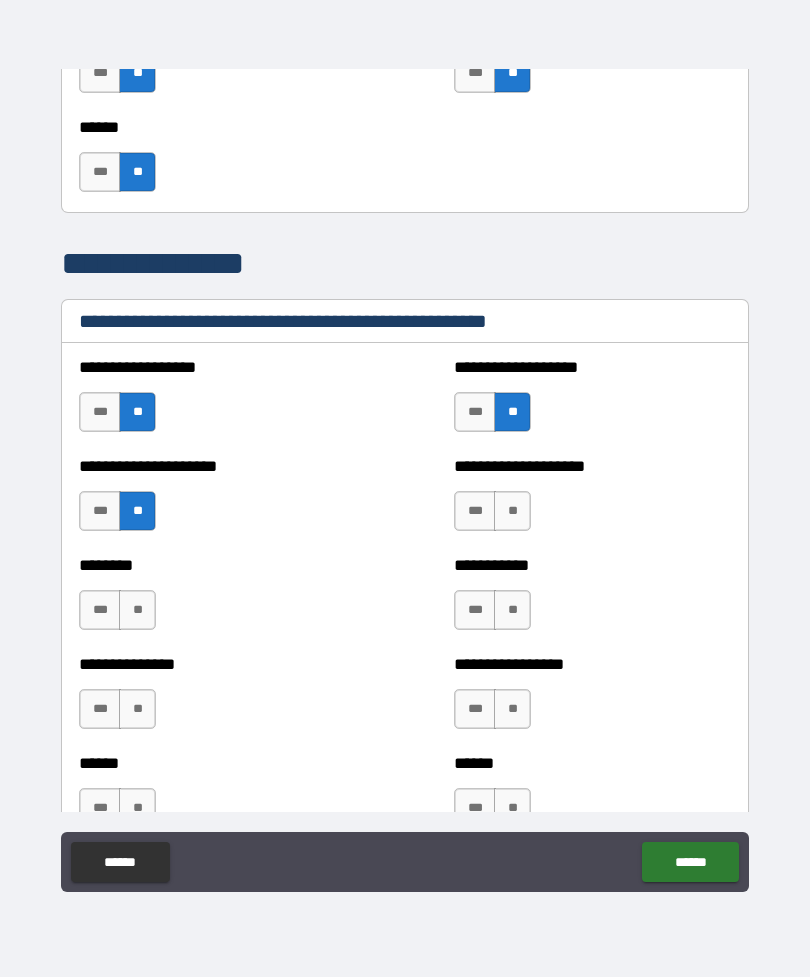 click on "**" at bounding box center (512, 511) 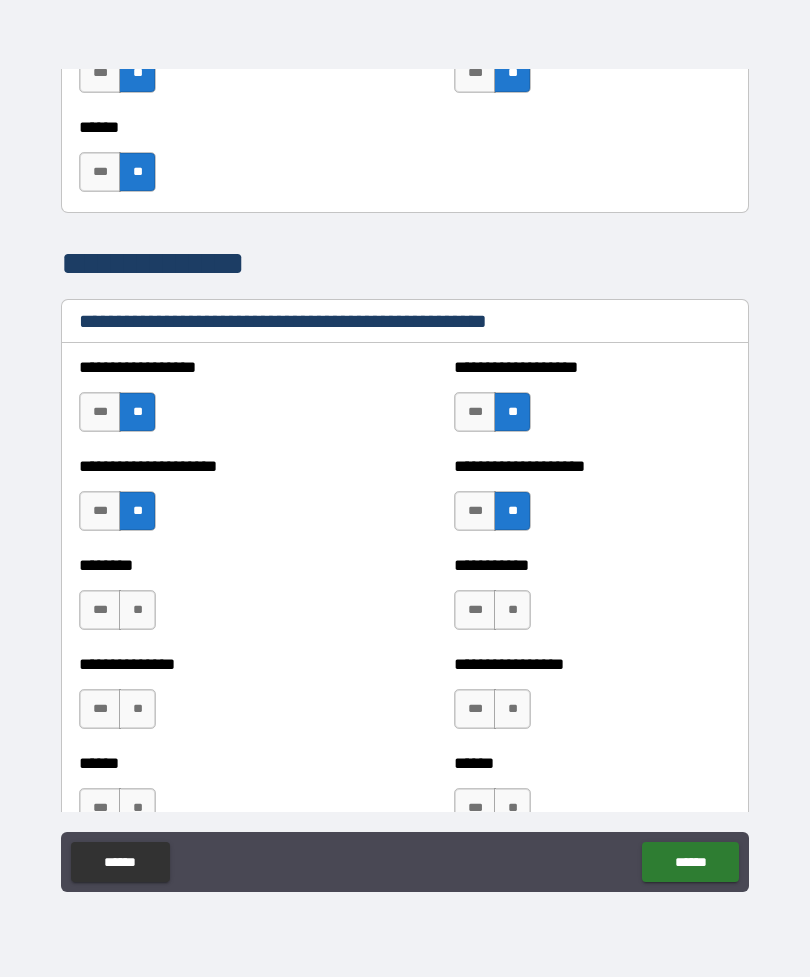 click on "**" at bounding box center [137, 610] 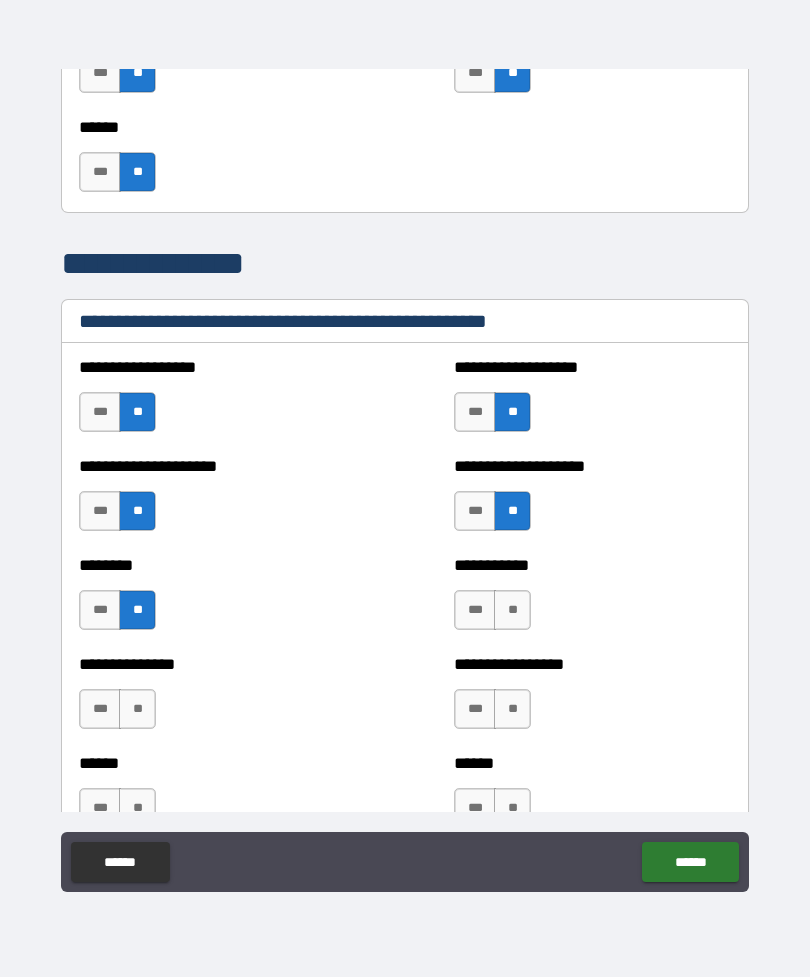 click on "**" at bounding box center (512, 610) 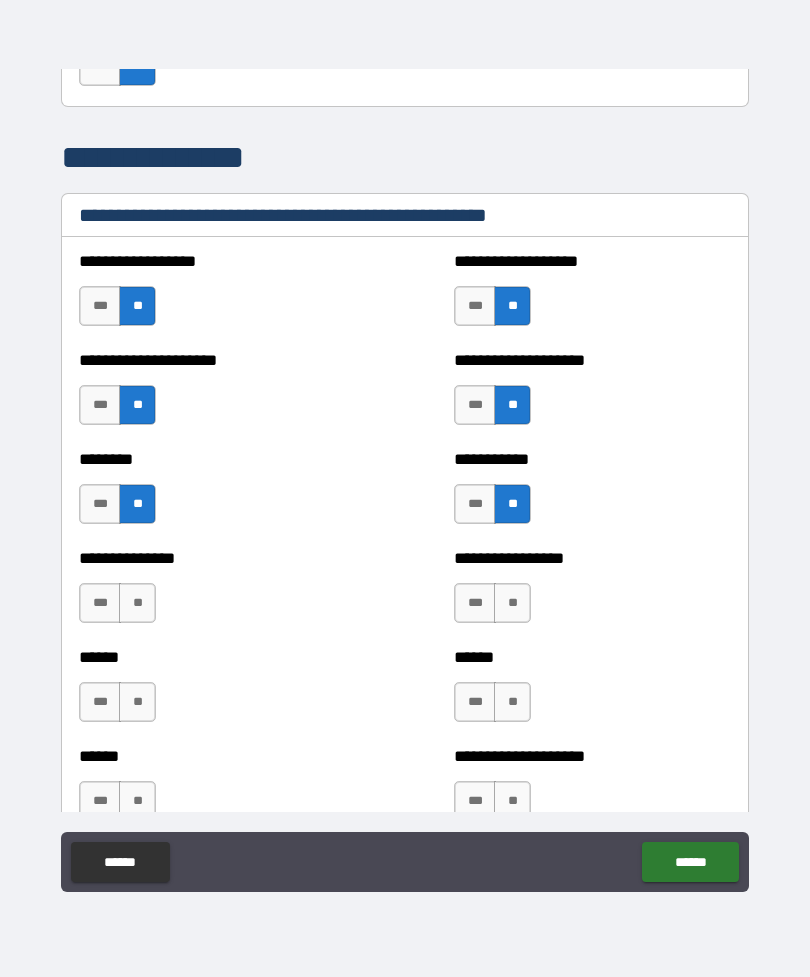 scroll, scrollTop: 1992, scrollLeft: 0, axis: vertical 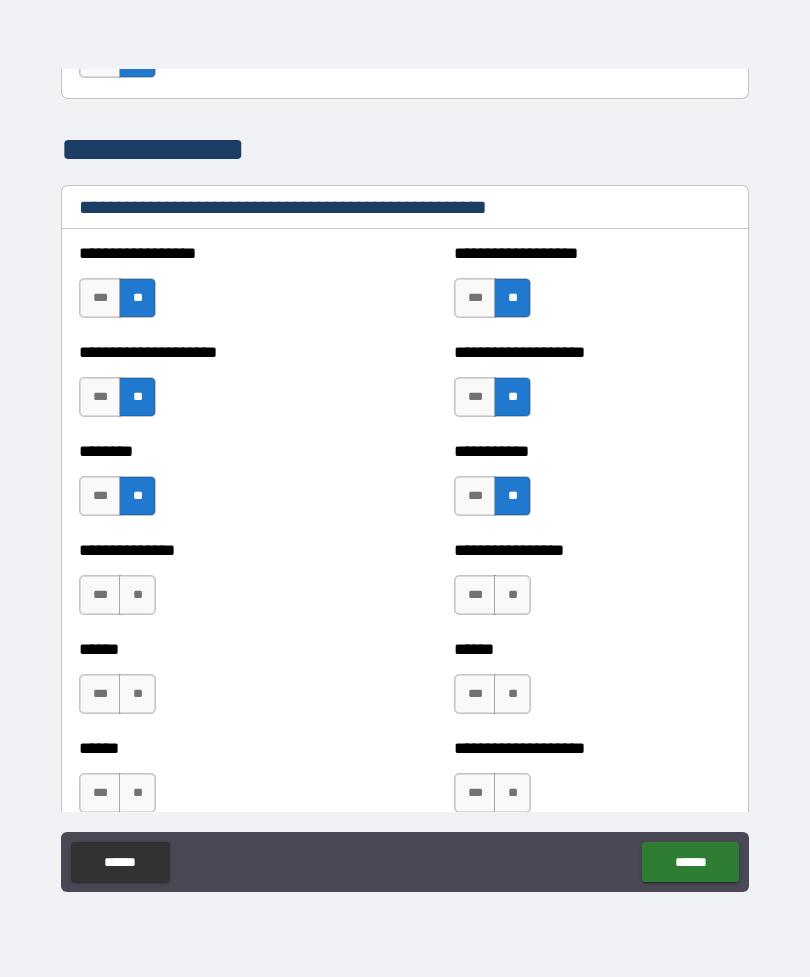 click on "**" at bounding box center (137, 595) 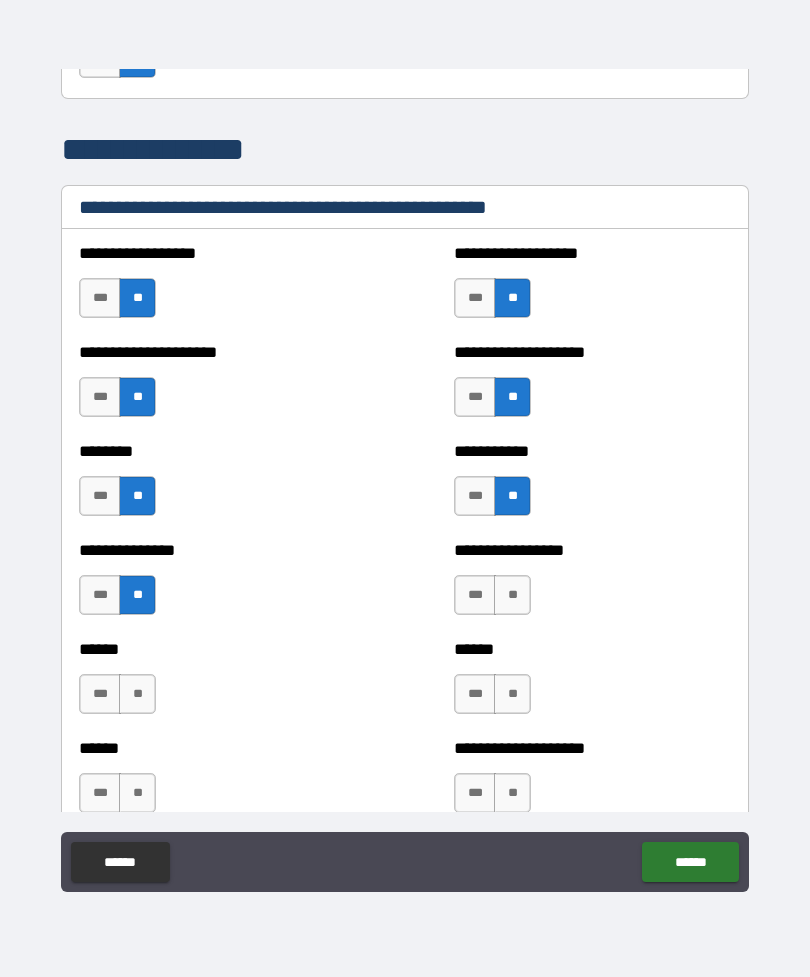 click on "**" at bounding box center (512, 595) 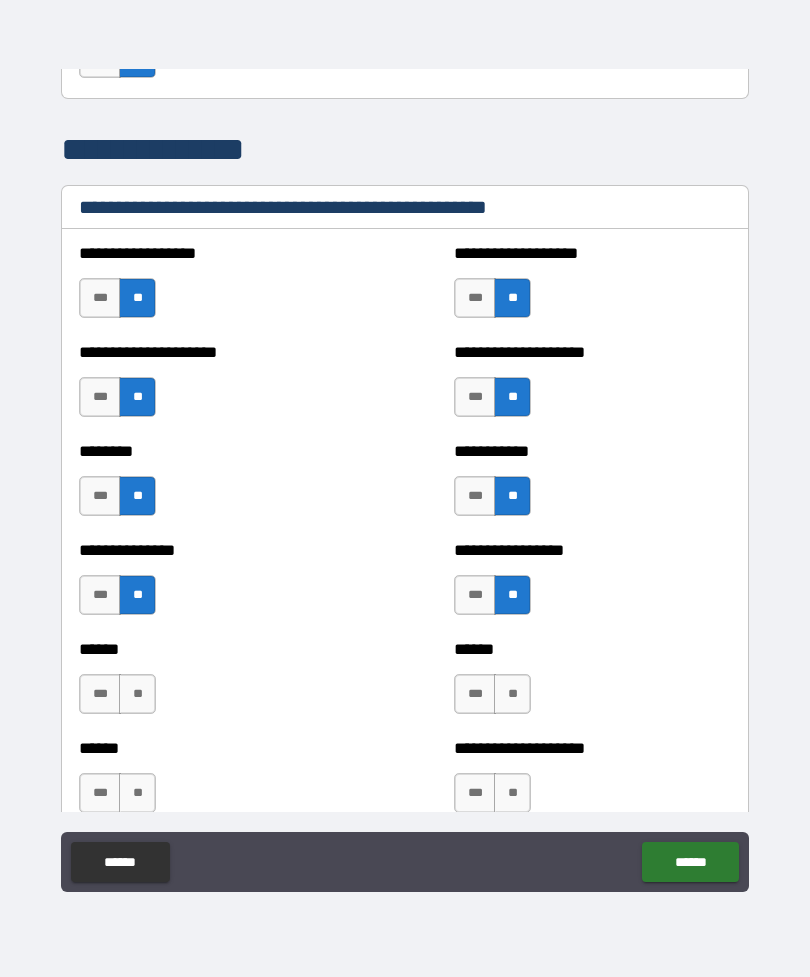 scroll, scrollTop: 2060, scrollLeft: 0, axis: vertical 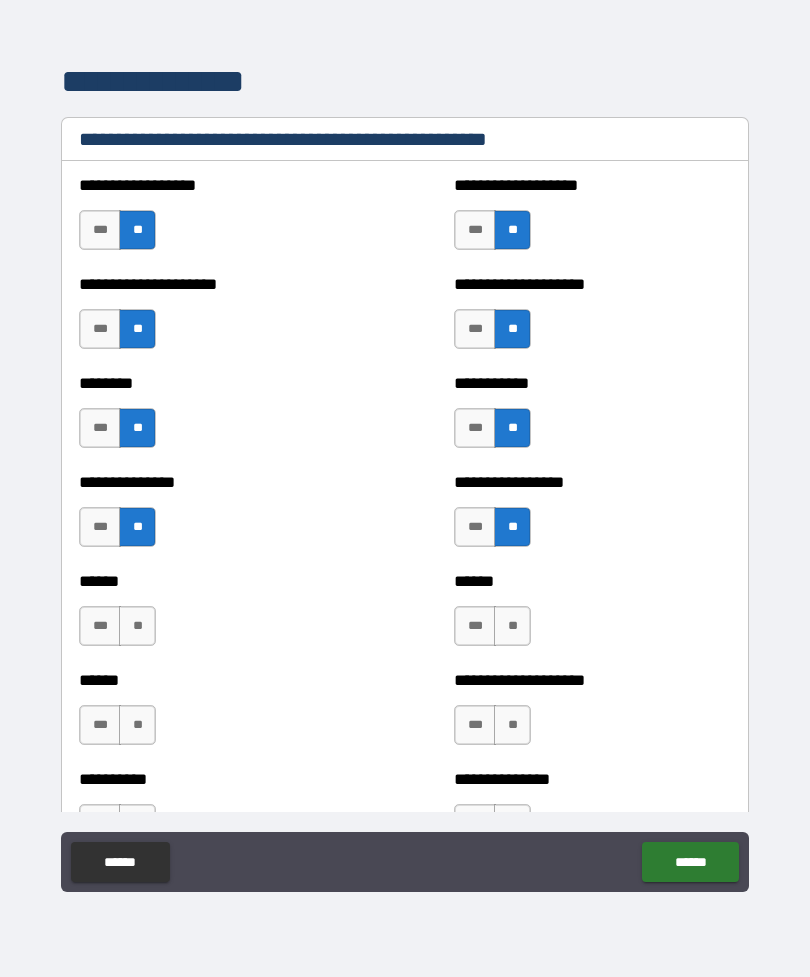 click on "**" at bounding box center [137, 626] 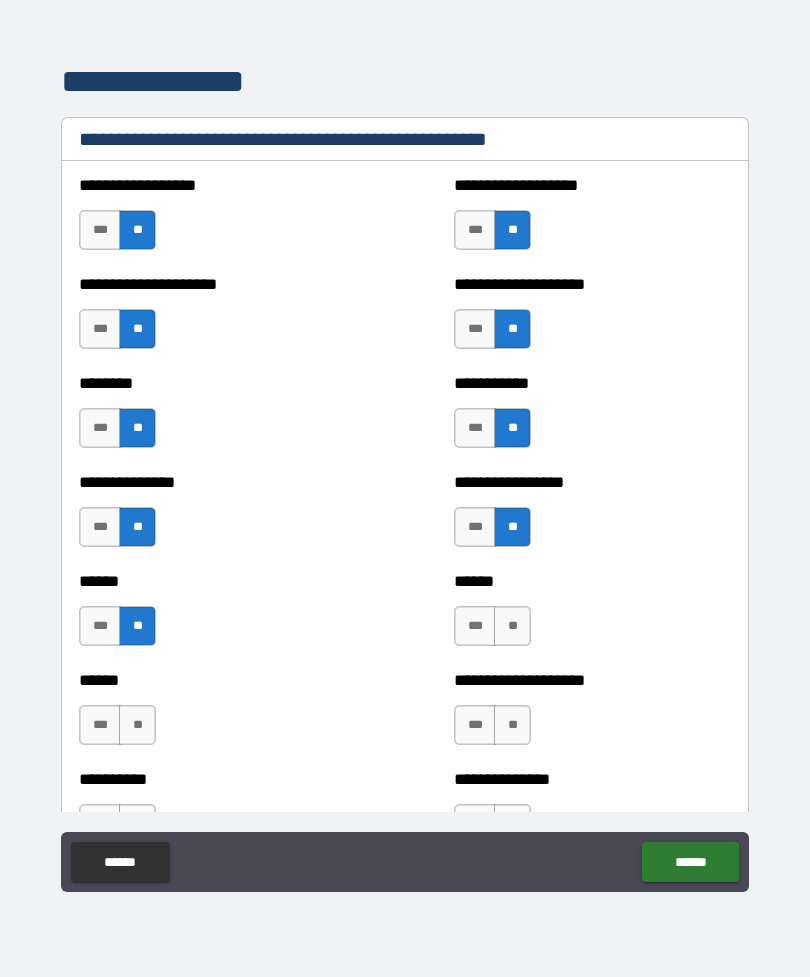 click on "**" at bounding box center [512, 626] 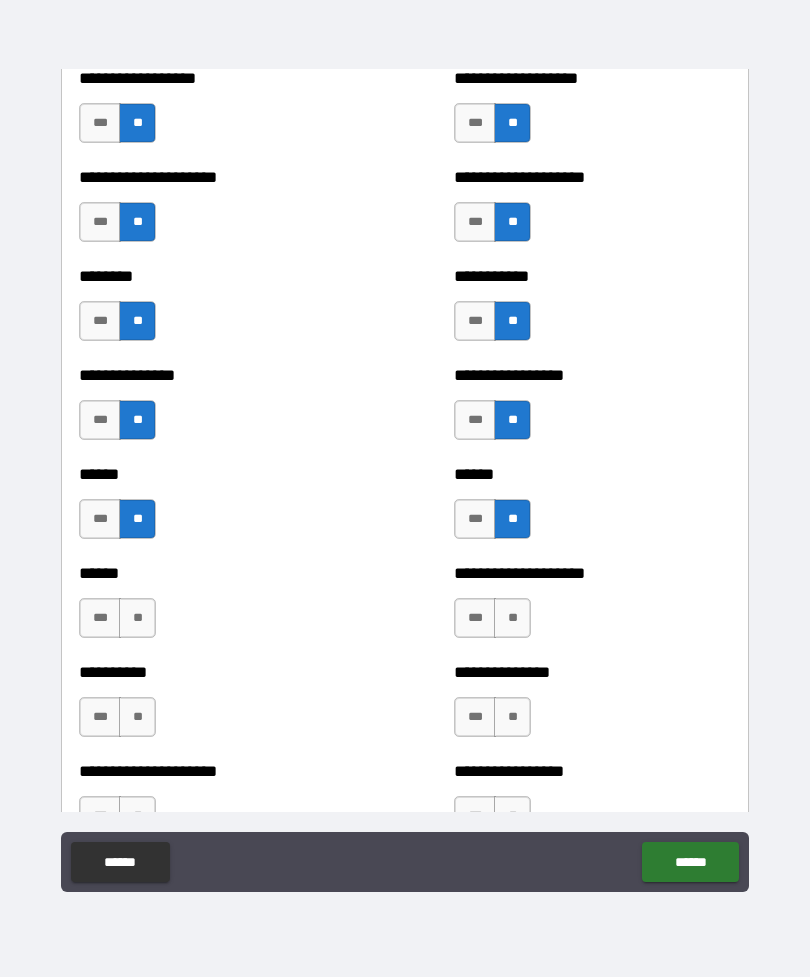 scroll, scrollTop: 2166, scrollLeft: 0, axis: vertical 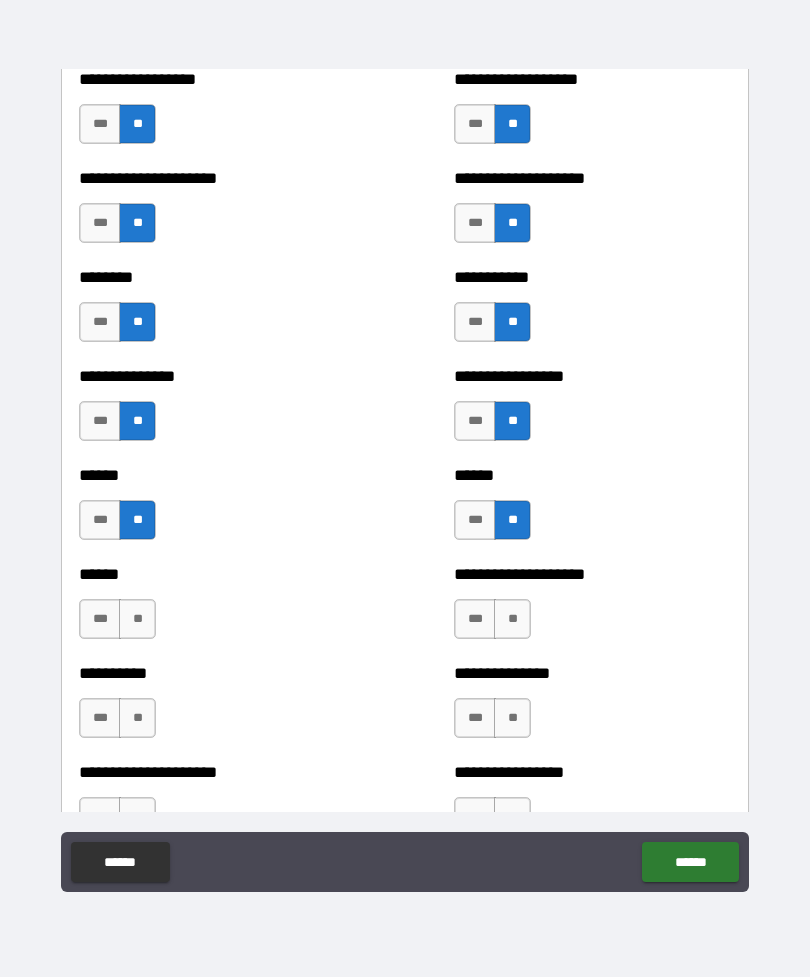 click on "**" at bounding box center [137, 619] 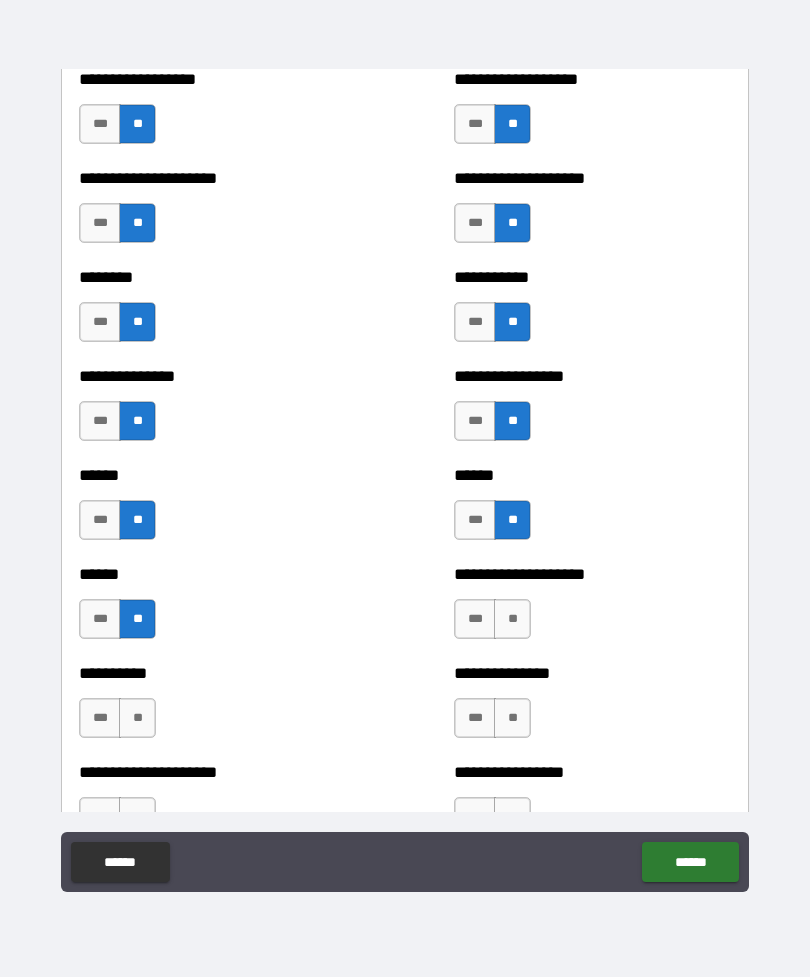 click on "**" at bounding box center [512, 619] 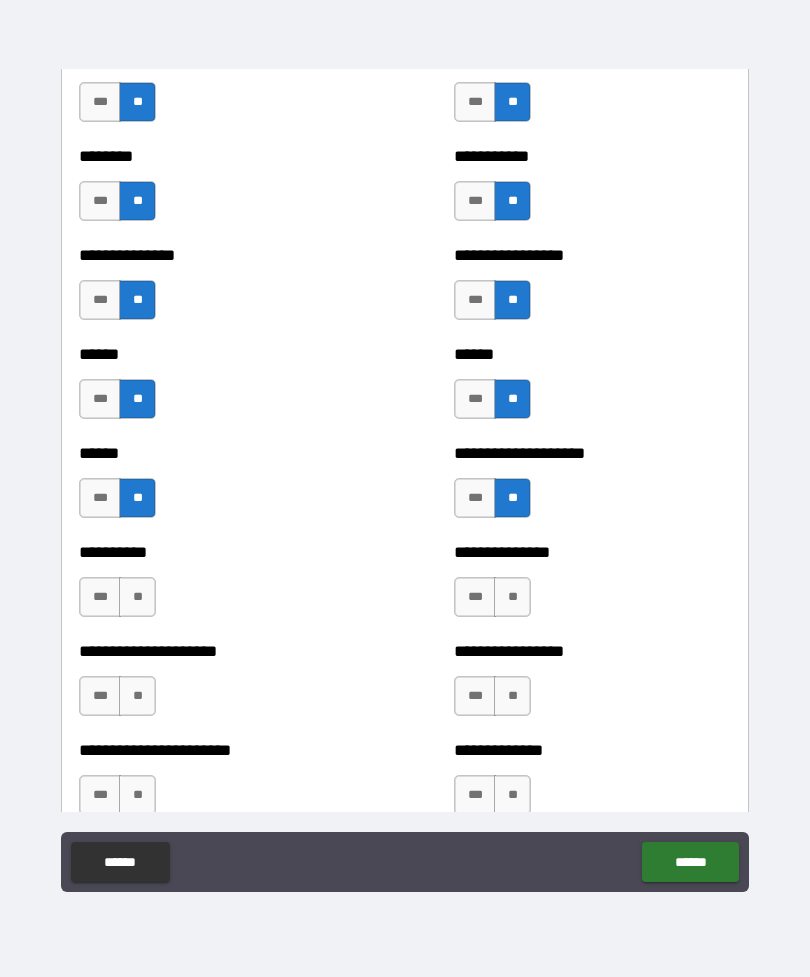 scroll, scrollTop: 2294, scrollLeft: 0, axis: vertical 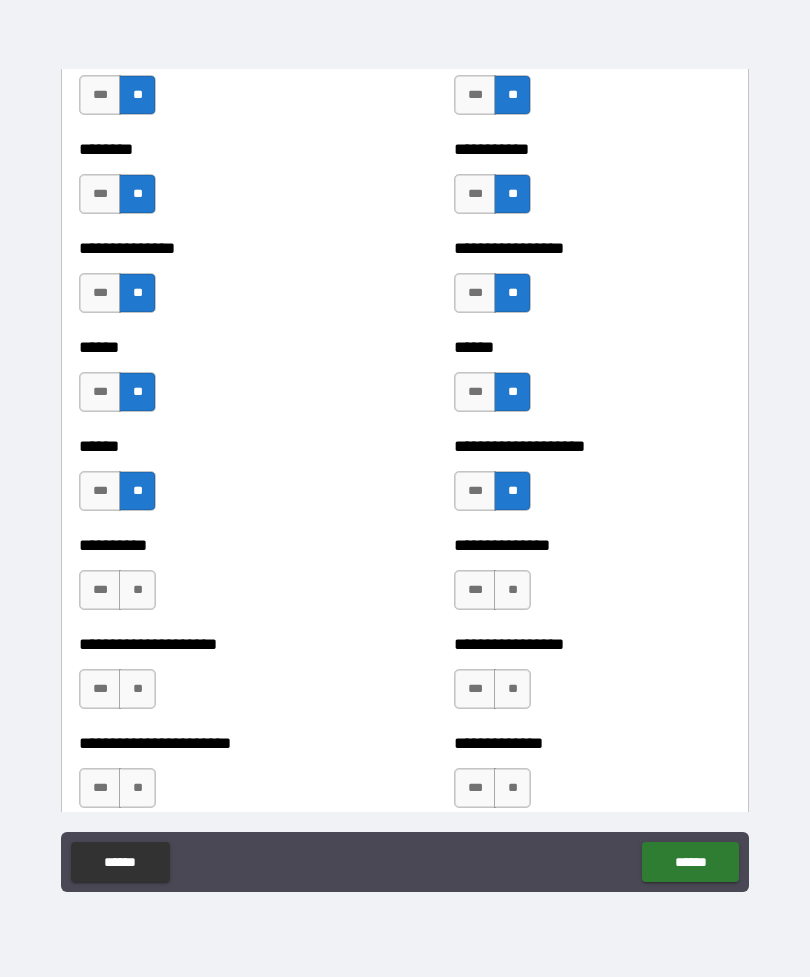 click on "**" at bounding box center (137, 590) 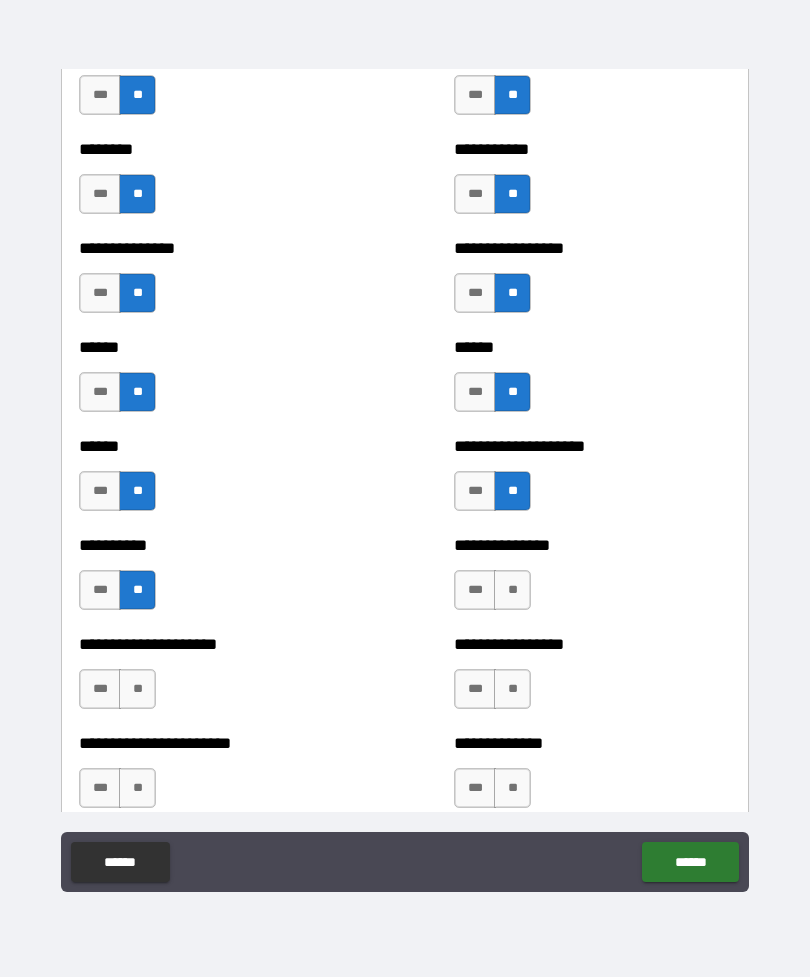 click on "**" at bounding box center (512, 590) 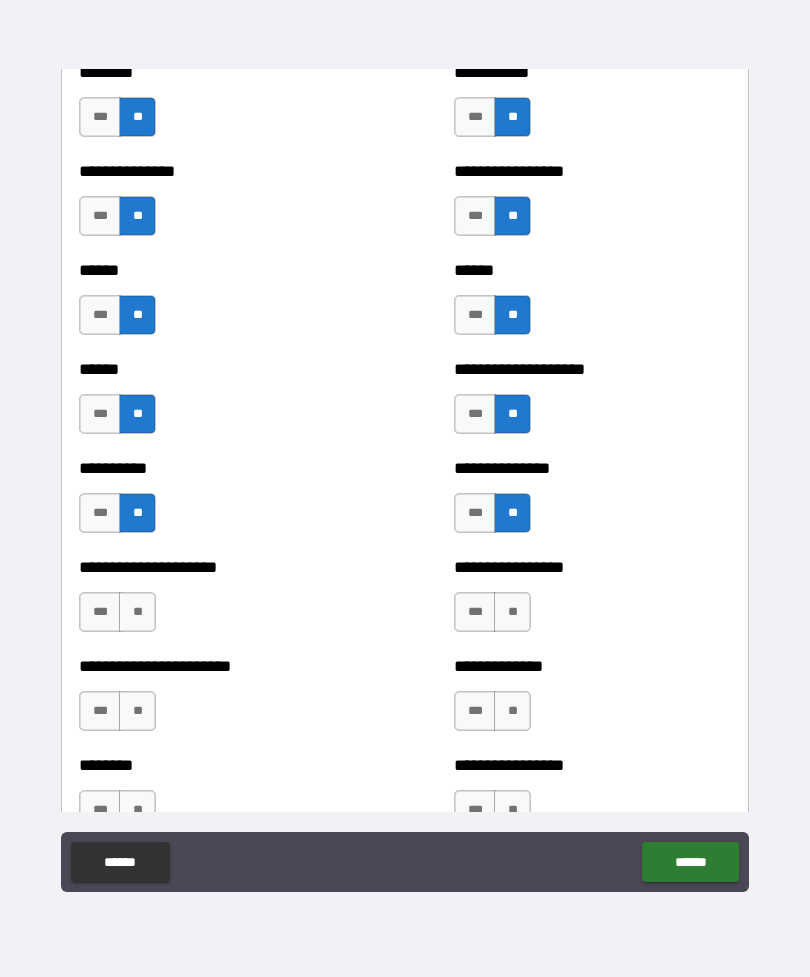 click on "**" at bounding box center (137, 612) 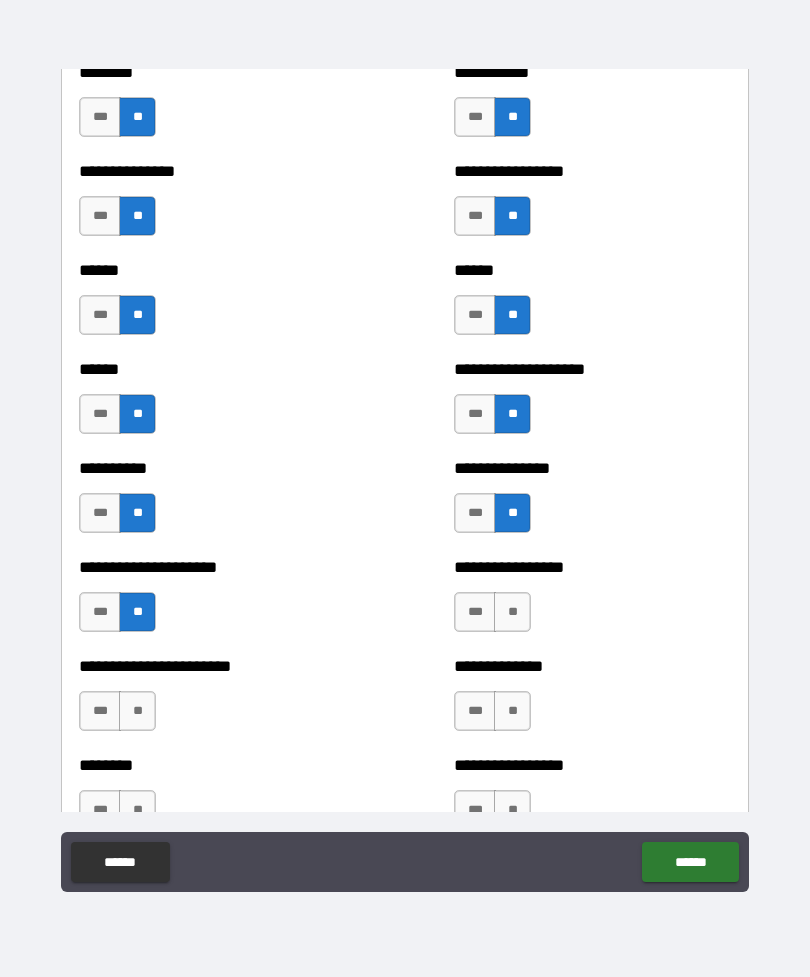 click on "**" at bounding box center [512, 612] 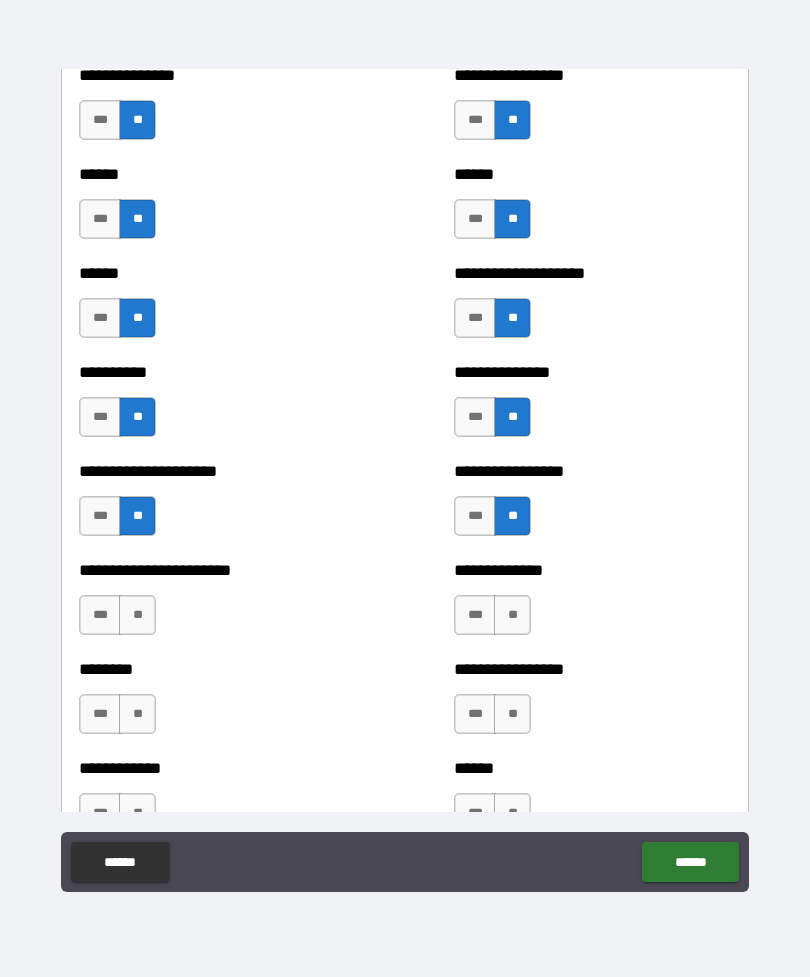 scroll, scrollTop: 2466, scrollLeft: 0, axis: vertical 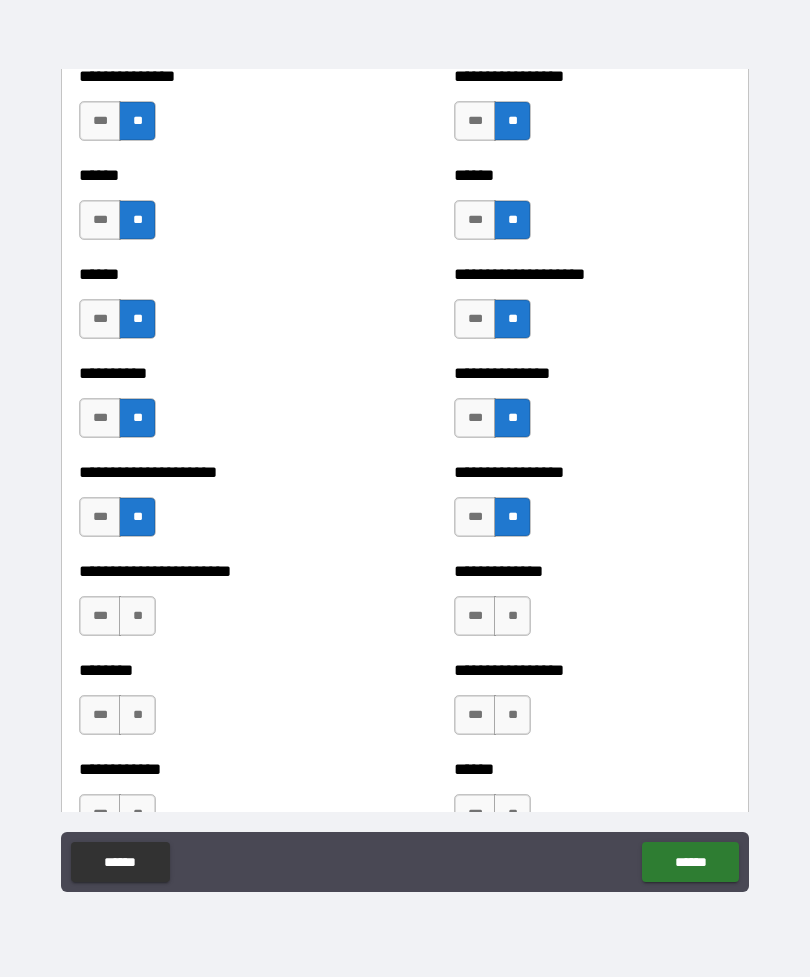 click on "**" at bounding box center (137, 616) 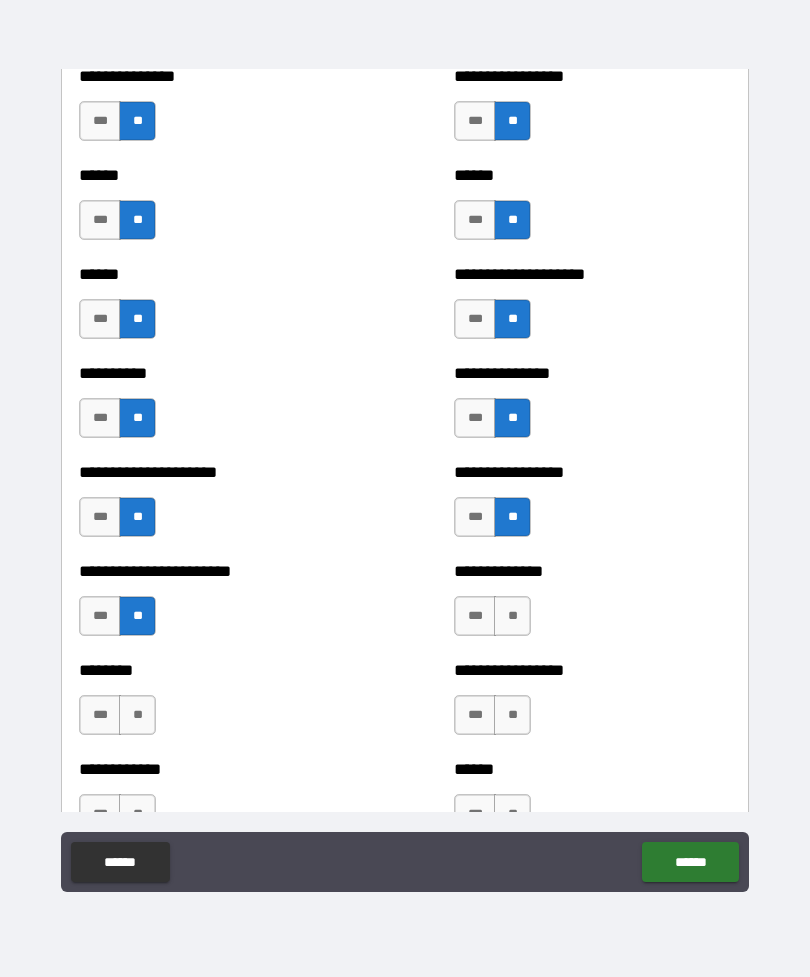 click on "**" at bounding box center [512, 616] 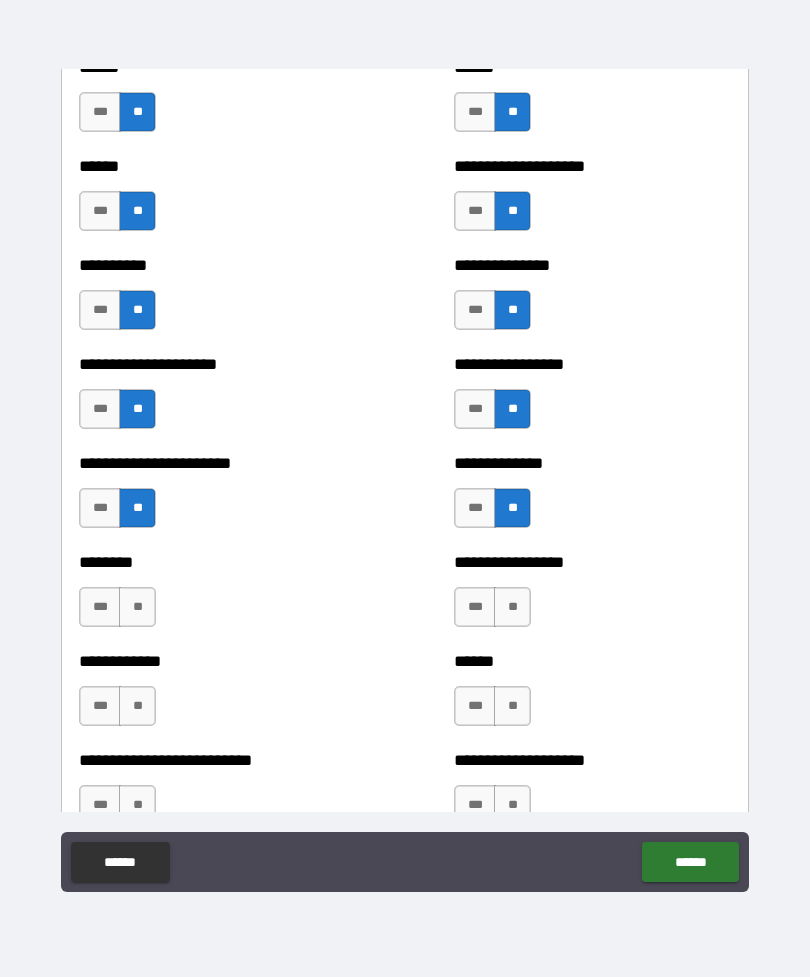click on "**" at bounding box center [137, 607] 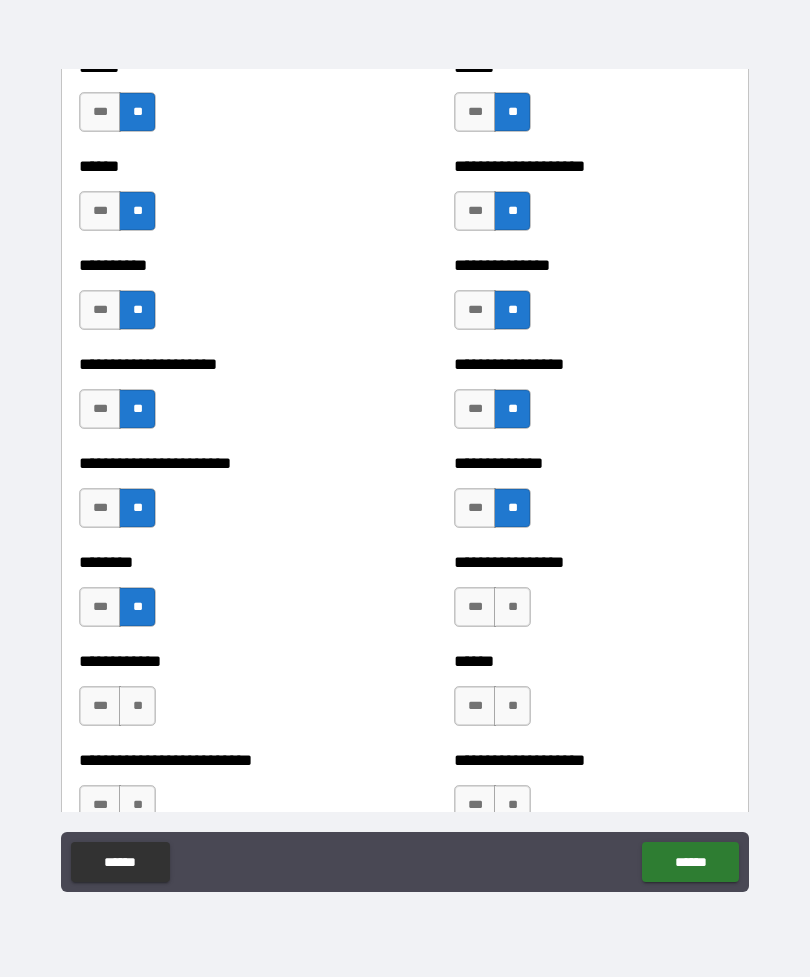 click on "**" at bounding box center [512, 607] 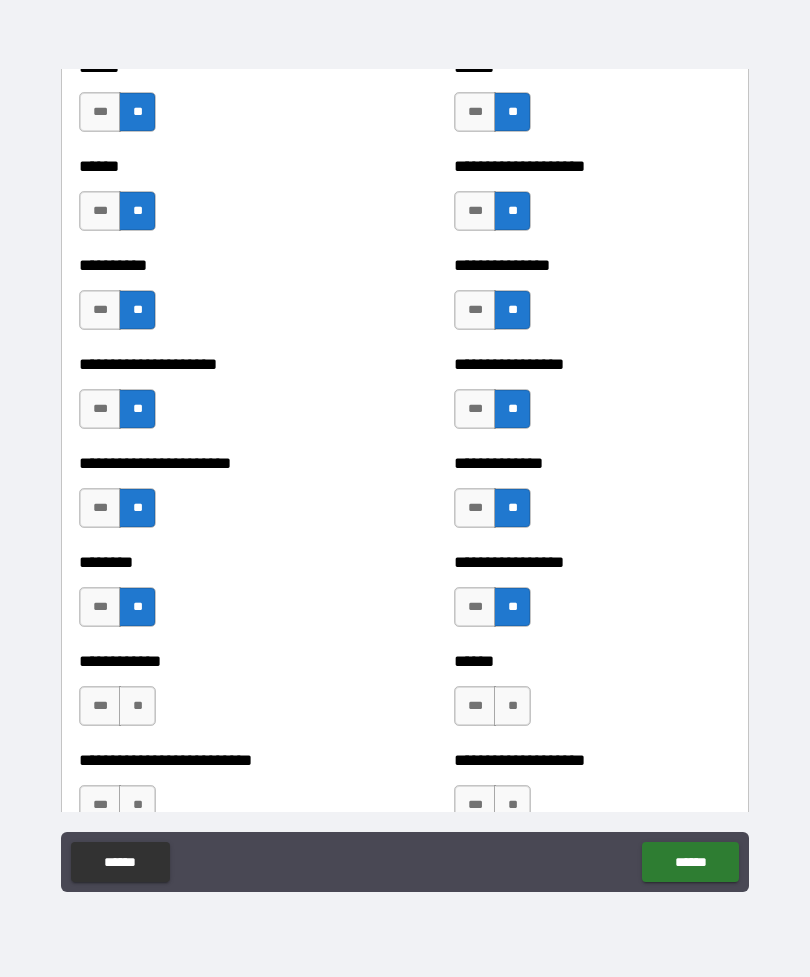 scroll, scrollTop: 2654, scrollLeft: 0, axis: vertical 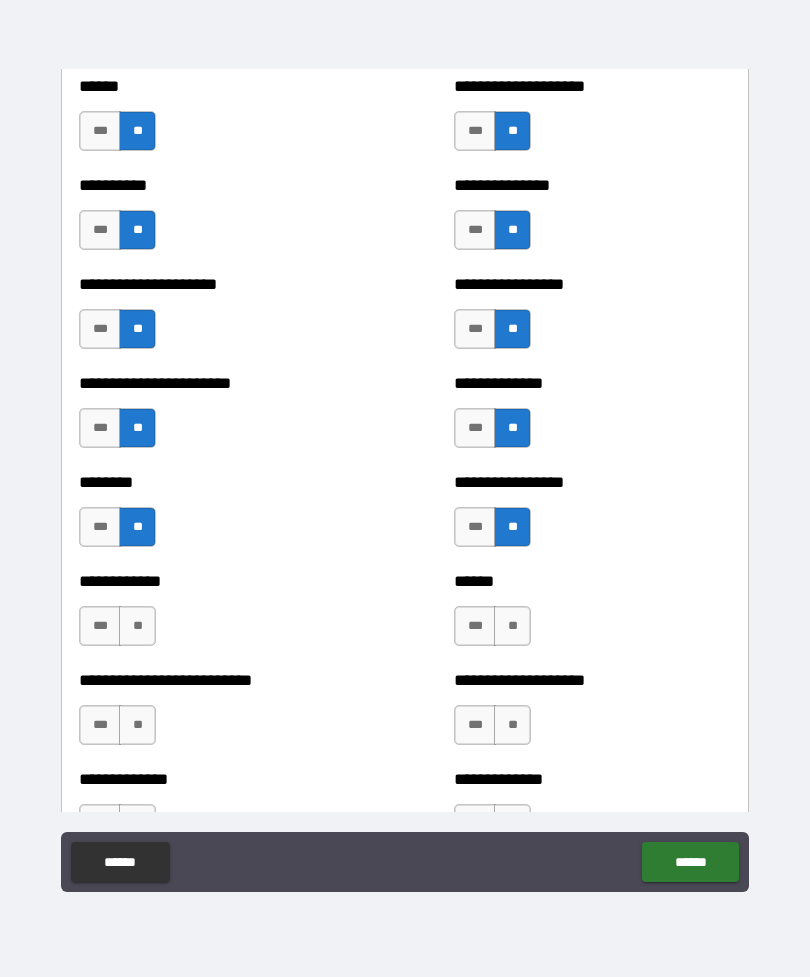 click on "**" at bounding box center (137, 626) 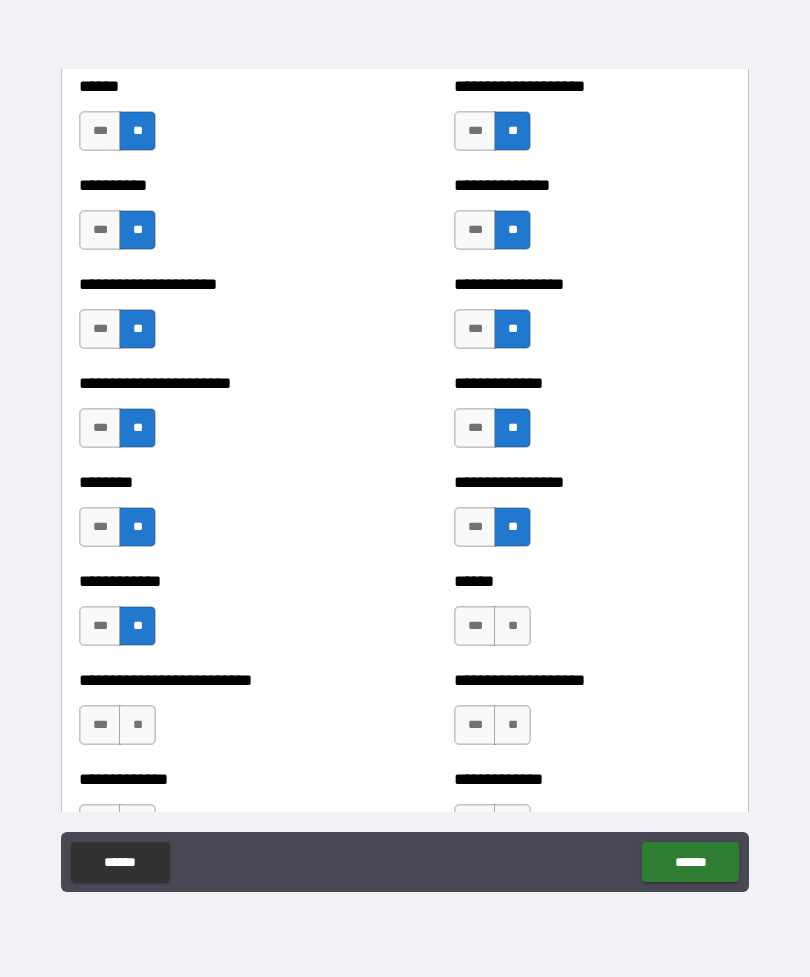click on "**" at bounding box center (512, 626) 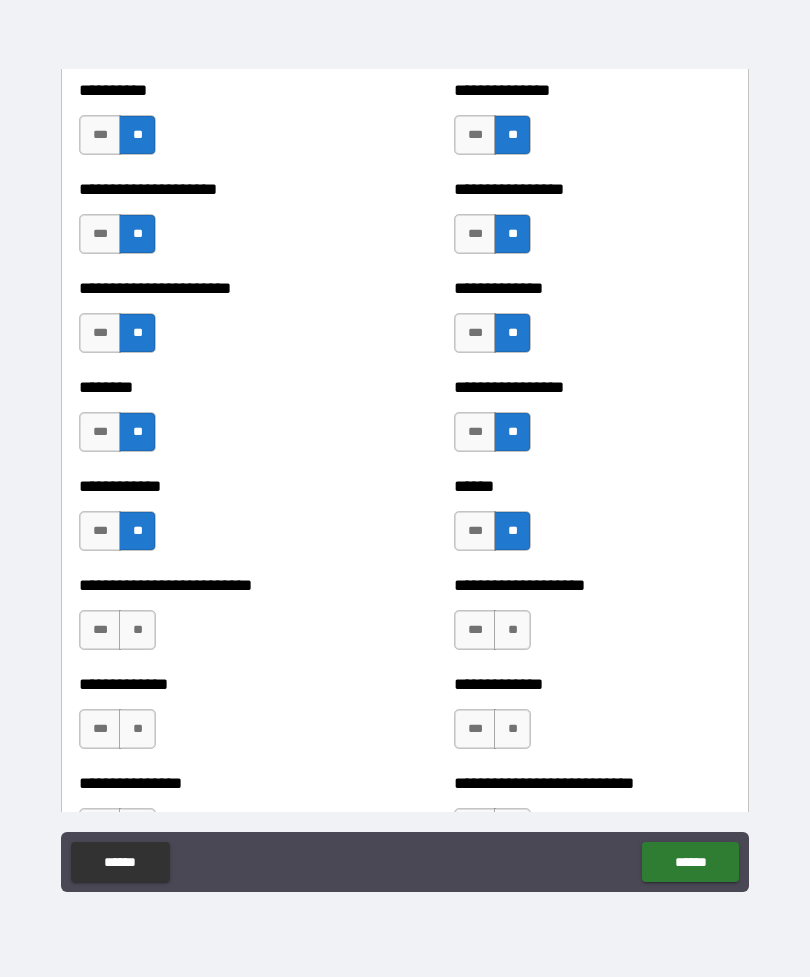 scroll, scrollTop: 2747, scrollLeft: 0, axis: vertical 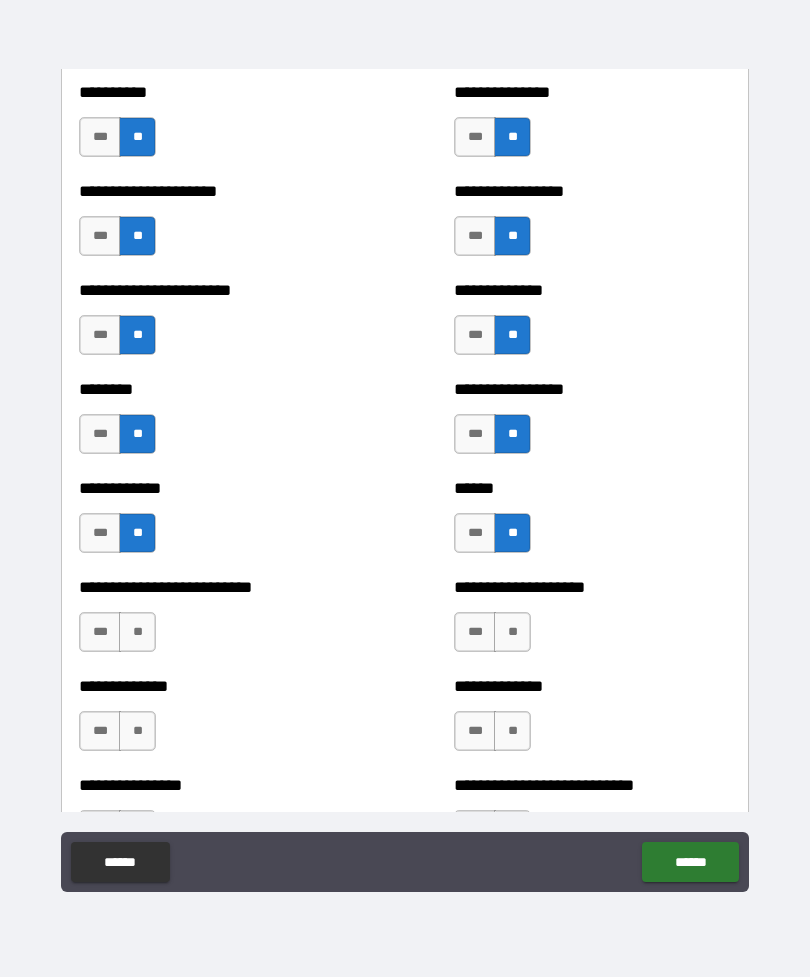 click on "**" at bounding box center [137, 632] 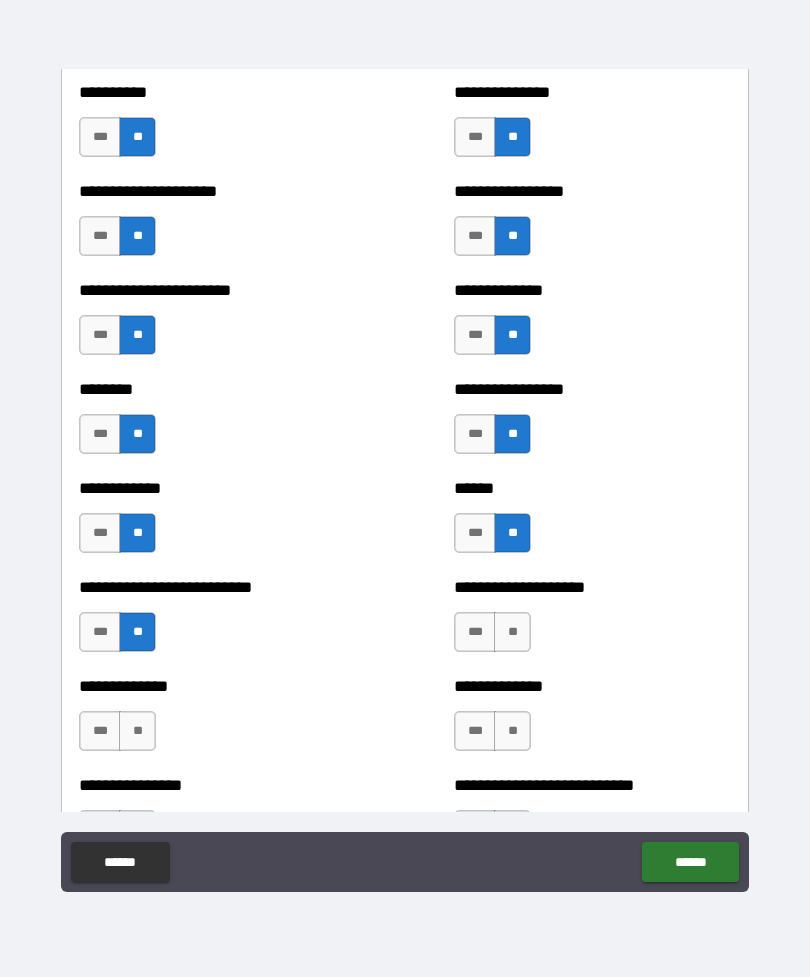 click on "**" at bounding box center (512, 632) 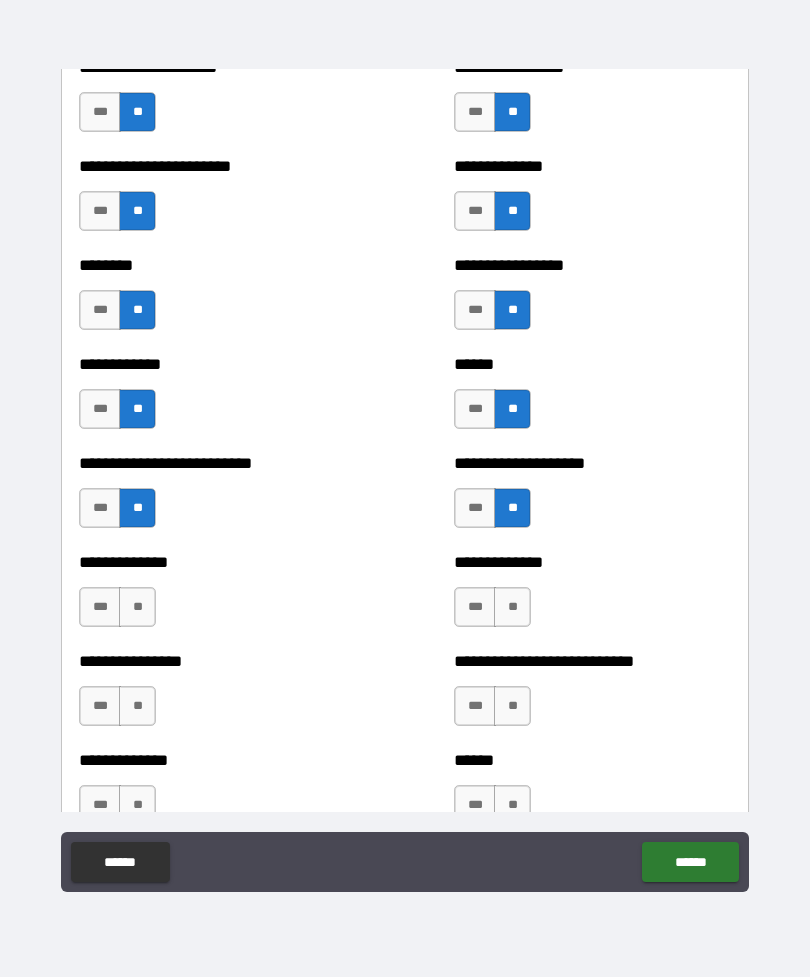 scroll, scrollTop: 2873, scrollLeft: 0, axis: vertical 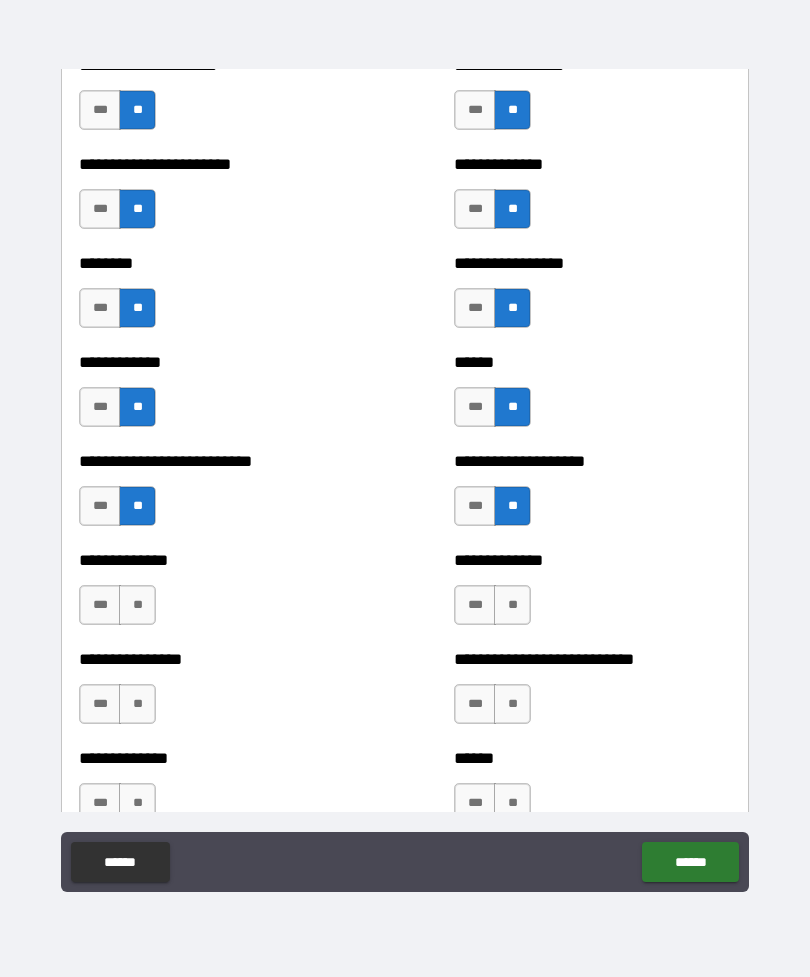 click on "**" at bounding box center [137, 605] 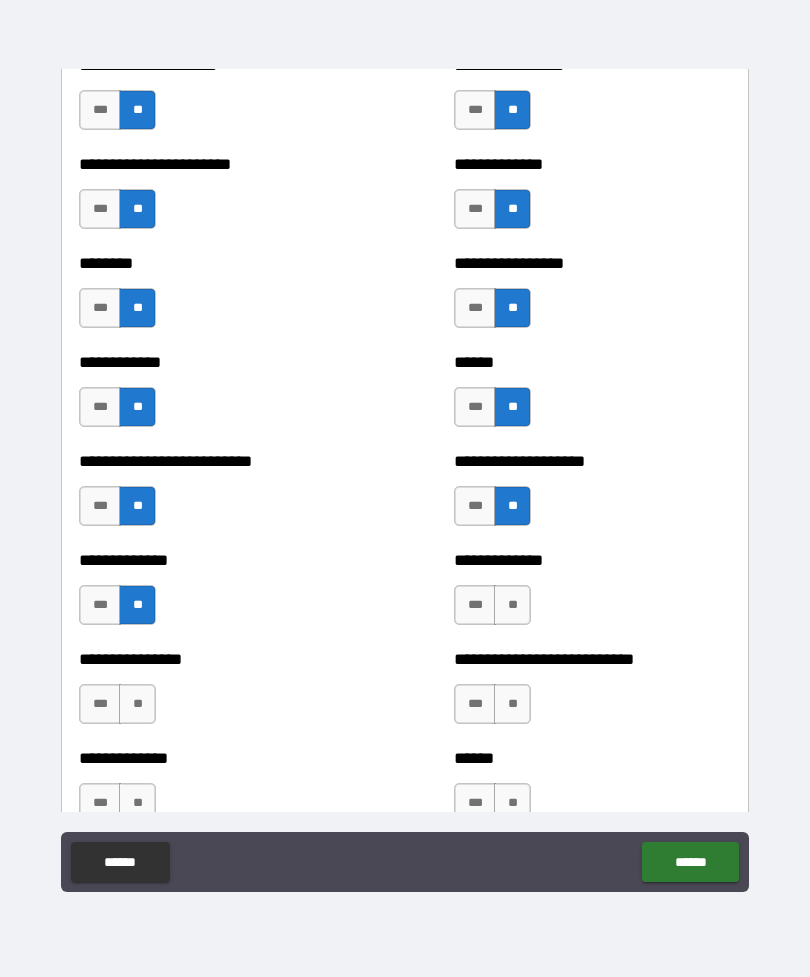 click on "**" at bounding box center [512, 605] 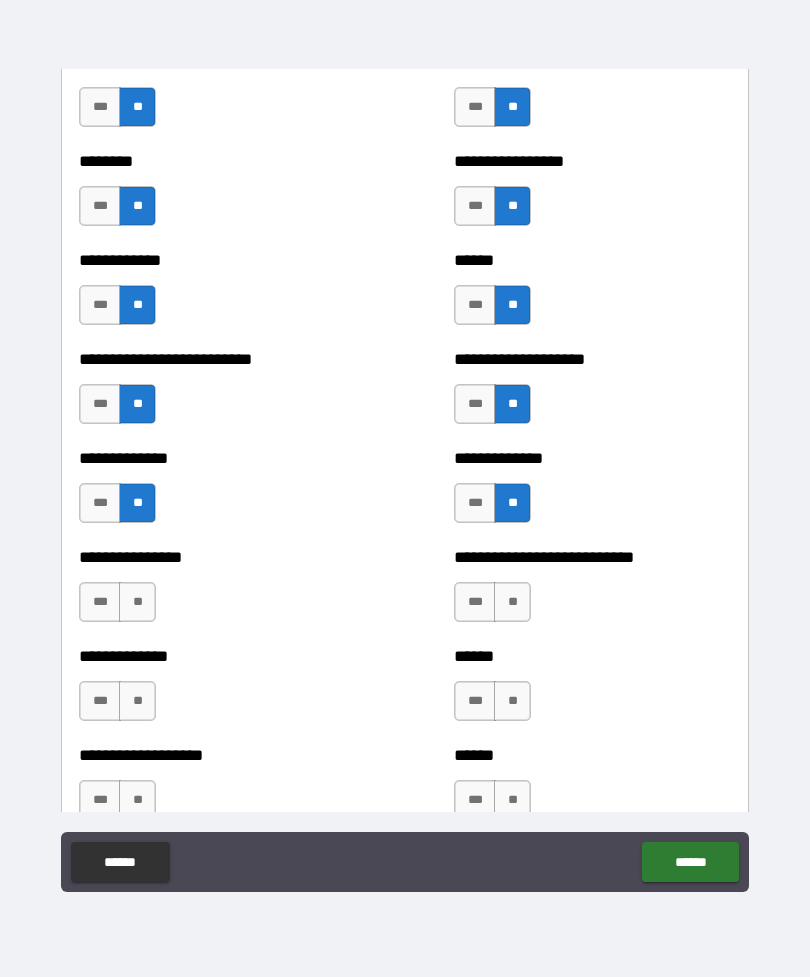 scroll, scrollTop: 2986, scrollLeft: 0, axis: vertical 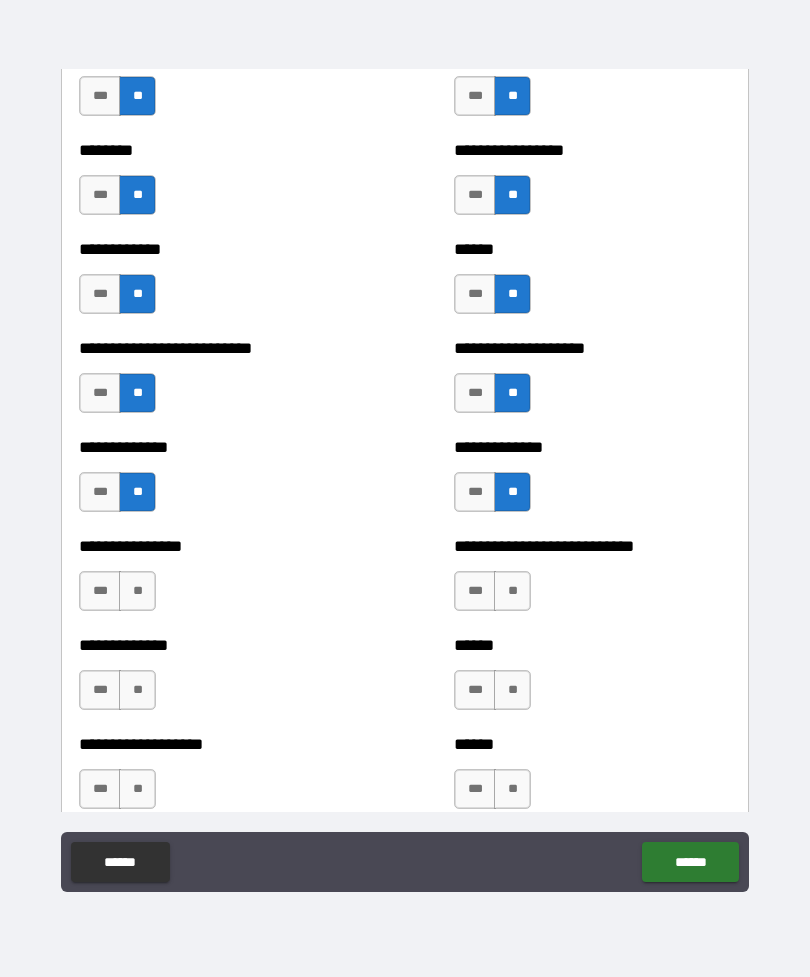 click on "**" at bounding box center (137, 591) 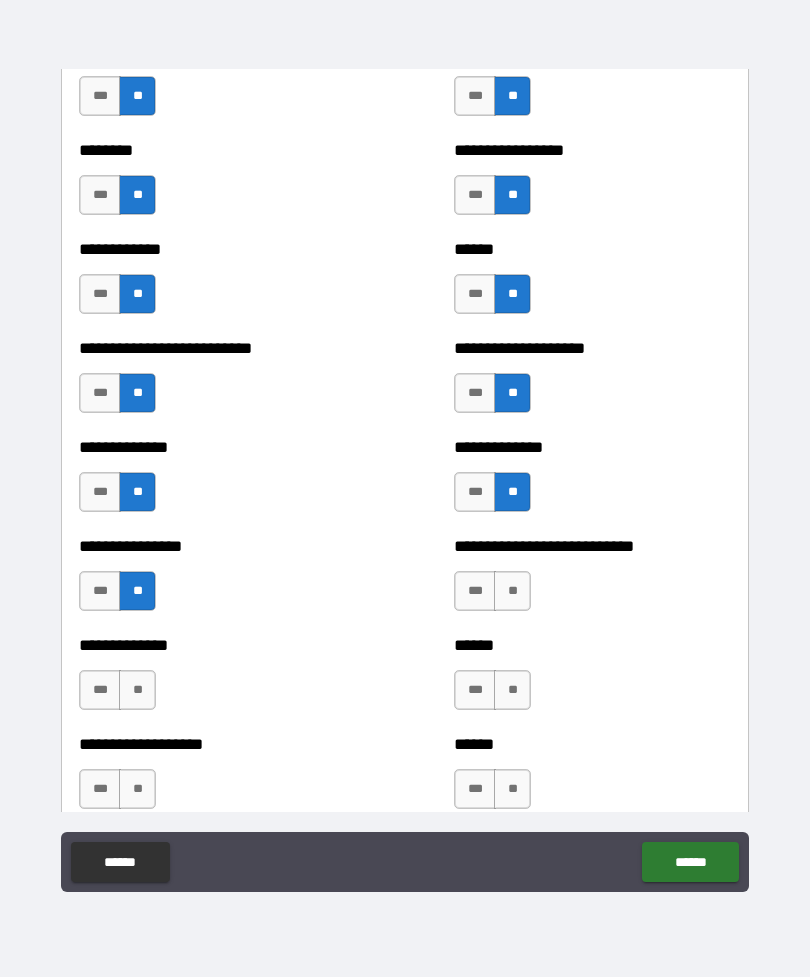 click on "**" at bounding box center (512, 591) 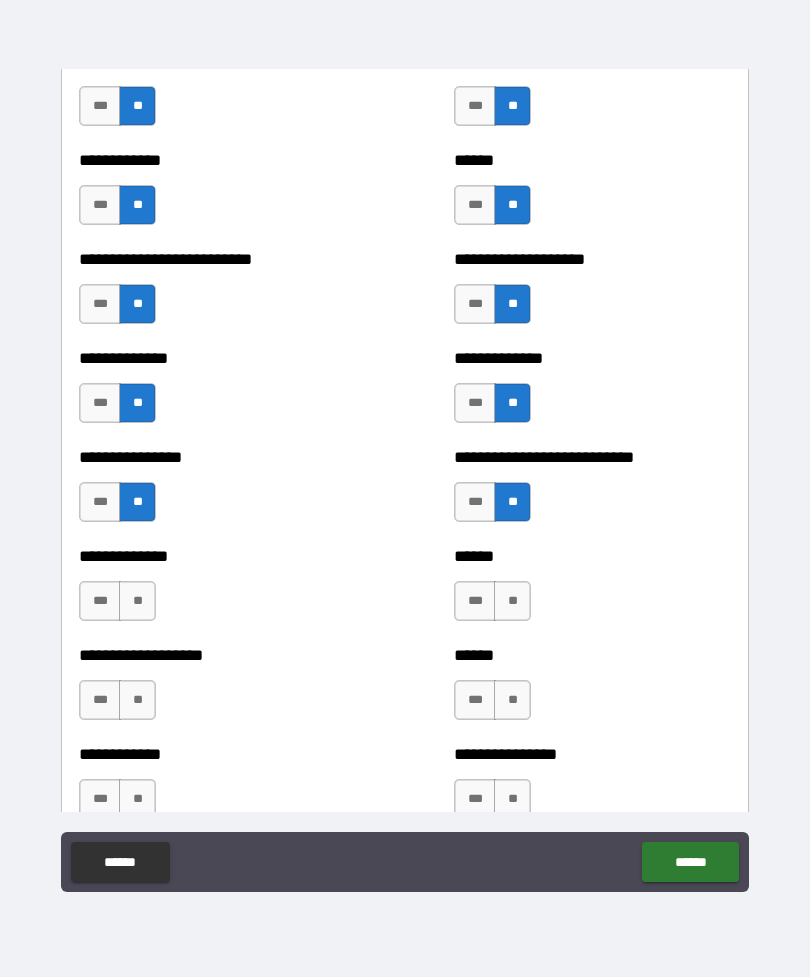 scroll, scrollTop: 3076, scrollLeft: 0, axis: vertical 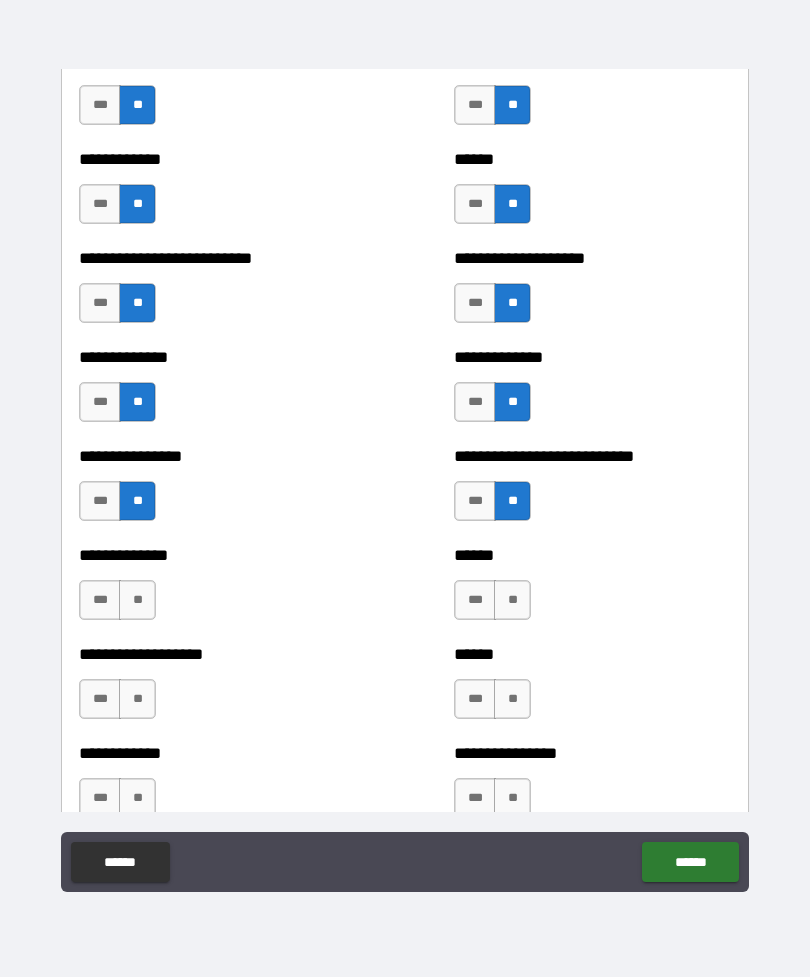 click on "**" at bounding box center [137, 600] 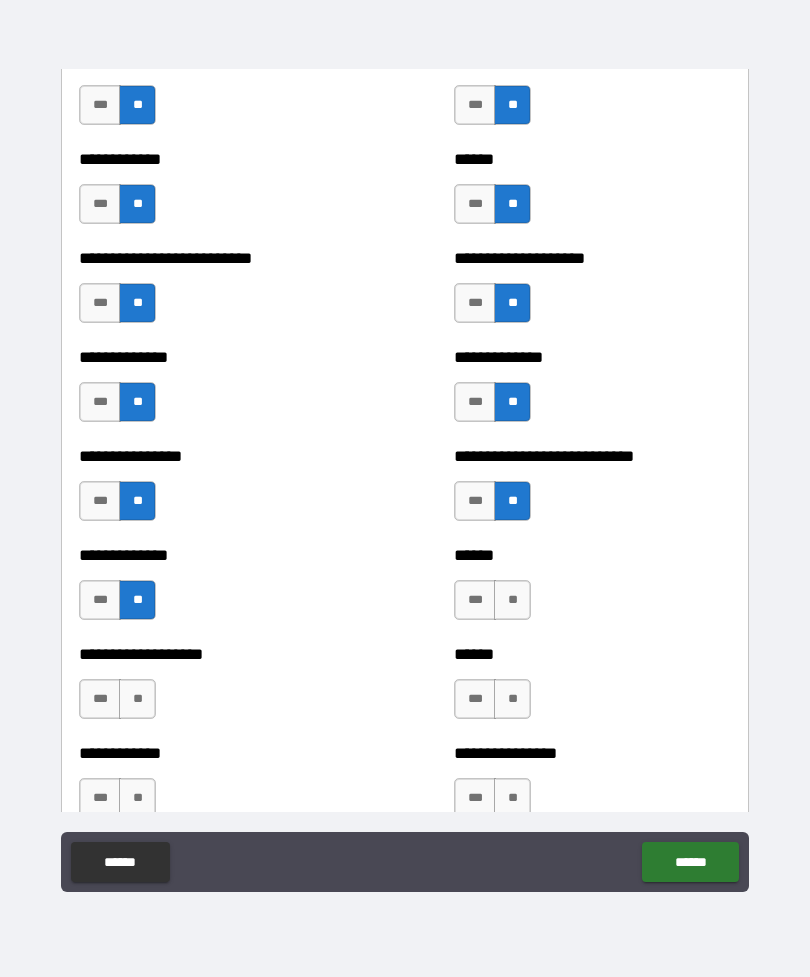 click on "**" at bounding box center (512, 600) 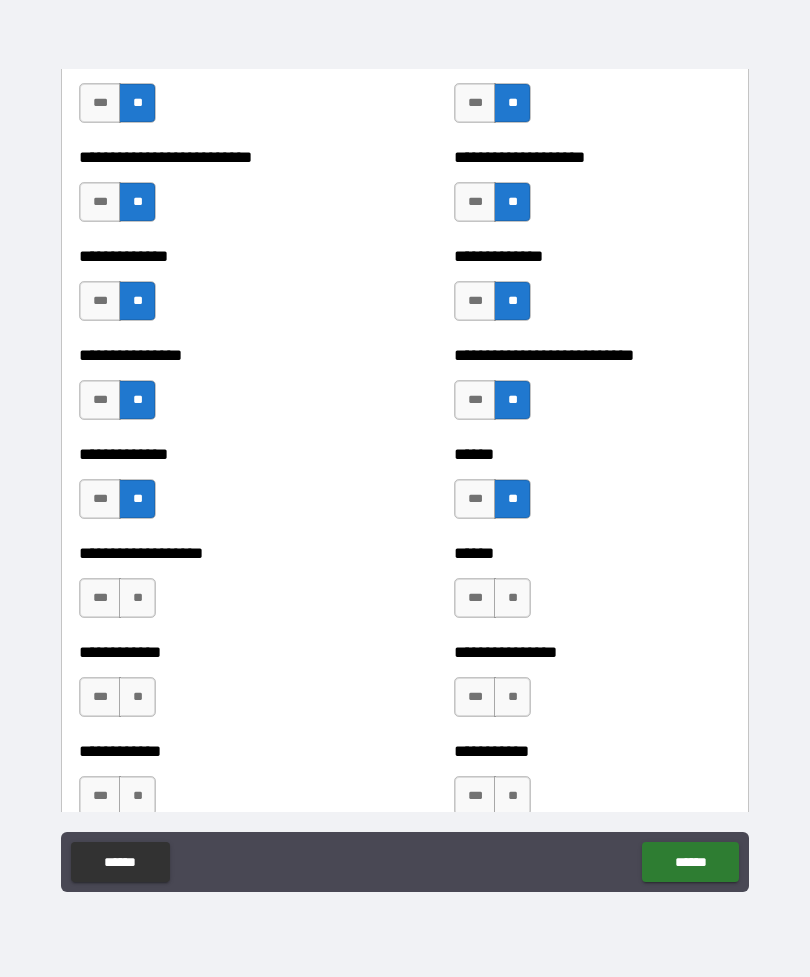 click on "**" at bounding box center (137, 598) 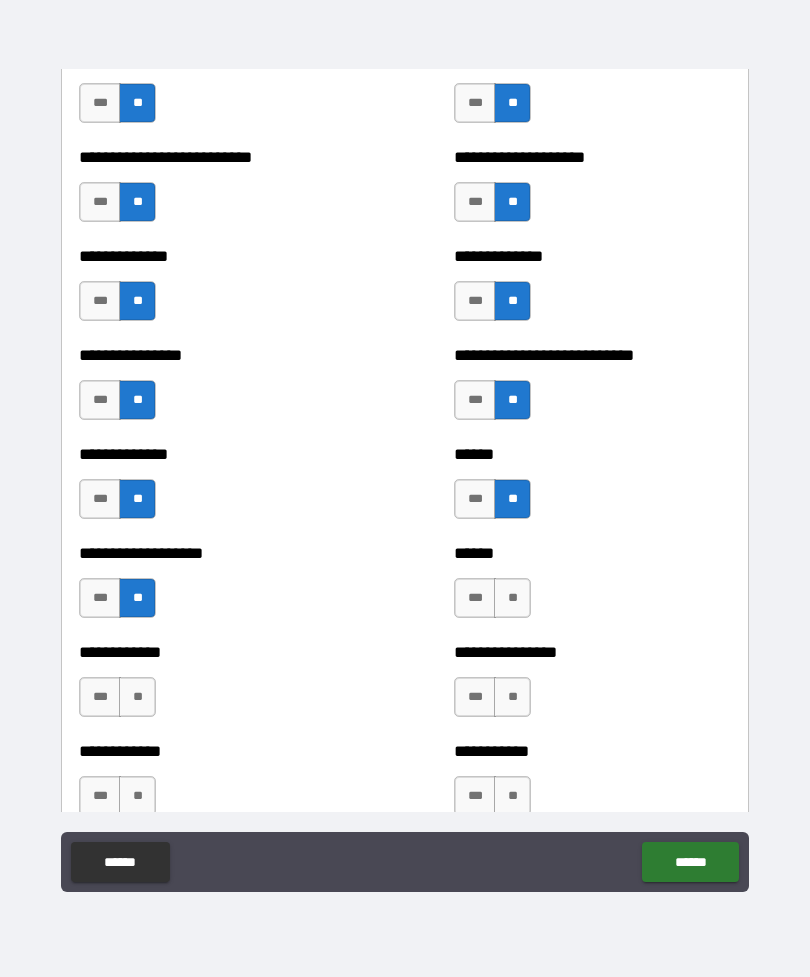 click on "**" at bounding box center (512, 598) 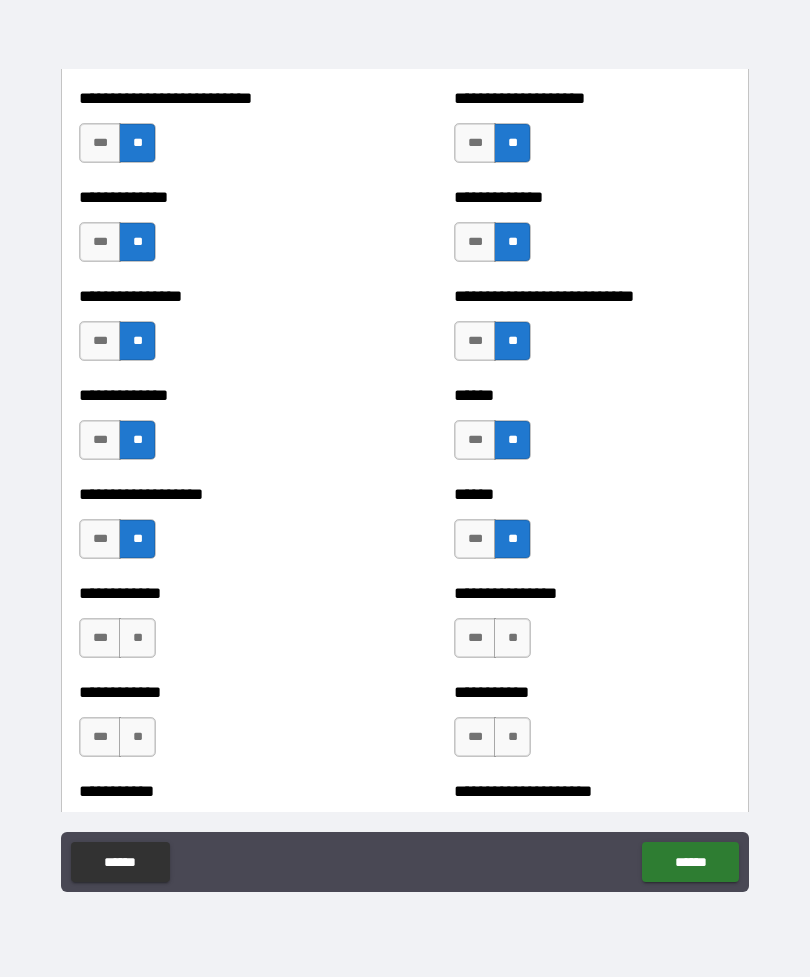 scroll, scrollTop: 3274, scrollLeft: 0, axis: vertical 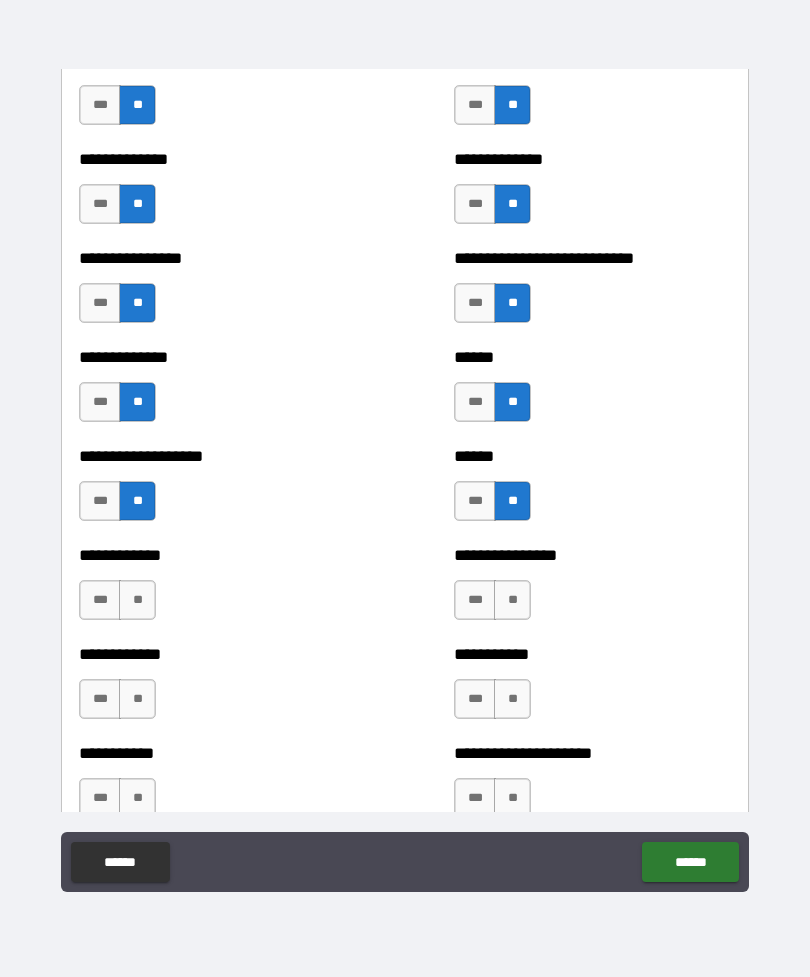 click on "**" at bounding box center [137, 600] 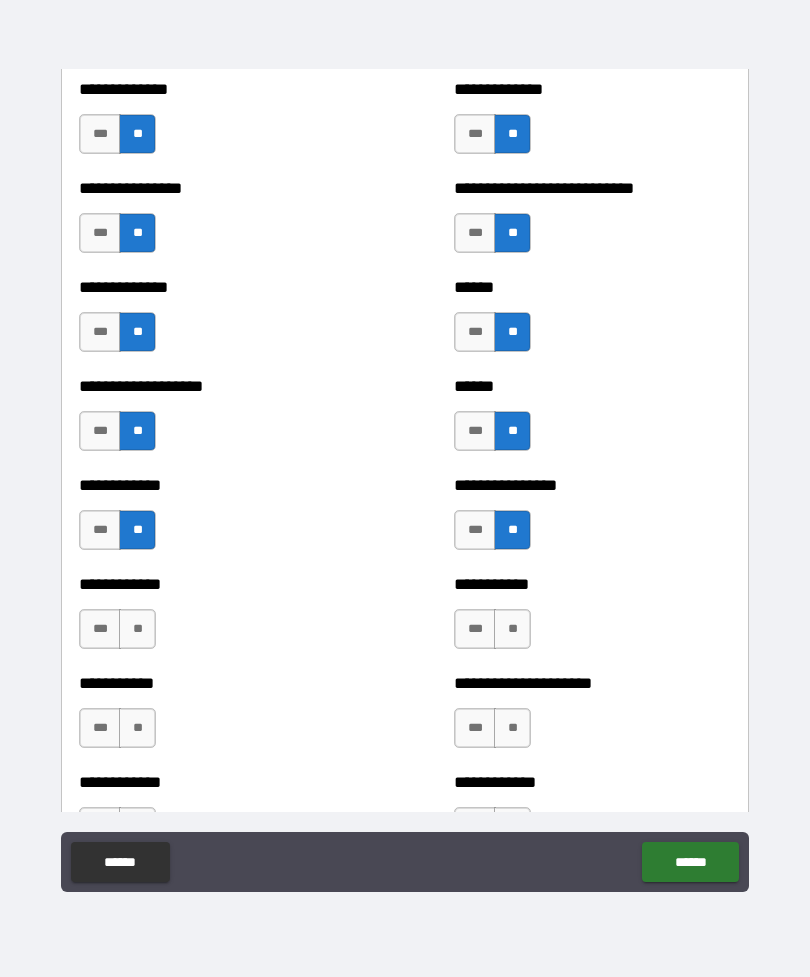 scroll, scrollTop: 3366, scrollLeft: 0, axis: vertical 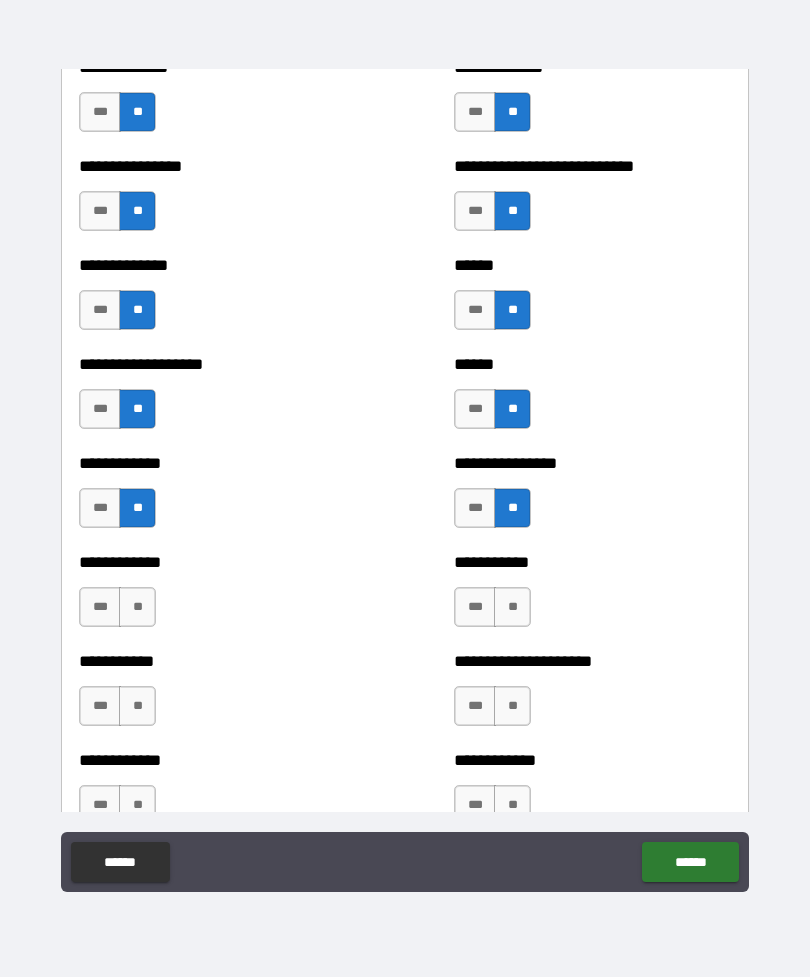 click on "**" at bounding box center (137, 607) 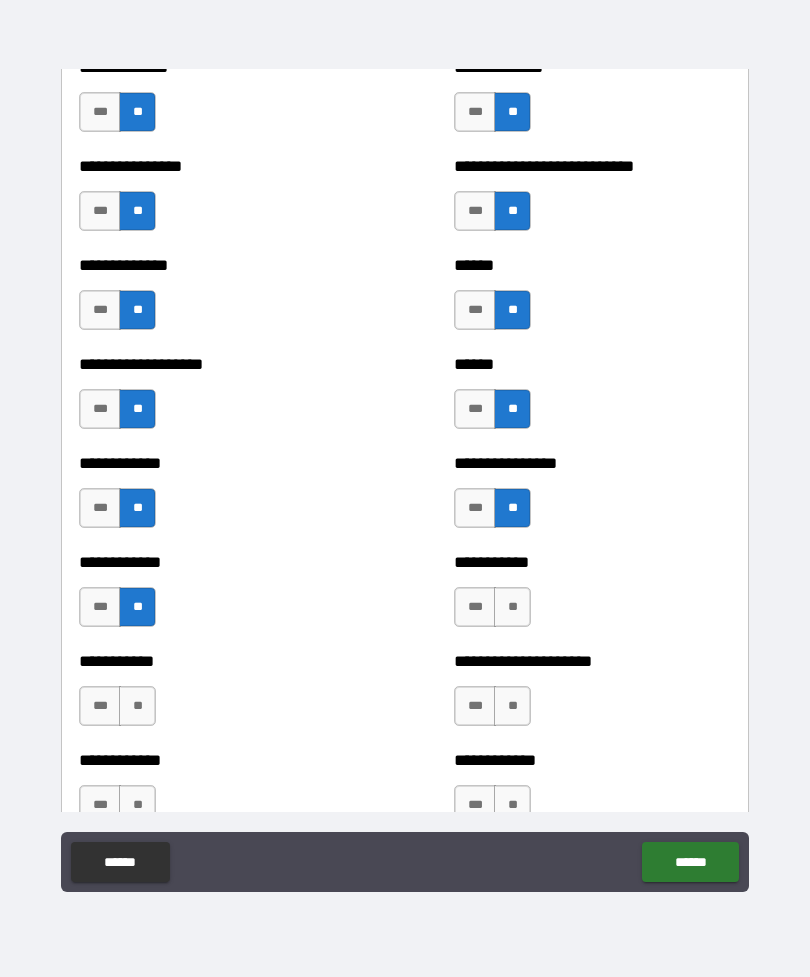 click on "**" at bounding box center (512, 607) 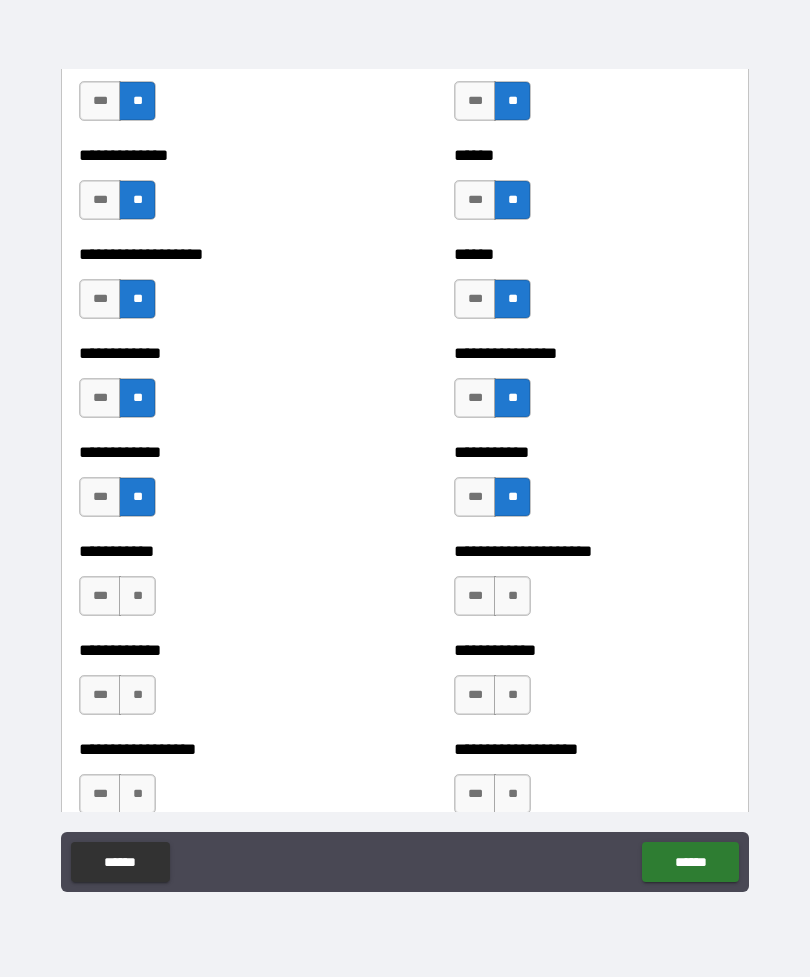 click on "**" at bounding box center [137, 596] 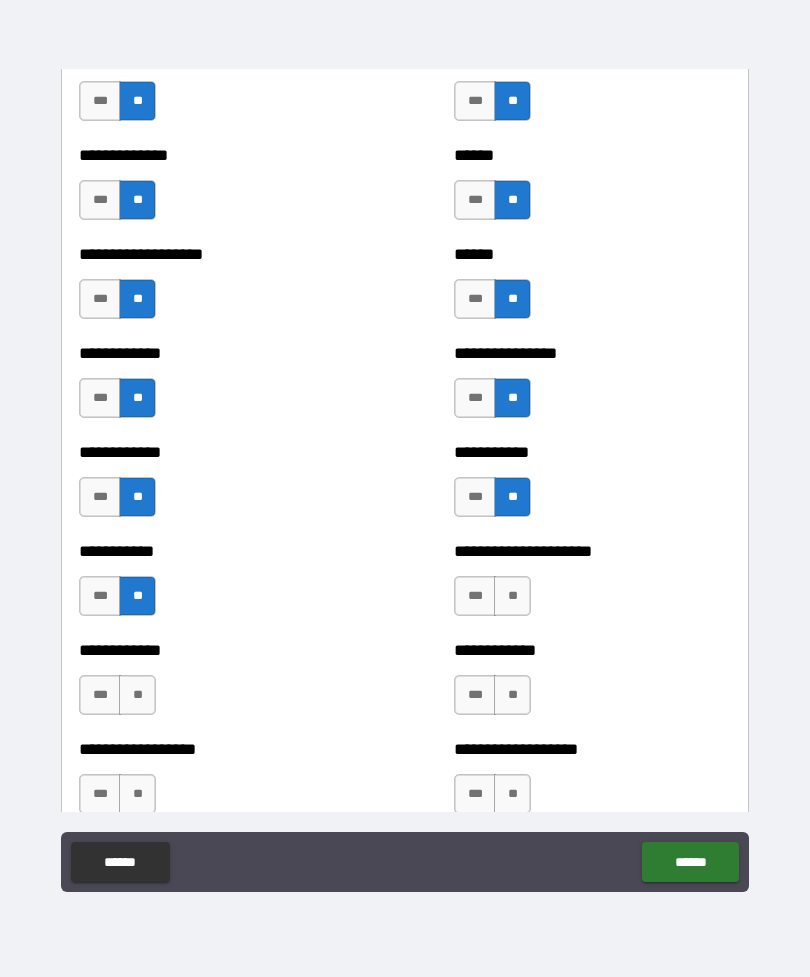click on "**" at bounding box center [512, 596] 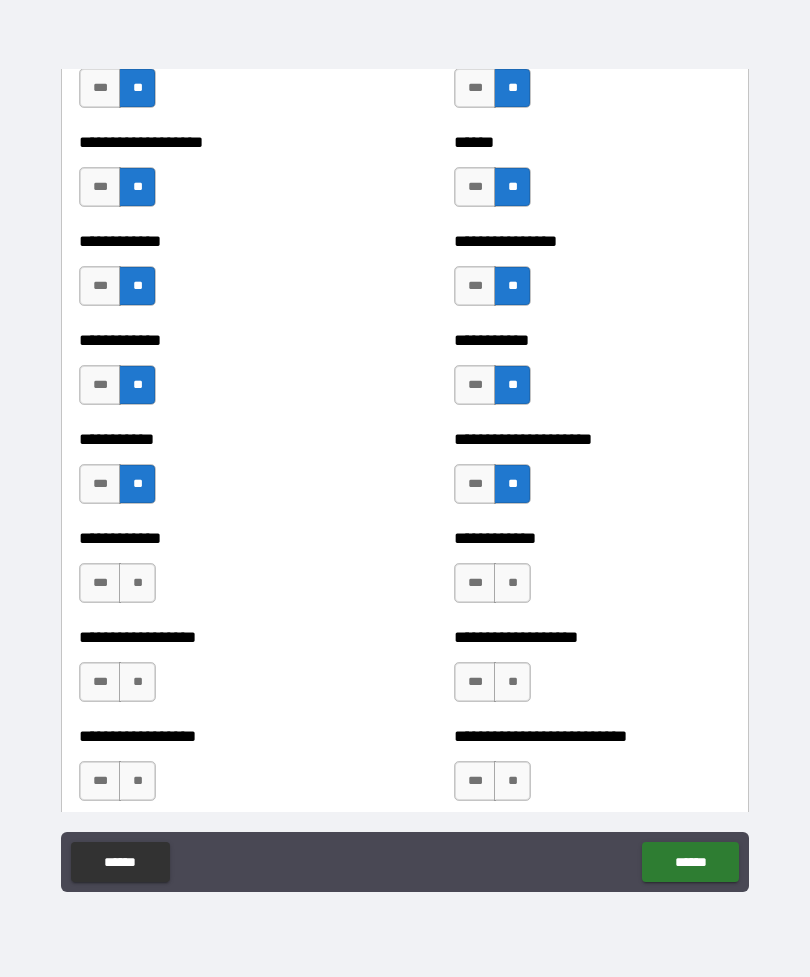 click on "**" at bounding box center (137, 583) 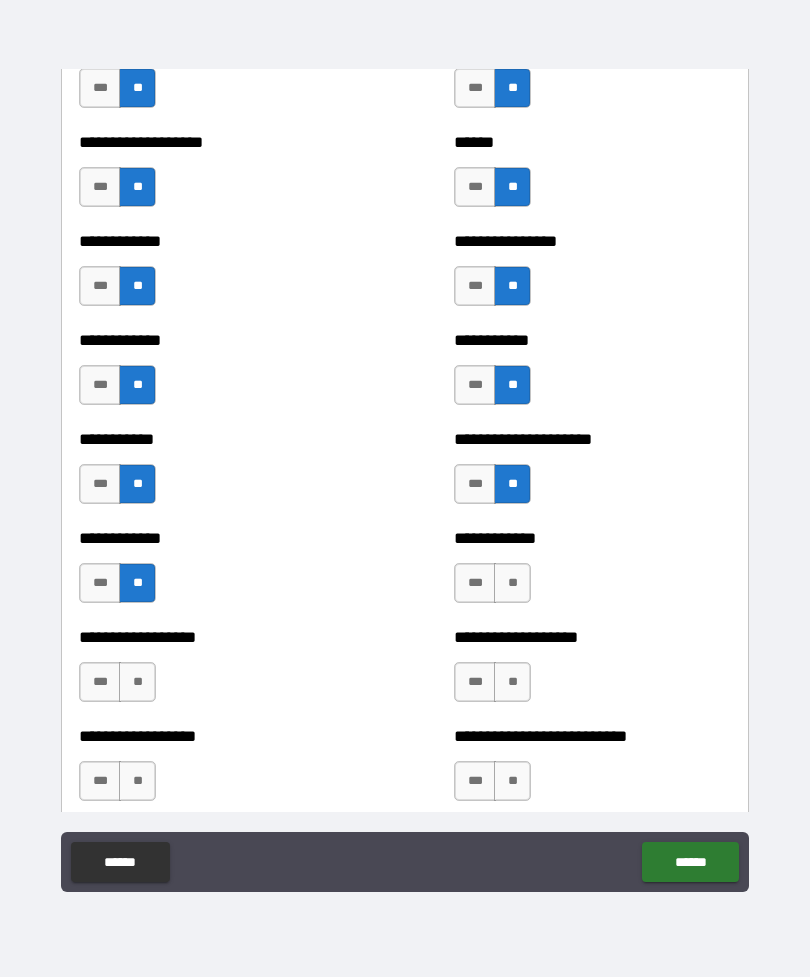 click on "**" at bounding box center [512, 583] 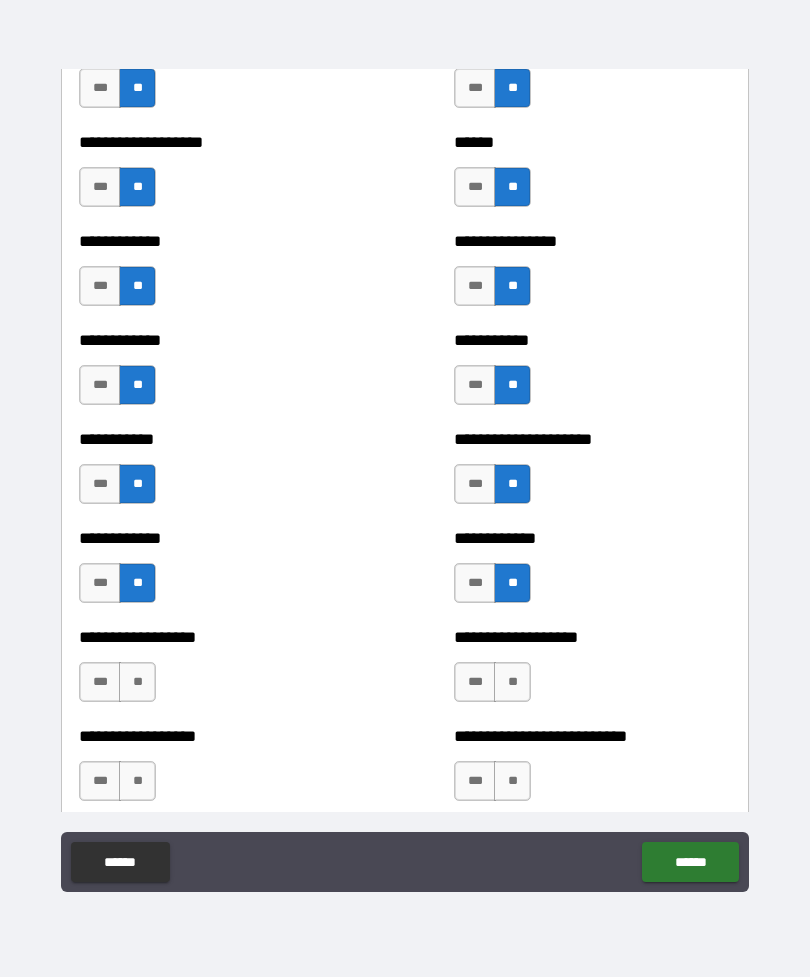 scroll, scrollTop: 3677, scrollLeft: 0, axis: vertical 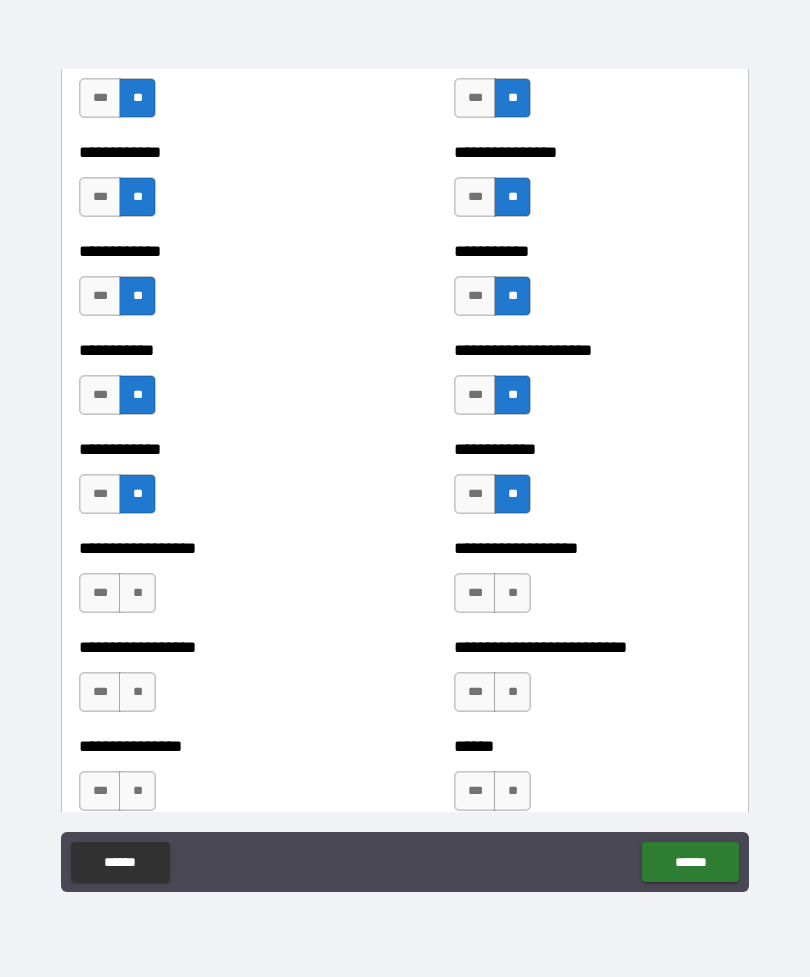 click on "**" at bounding box center [137, 593] 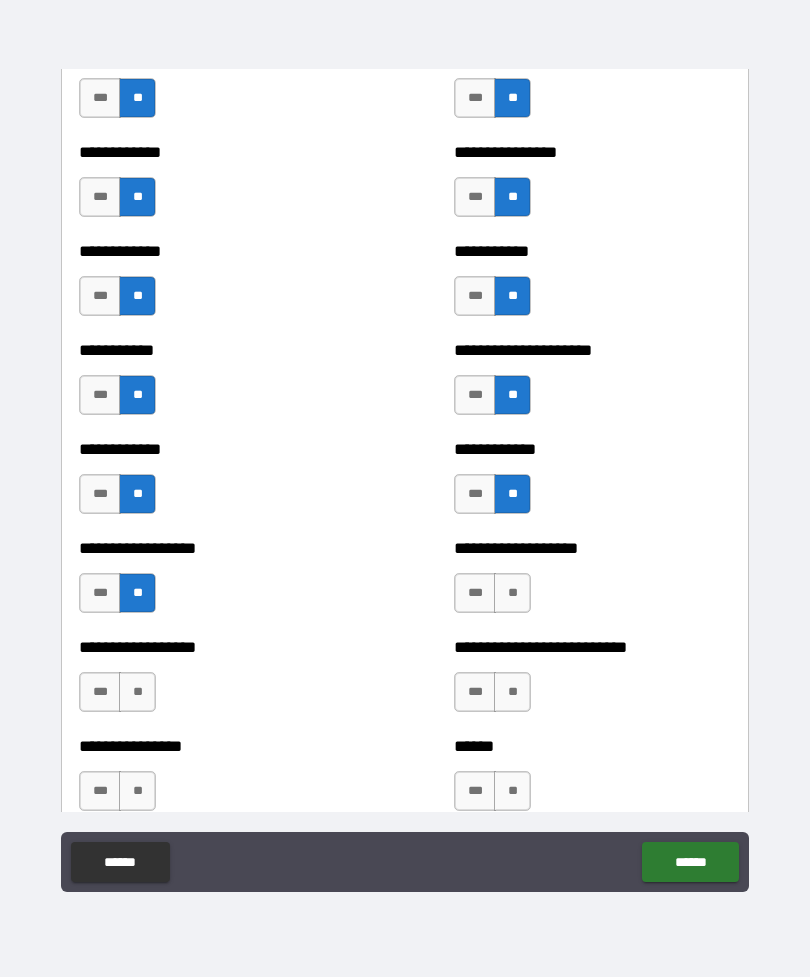 click on "**" at bounding box center [512, 593] 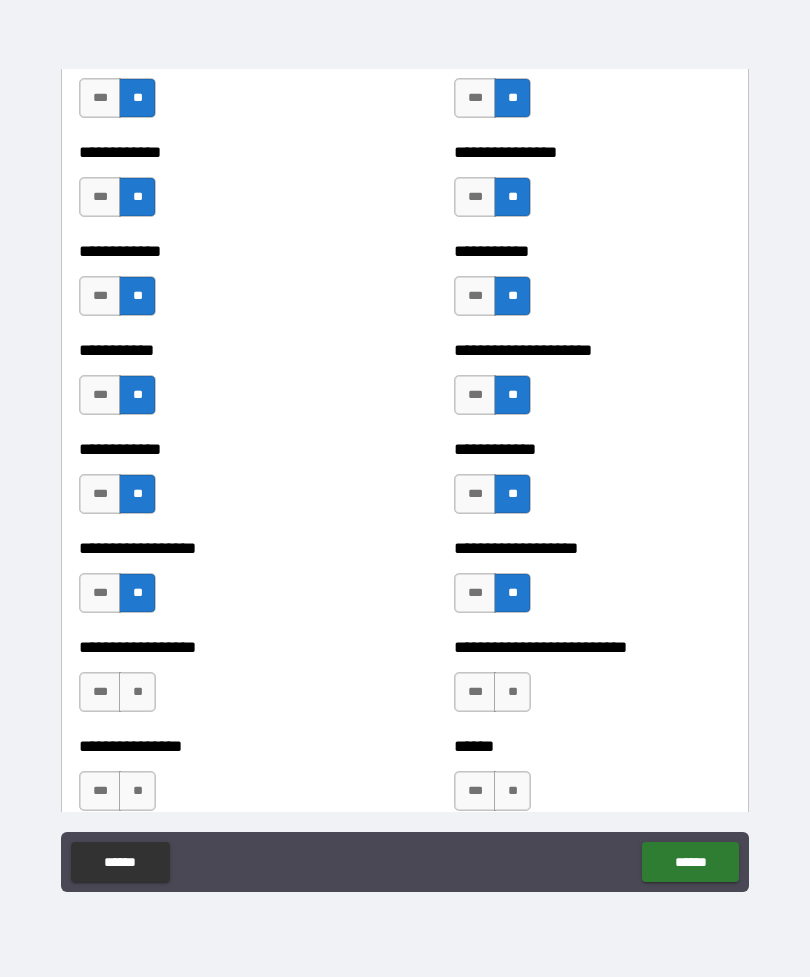 scroll, scrollTop: 3756, scrollLeft: 0, axis: vertical 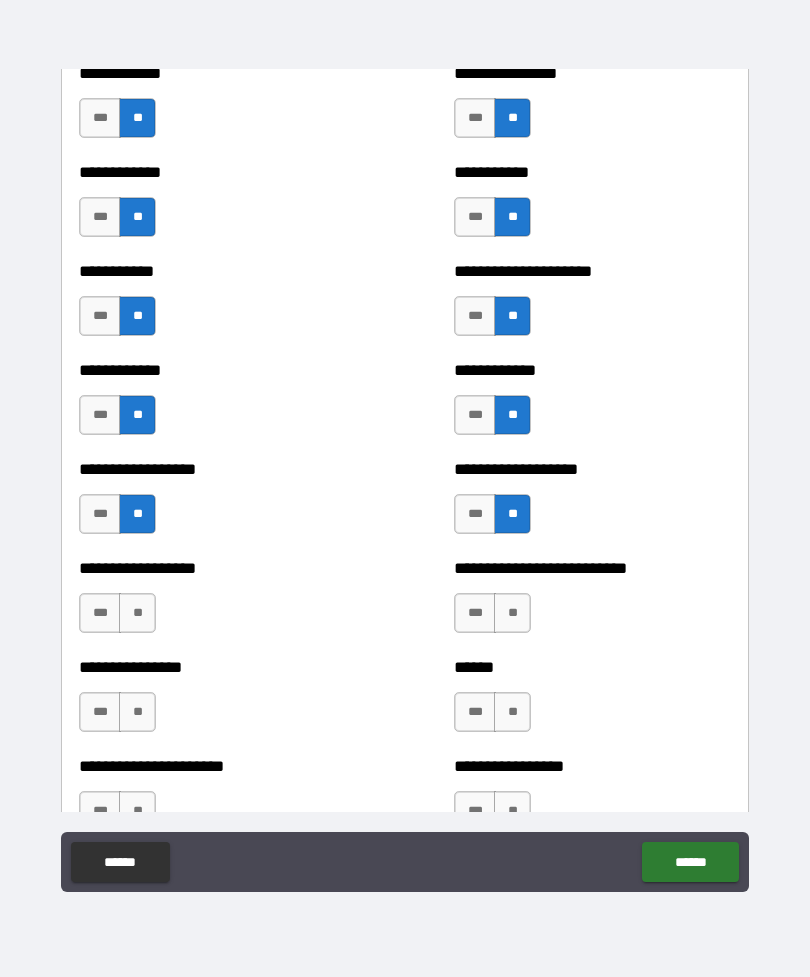 click on "**" at bounding box center (137, 613) 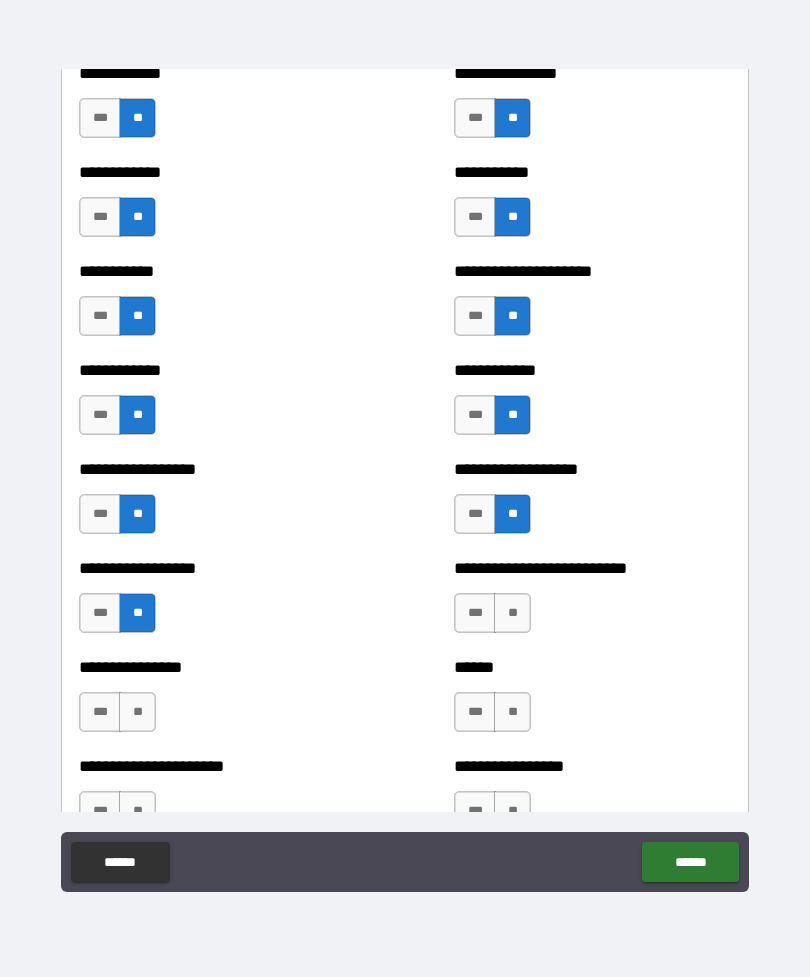 click on "**" at bounding box center (512, 613) 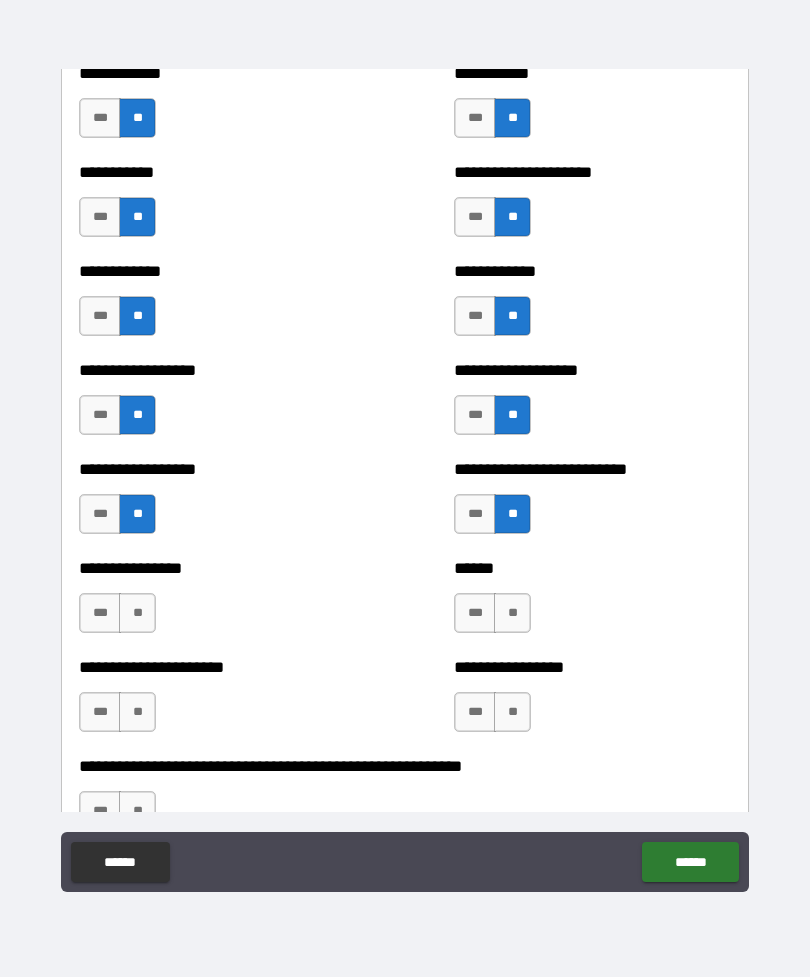scroll, scrollTop: 3867, scrollLeft: 0, axis: vertical 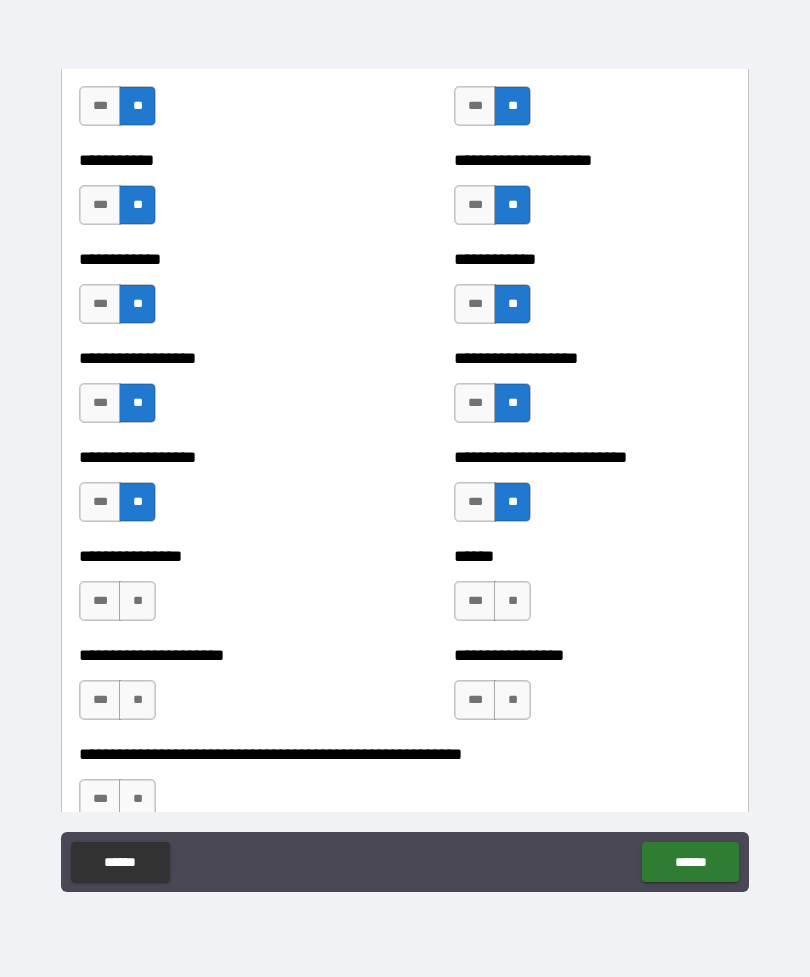click on "**" at bounding box center (137, 601) 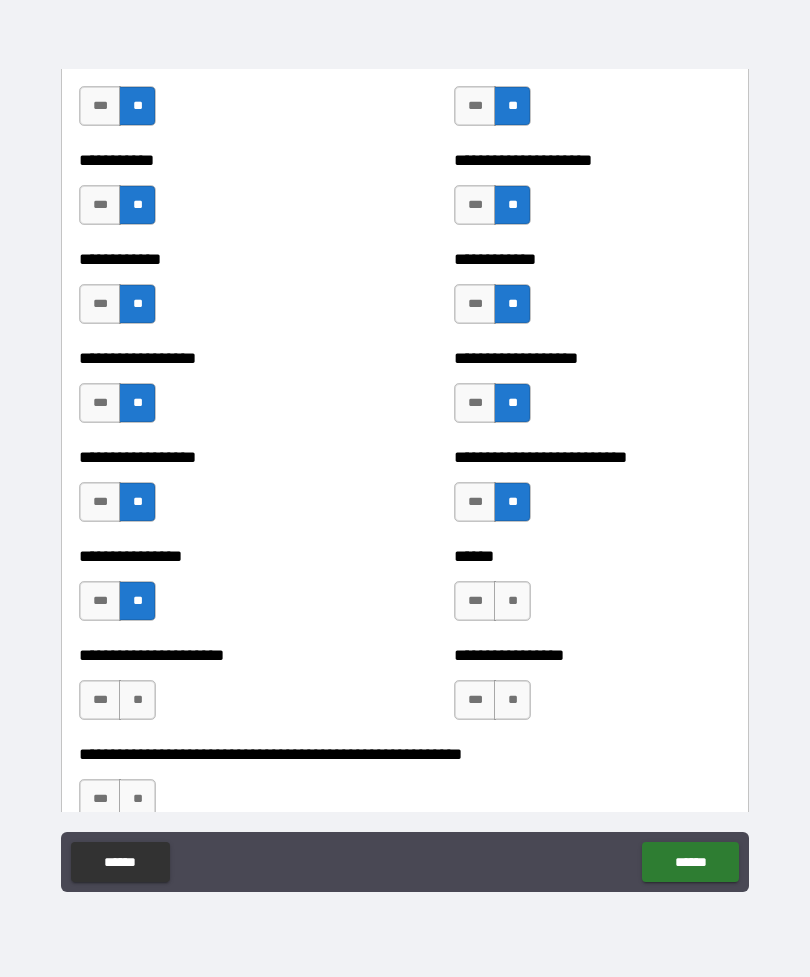 click on "**" at bounding box center [512, 601] 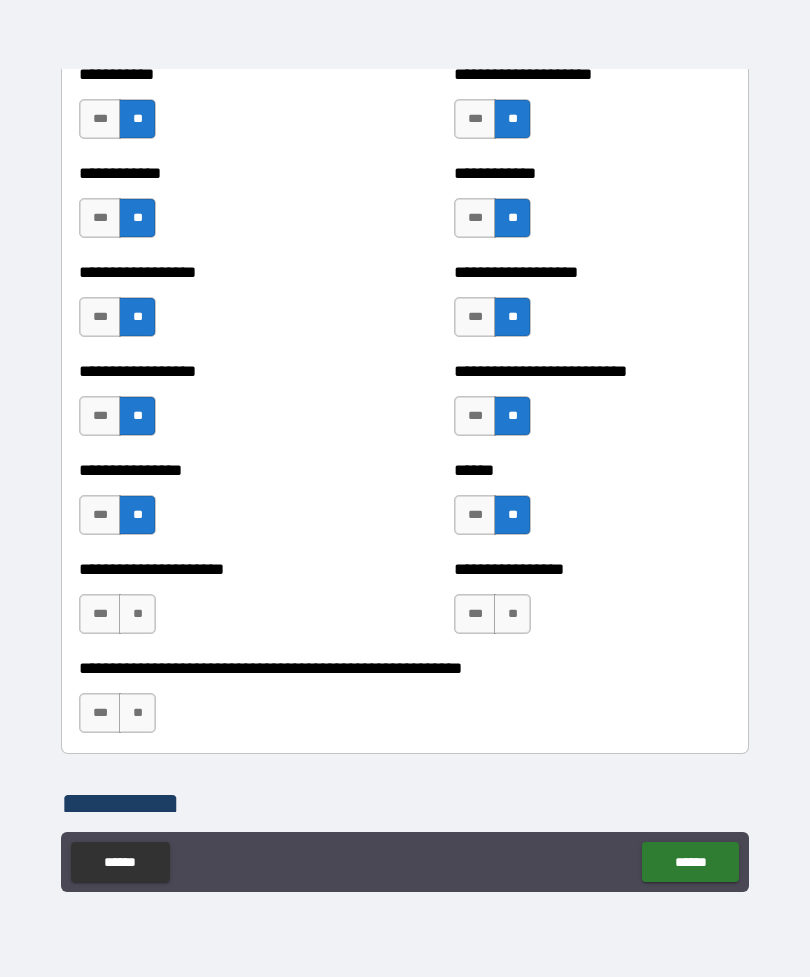 scroll, scrollTop: 3961, scrollLeft: 0, axis: vertical 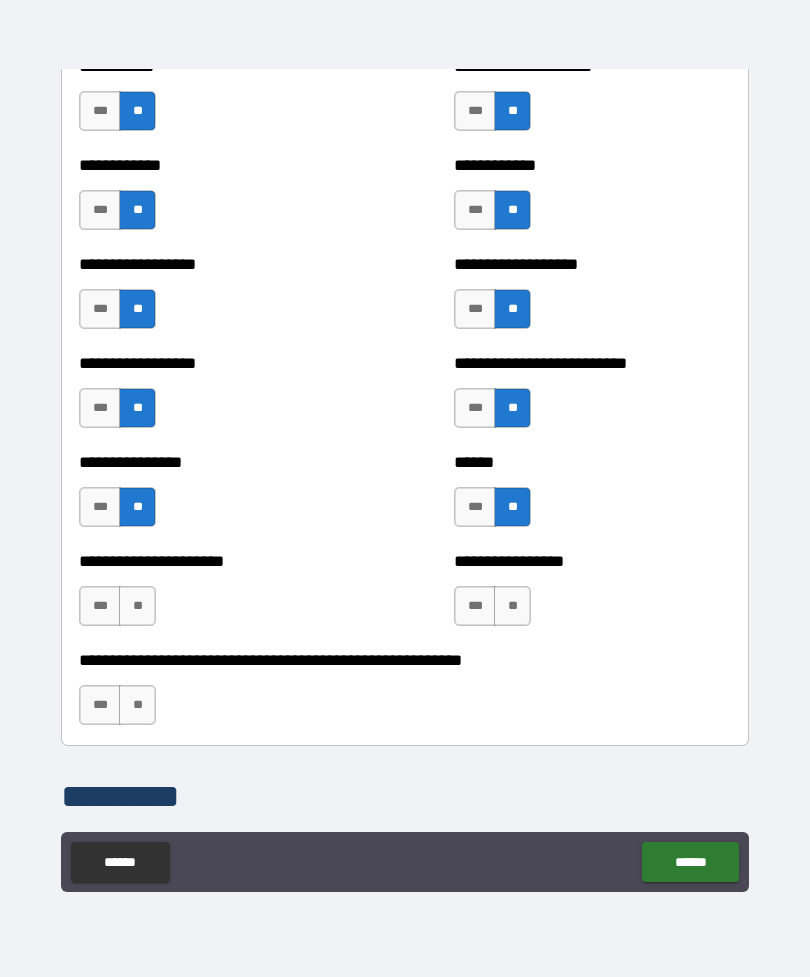 click on "**" at bounding box center (137, 606) 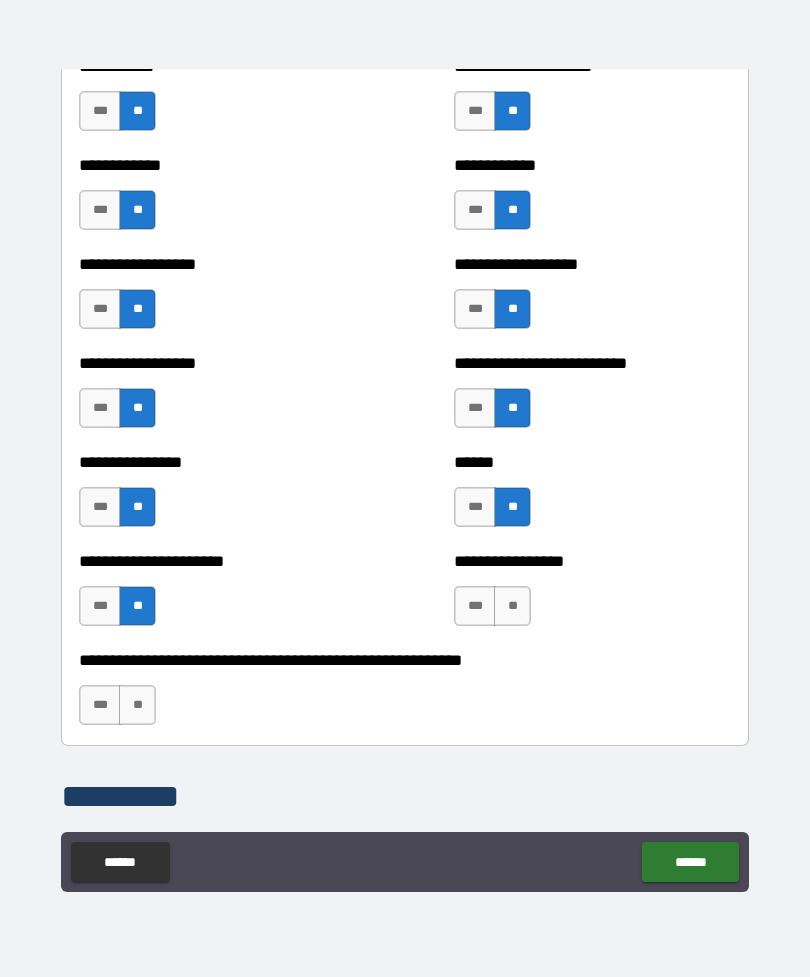 click on "**" at bounding box center [512, 606] 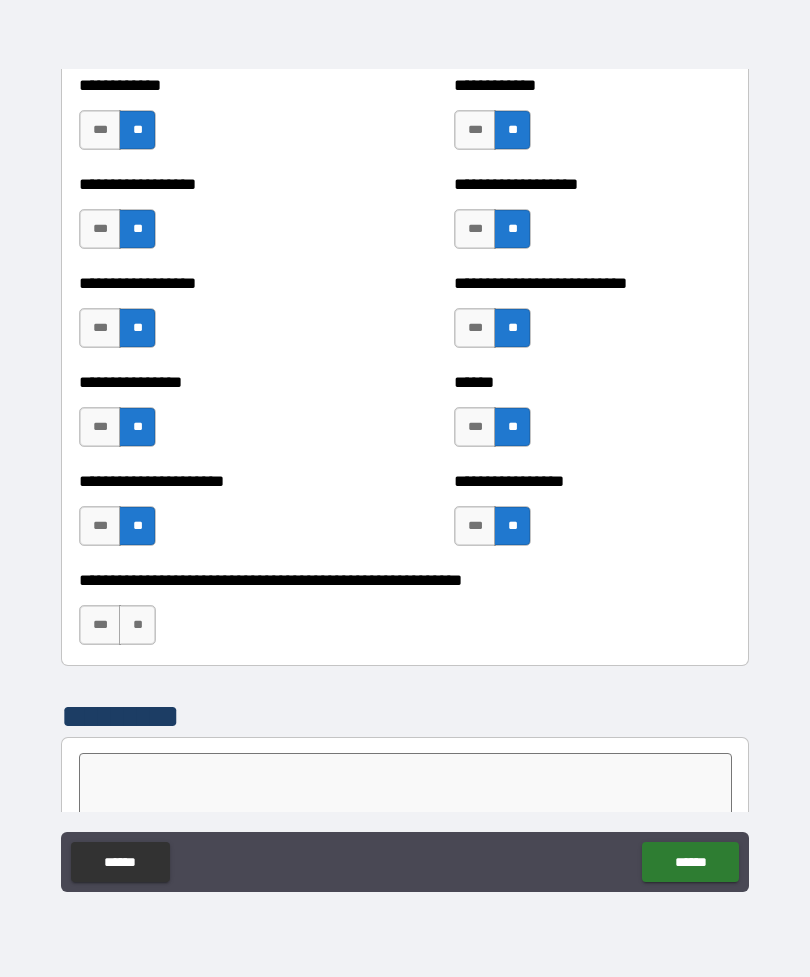 click on "**" at bounding box center [137, 625] 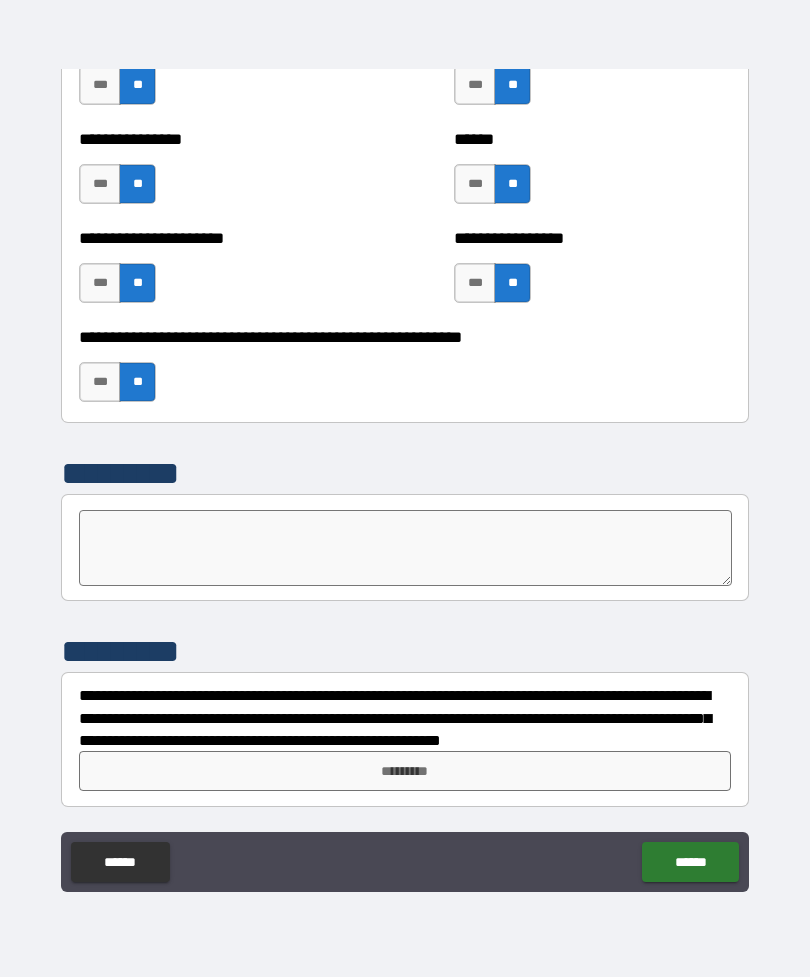 scroll, scrollTop: 4284, scrollLeft: 0, axis: vertical 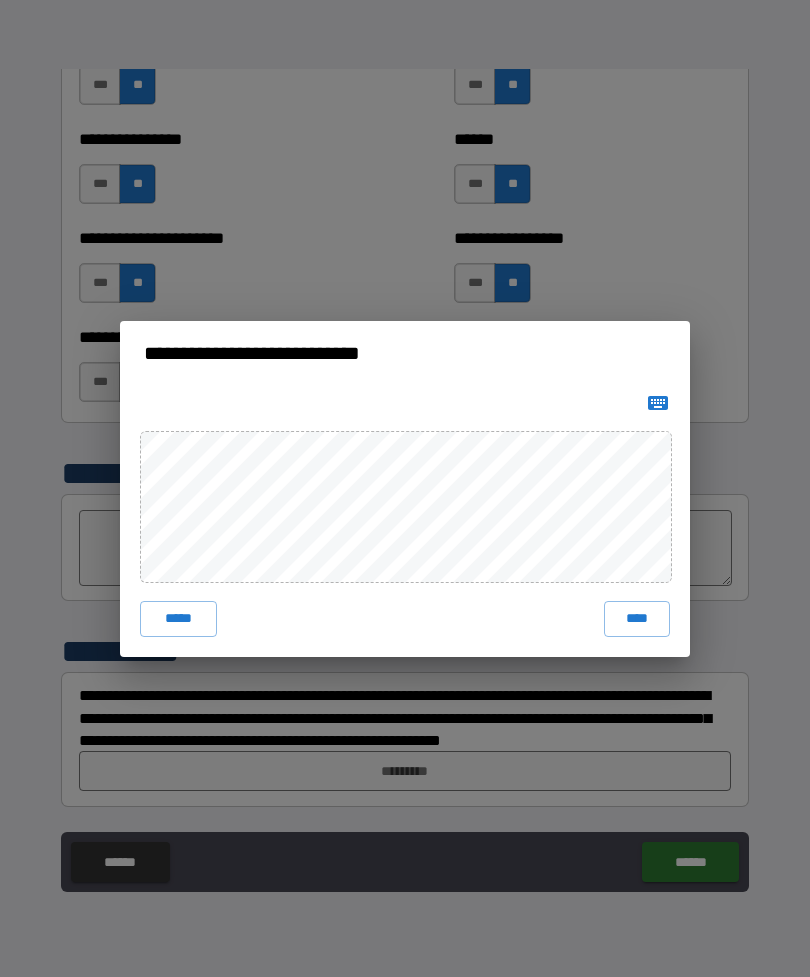 click on "****" at bounding box center (637, 619) 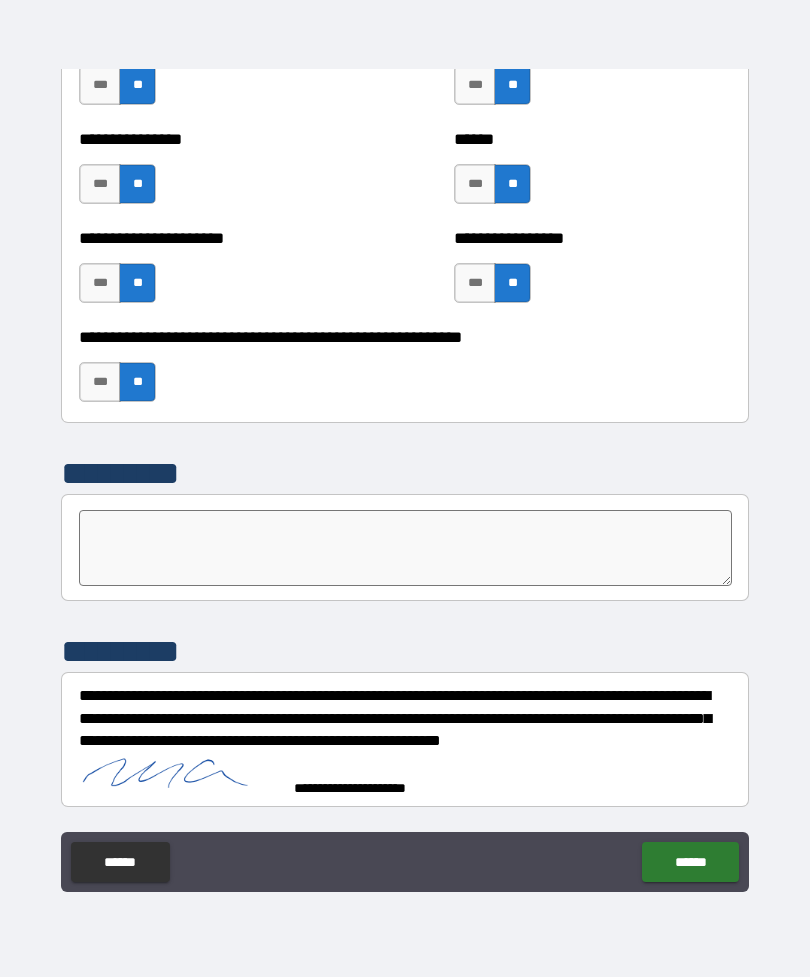 scroll, scrollTop: 4274, scrollLeft: 0, axis: vertical 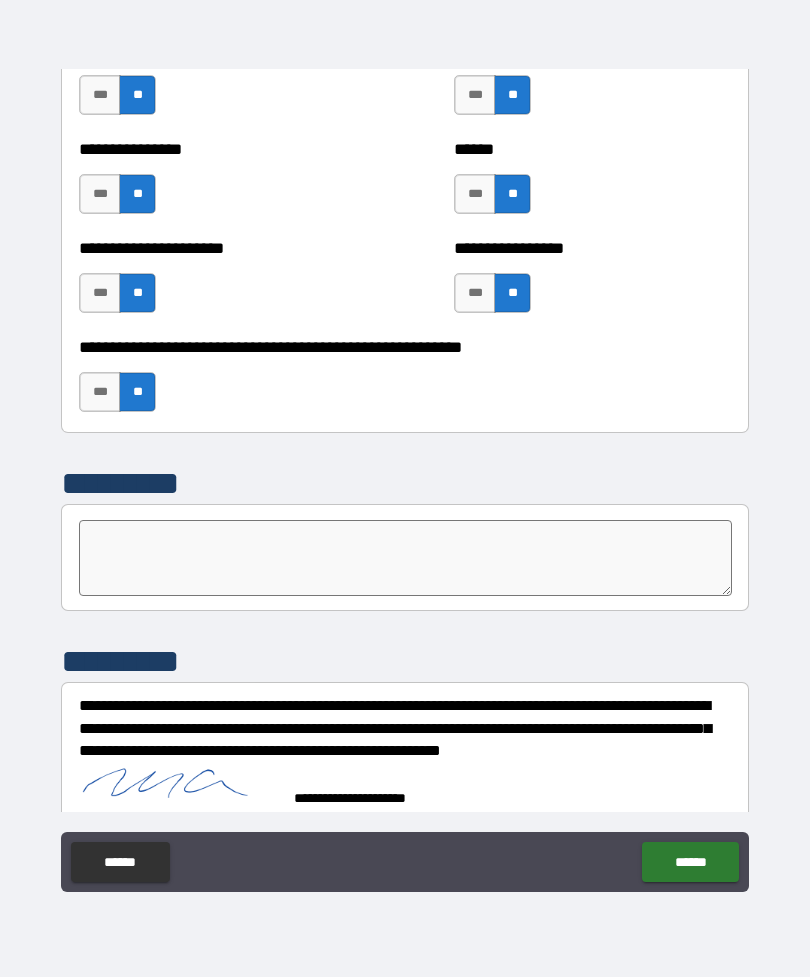 click on "******" at bounding box center (690, 862) 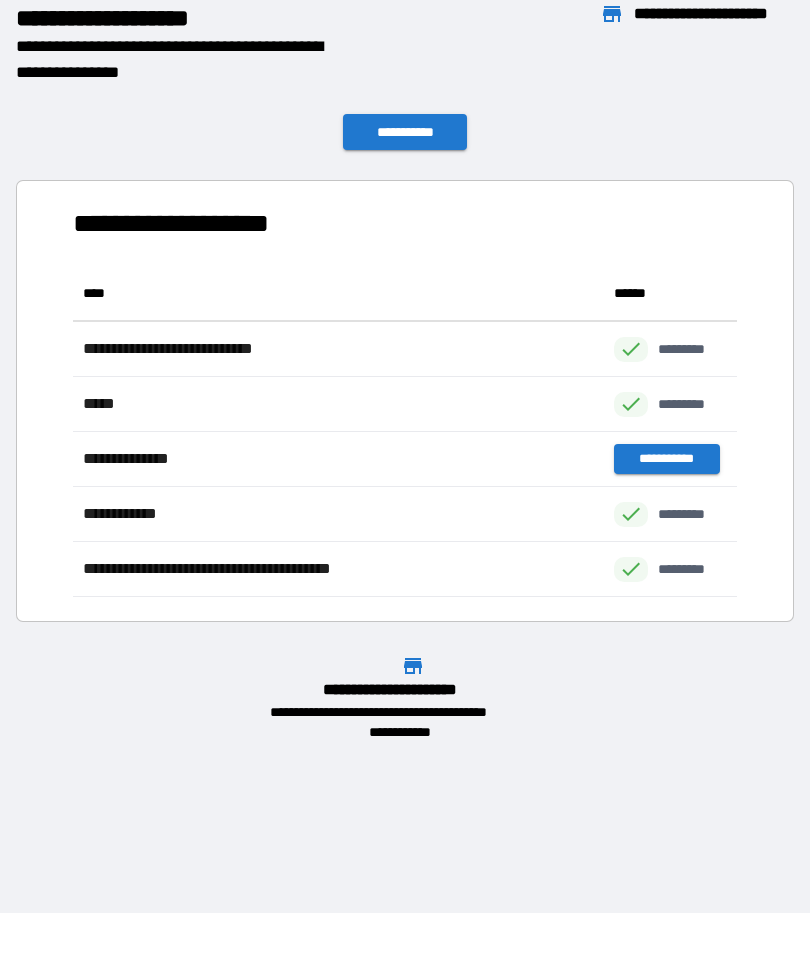 scroll, scrollTop: 331, scrollLeft: 664, axis: both 